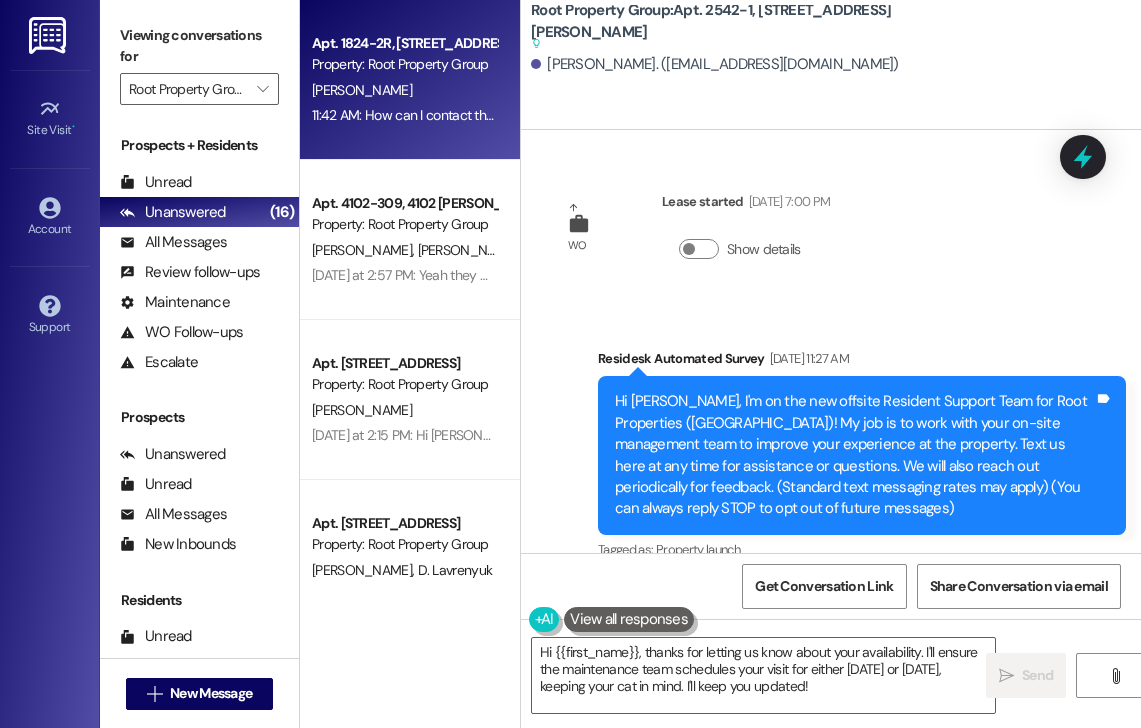 scroll, scrollTop: 0, scrollLeft: 0, axis: both 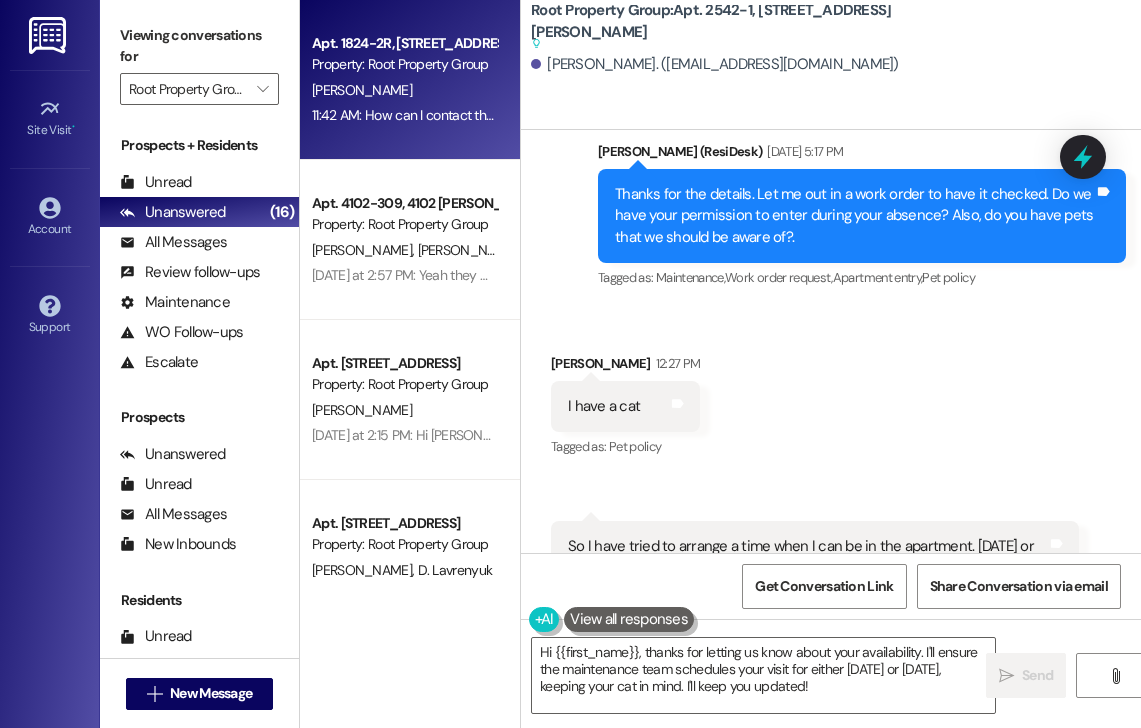 drag, startPoint x: 555, startPoint y: 150, endPoint x: 330, endPoint y: 102, distance: 230.06303 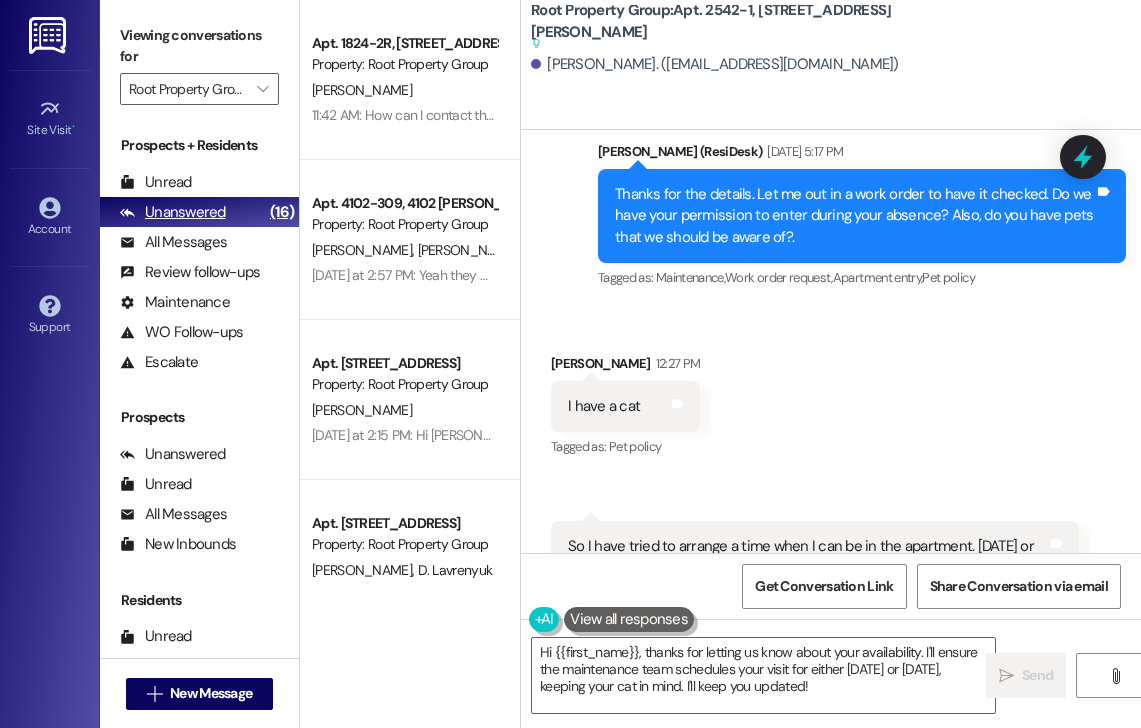click on "Unanswered" at bounding box center (173, 212) 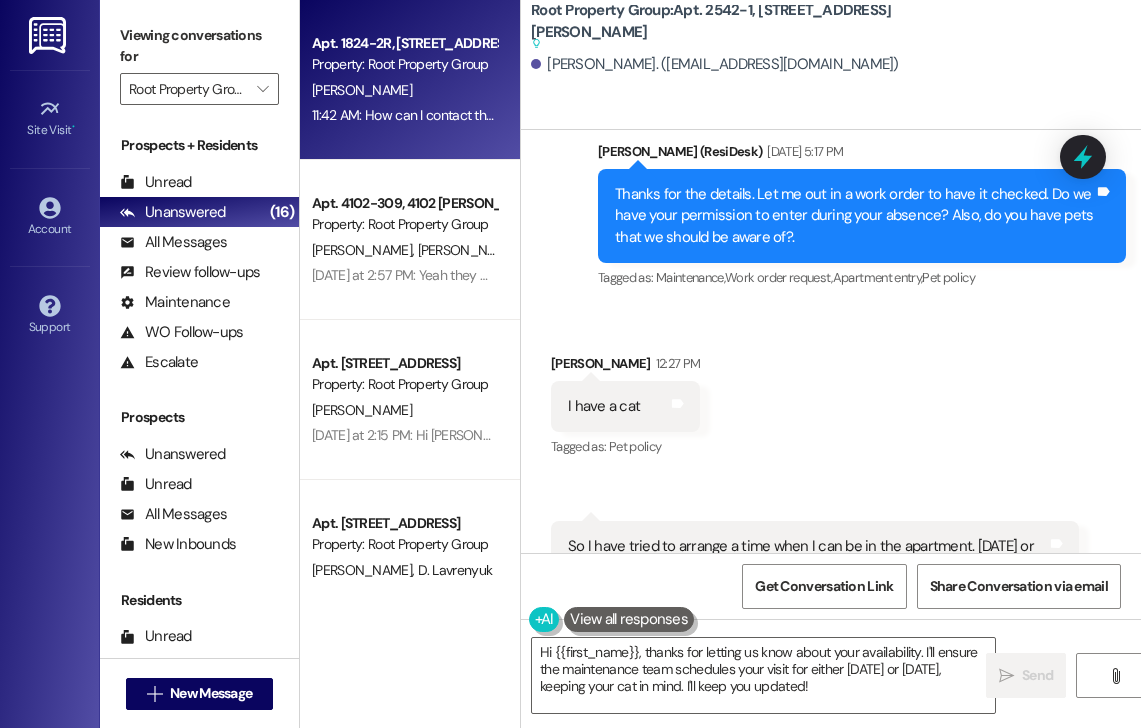 click on "[PERSON_NAME]" at bounding box center [404, 90] 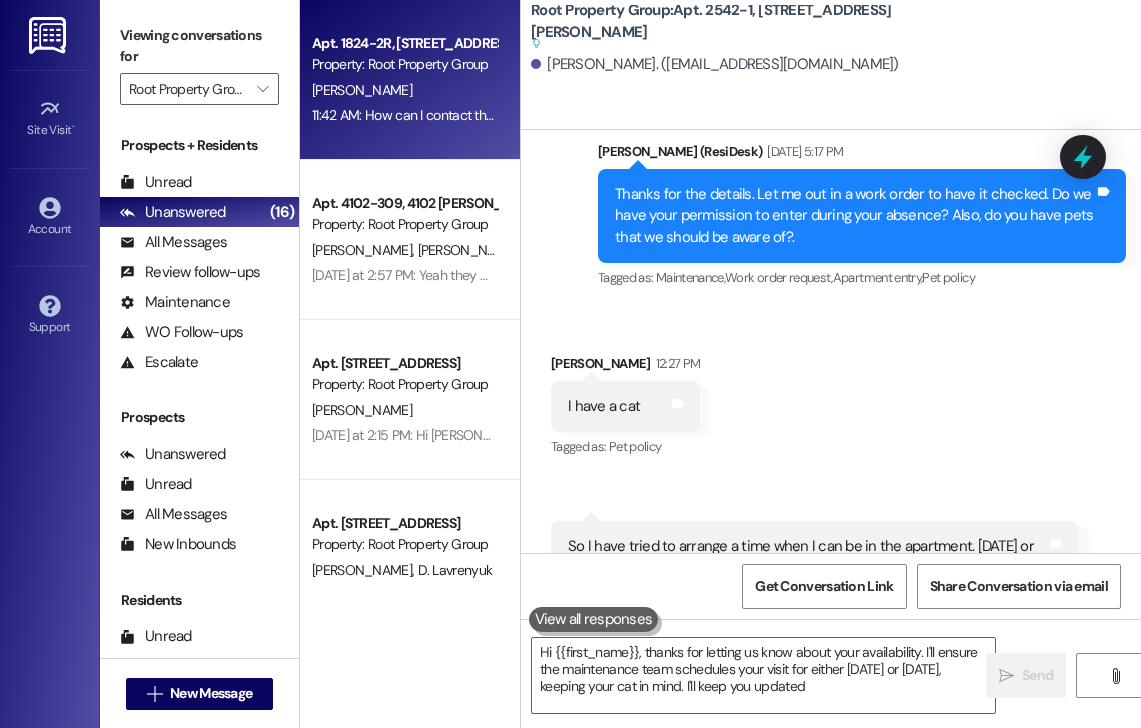 type on "Hi {{first_name}}, thanks for letting us know about your availability. I'll ensure the maintenance team schedules your visit for either [DATE] or [DATE], keeping your cat in mind. I'll keep you updated!" 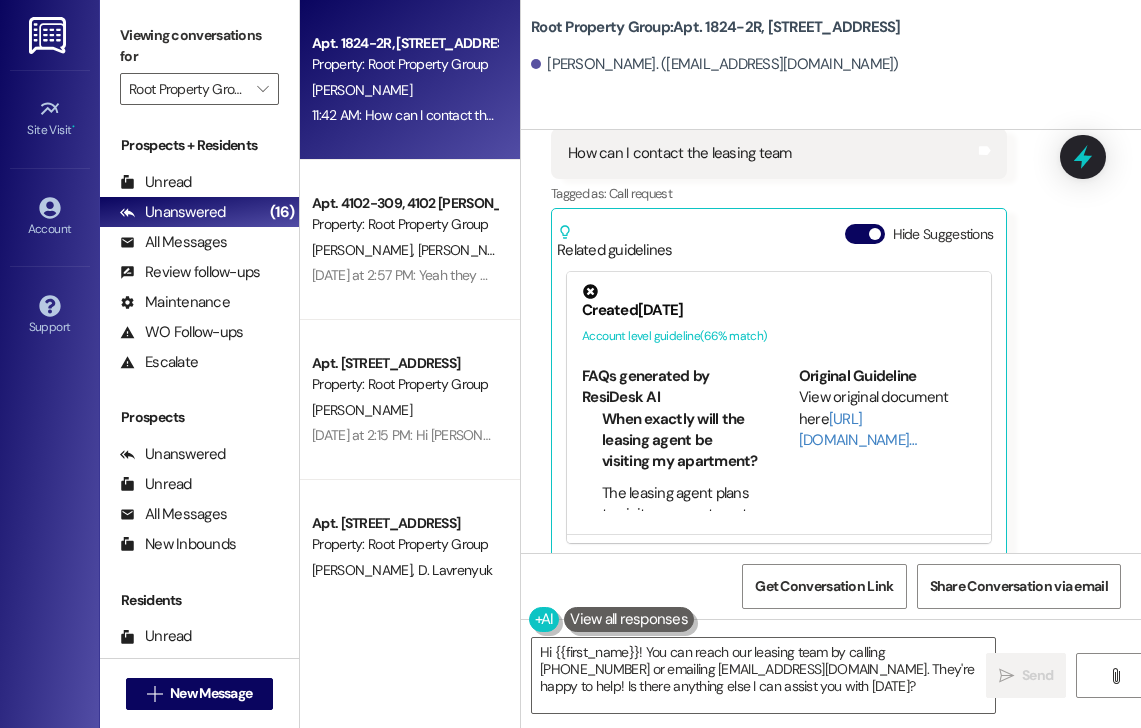 scroll, scrollTop: 908, scrollLeft: 0, axis: vertical 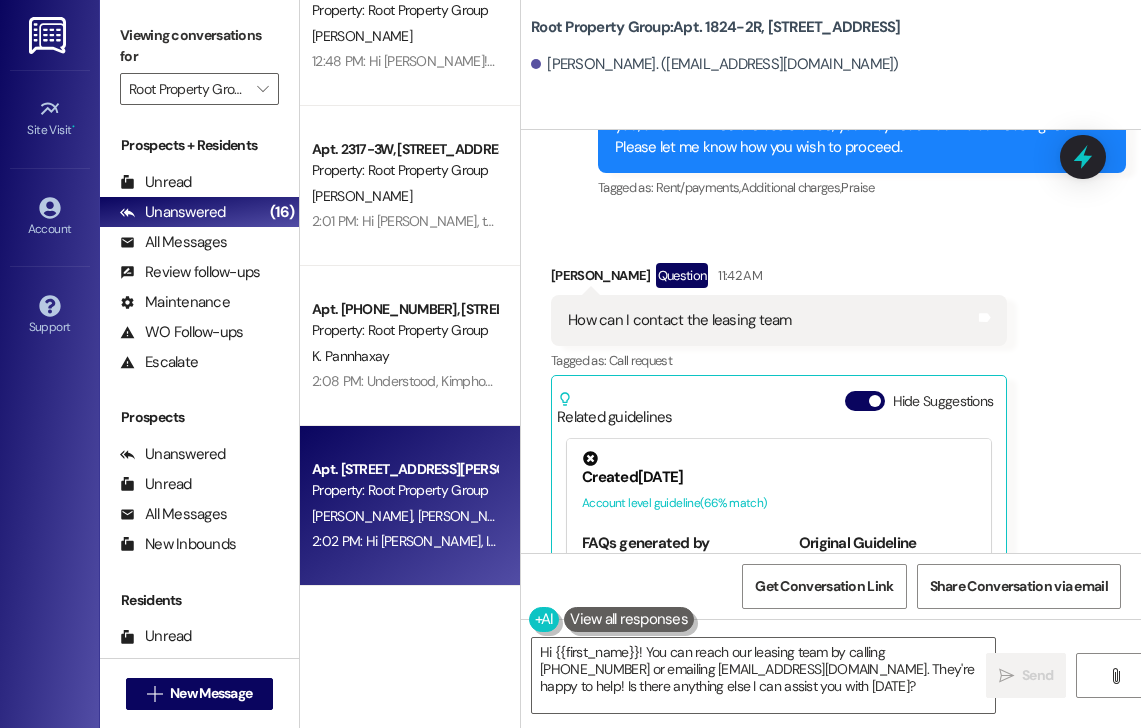 click on "Apt. [STREET_ADDRESS][PERSON_NAME]" at bounding box center (404, 469) 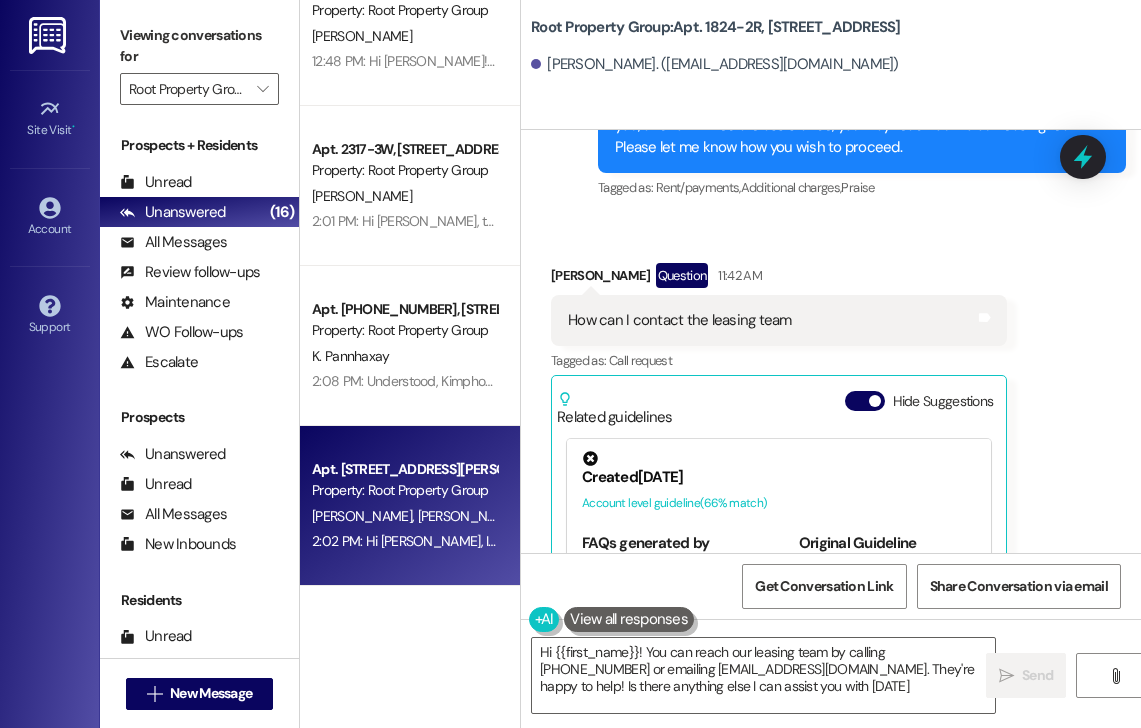 type on "Hi {{first_name}}! You can reach our leasing team by calling [PHONE_NUMBER] or emailing [EMAIL_ADDRESS][DOMAIN_NAME]. They're happy to help! Is there anything else I can assist you with [DATE]?" 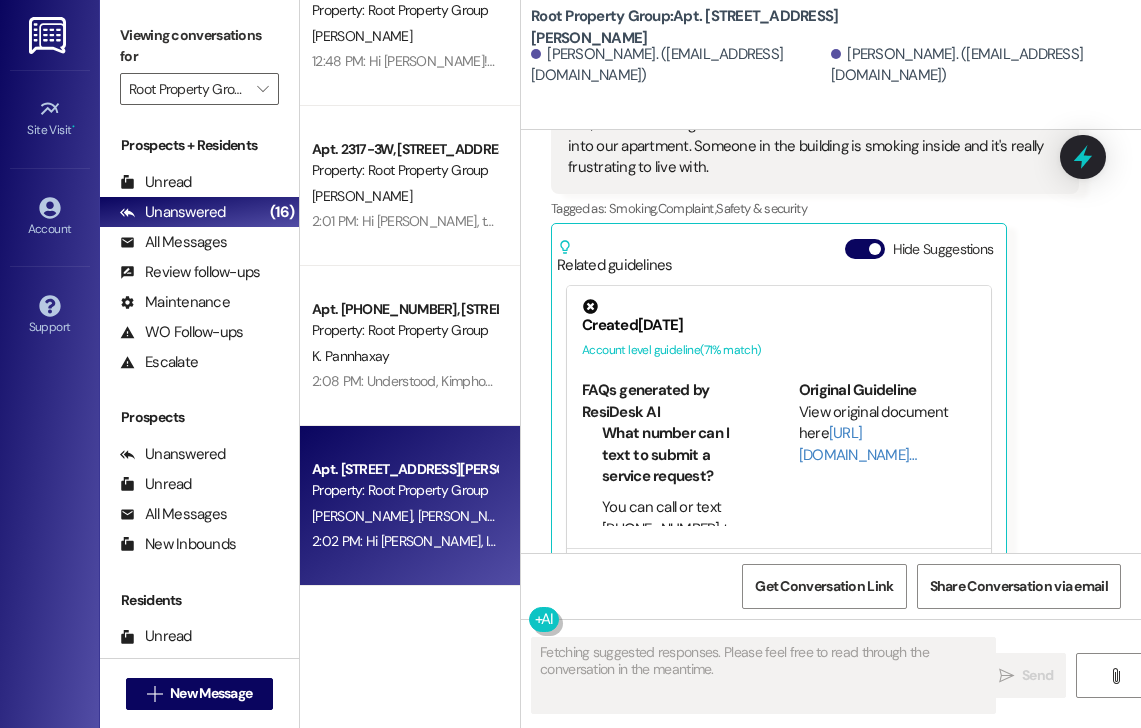 scroll, scrollTop: 3174, scrollLeft: 0, axis: vertical 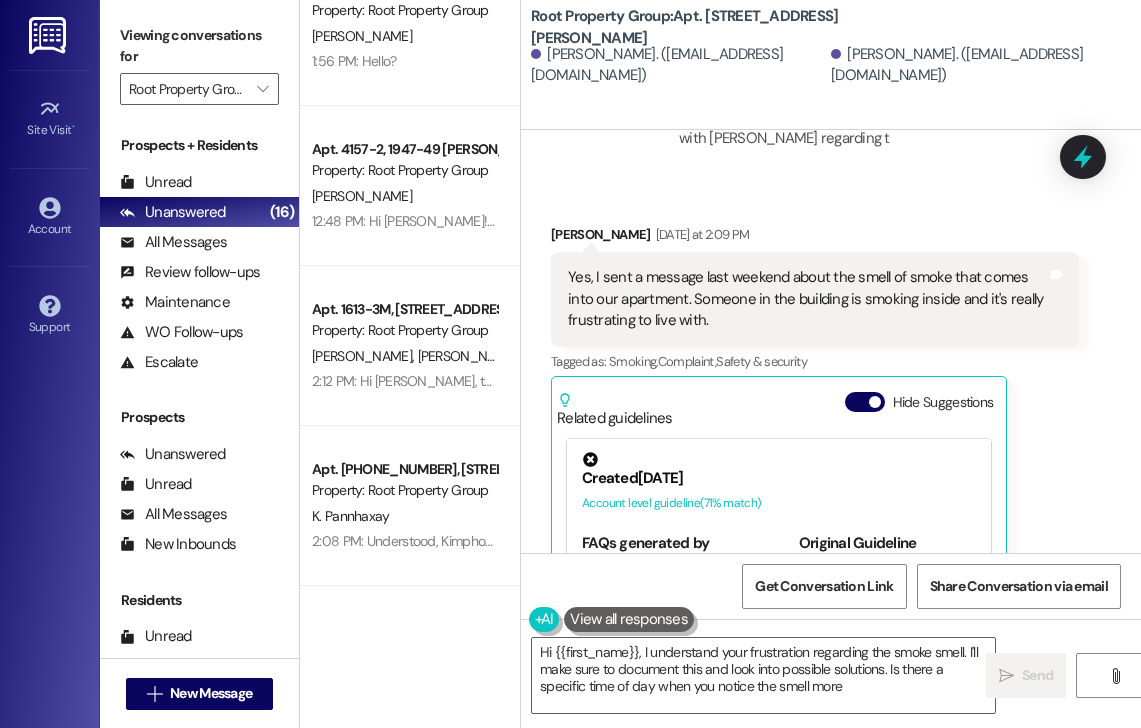 type on "Hi {{first_name}}, I understand your frustration regarding the smoke smell. I'll make sure to document this and look into possible solutions. Is there a specific time of day when you notice the smell more?" 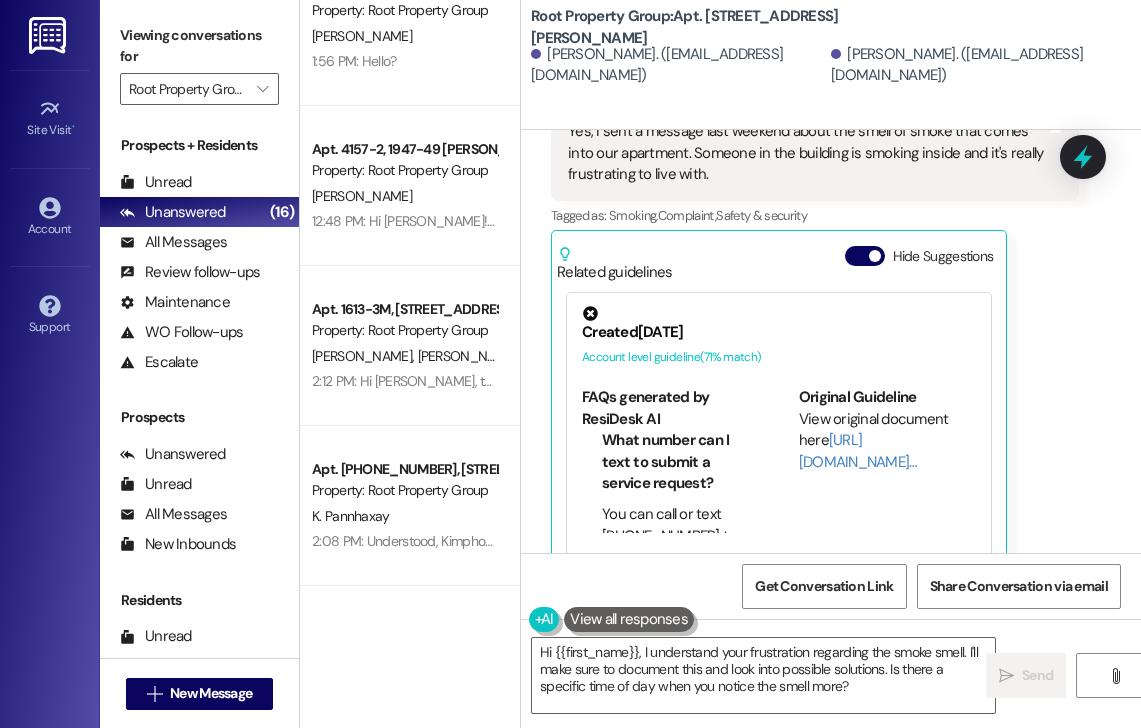 scroll, scrollTop: 3365, scrollLeft: 0, axis: vertical 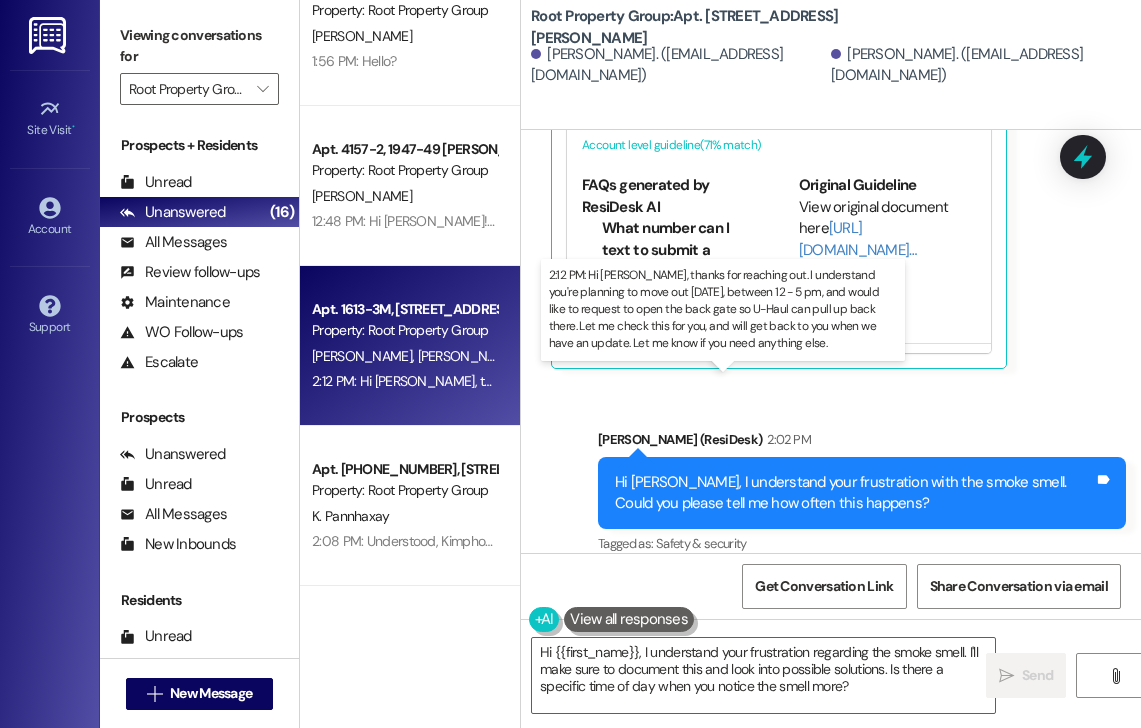 click on "2:12 PM: Hi [PERSON_NAME], thanks for reaching out. I understand you're planning to move out [DATE], between 12 - 5 pm, and would like to request to open the back gate so U-Haul can pull up back there. Let me check this for you, and will get back to you when we have an update. Let me know if you need anything else. 2:12 PM: Hi [PERSON_NAME], thanks for reaching out. I understand you're planning to move out [DATE], between 12 - 5 pm, and would like to request to open the back gate so U-Haul can pull up back there. Let me check this for you, and will get back to you when we have an update. Let me know if you need anything else." at bounding box center (1240, 381) 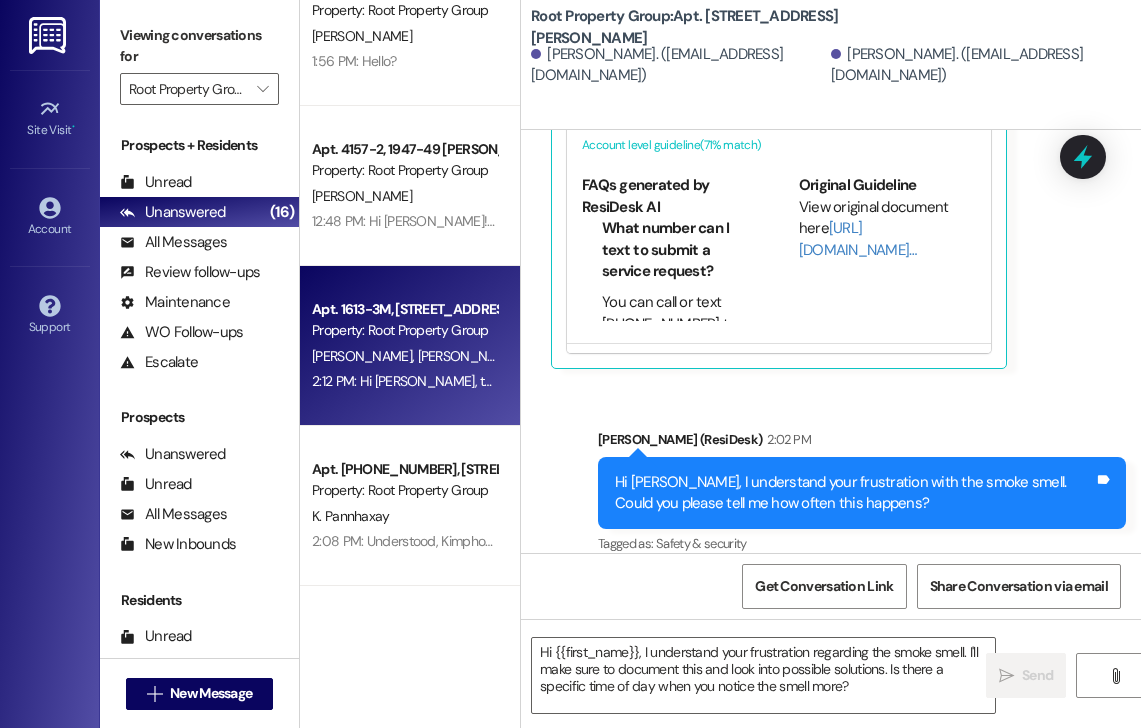 type on "Fetching suggested responses. Please feel free to read through the conversation in the meantime." 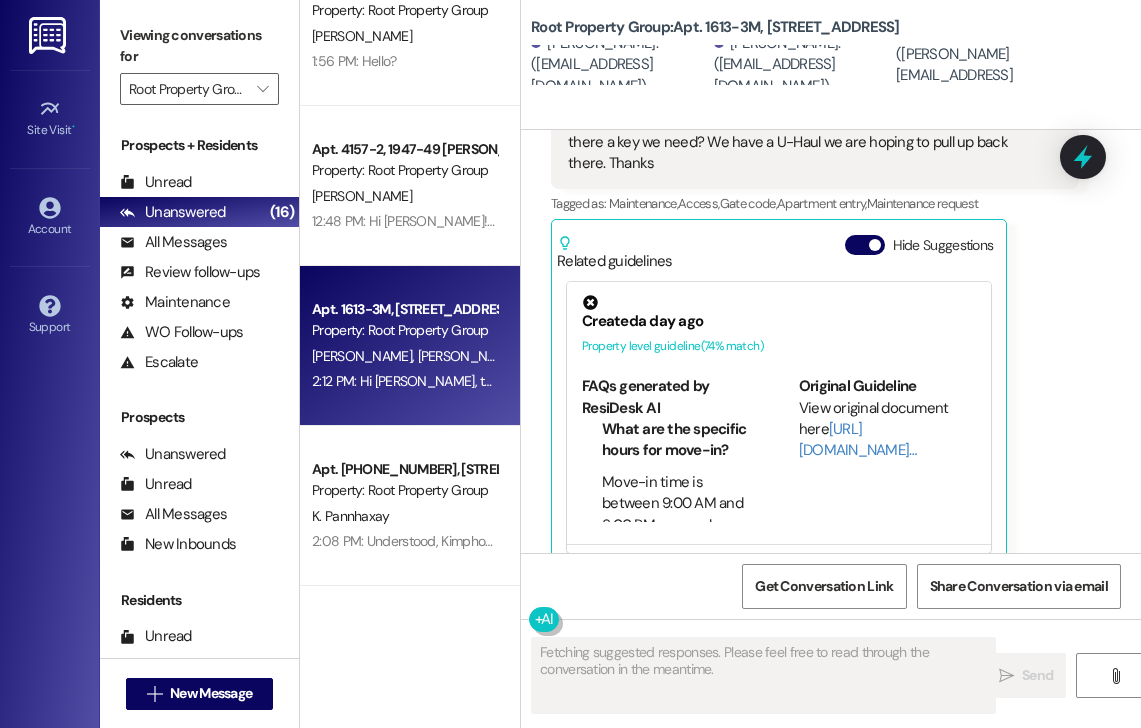 scroll, scrollTop: 830, scrollLeft: 0, axis: vertical 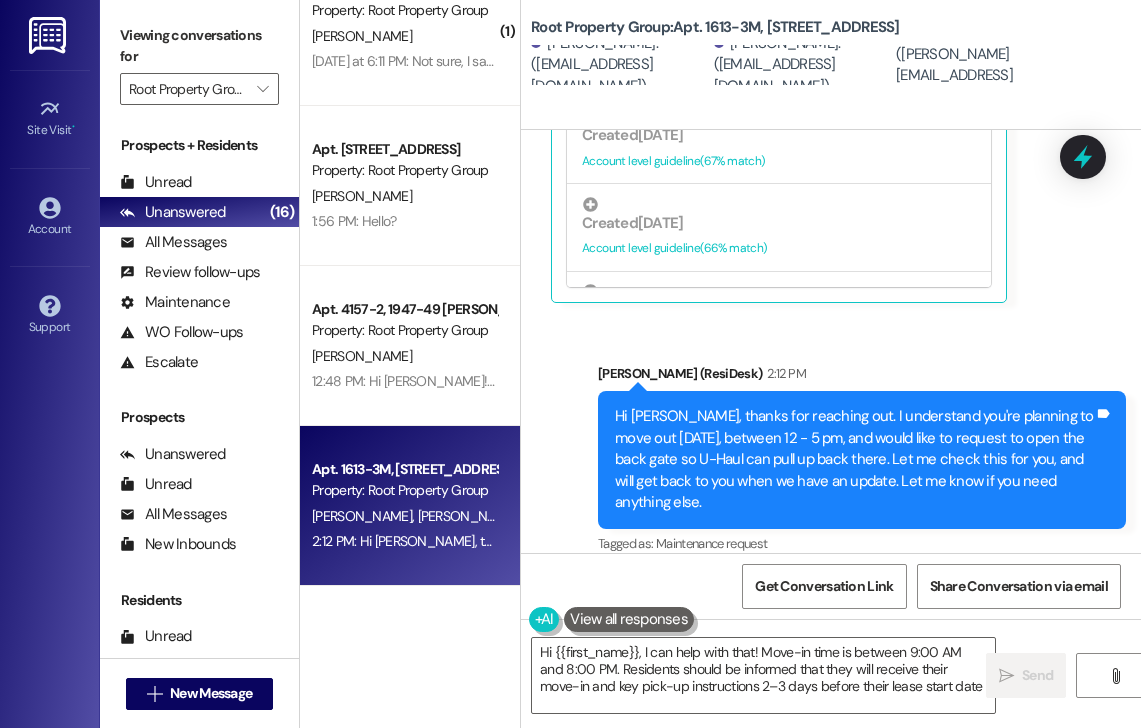 type on "Hi {{first_name}}, I can help with that! Move-in time is between 9:00 AM and 8:00 PM. Residents should be informed that they will receive their move-in and key pick-up instructions 2–3 days before their lease start date." 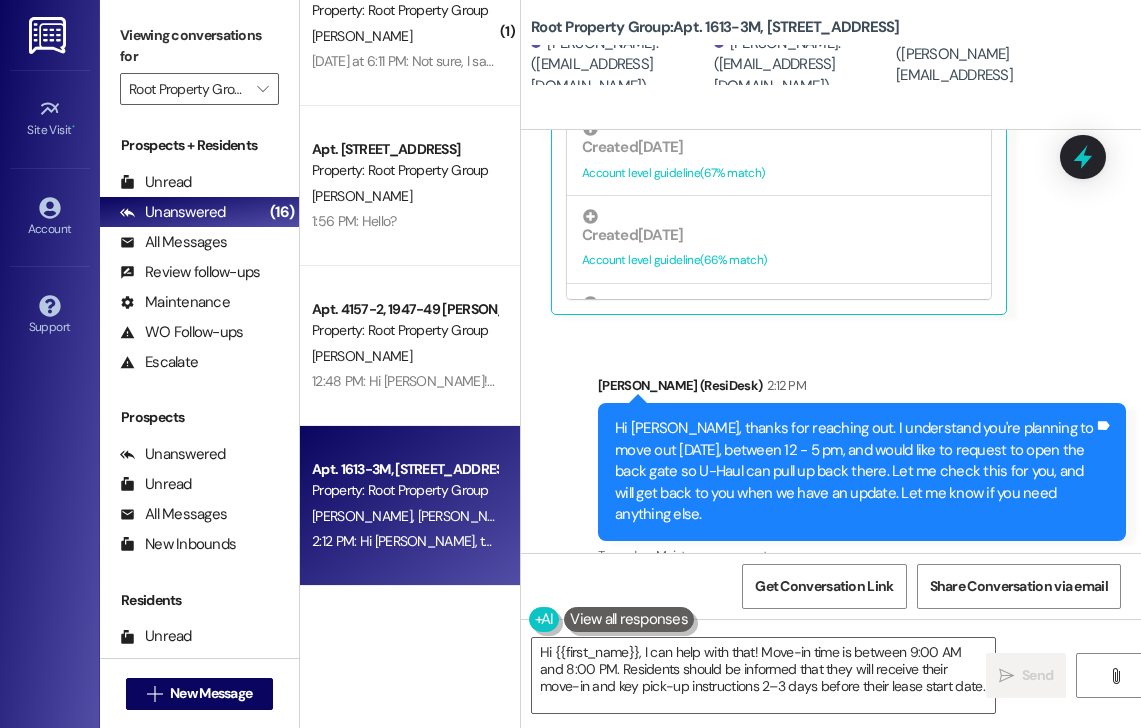 scroll, scrollTop: 1086, scrollLeft: 0, axis: vertical 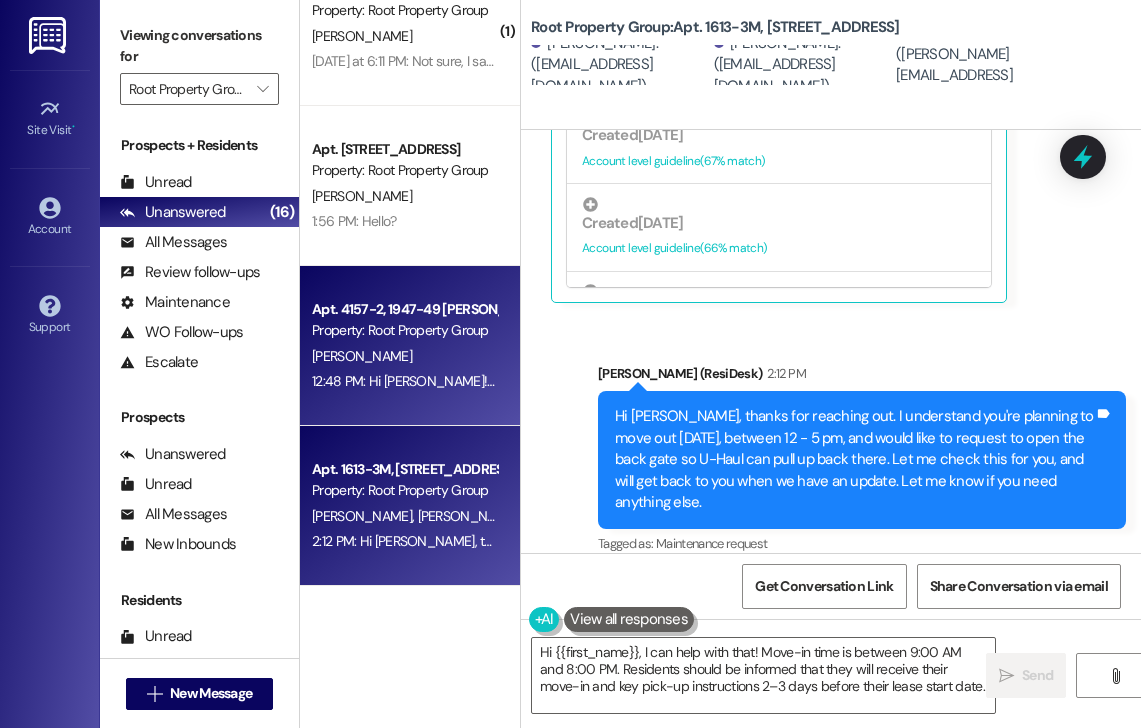 click on "Property: Root Property Group" at bounding box center (404, 330) 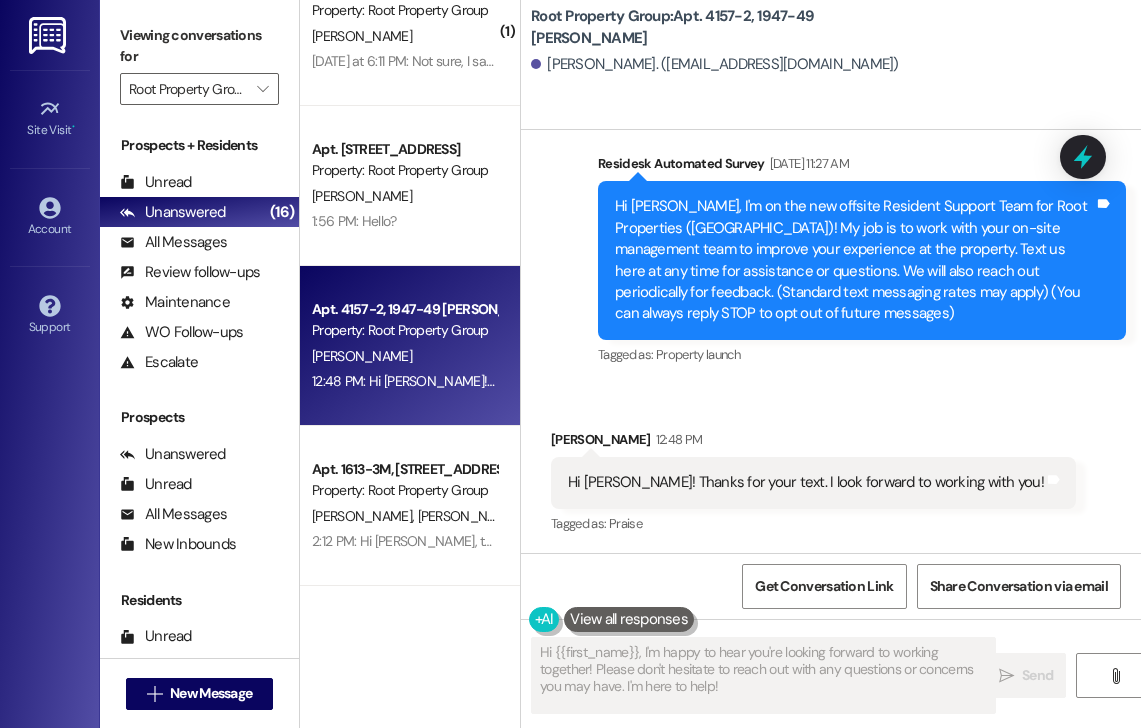 scroll, scrollTop: 196, scrollLeft: 0, axis: vertical 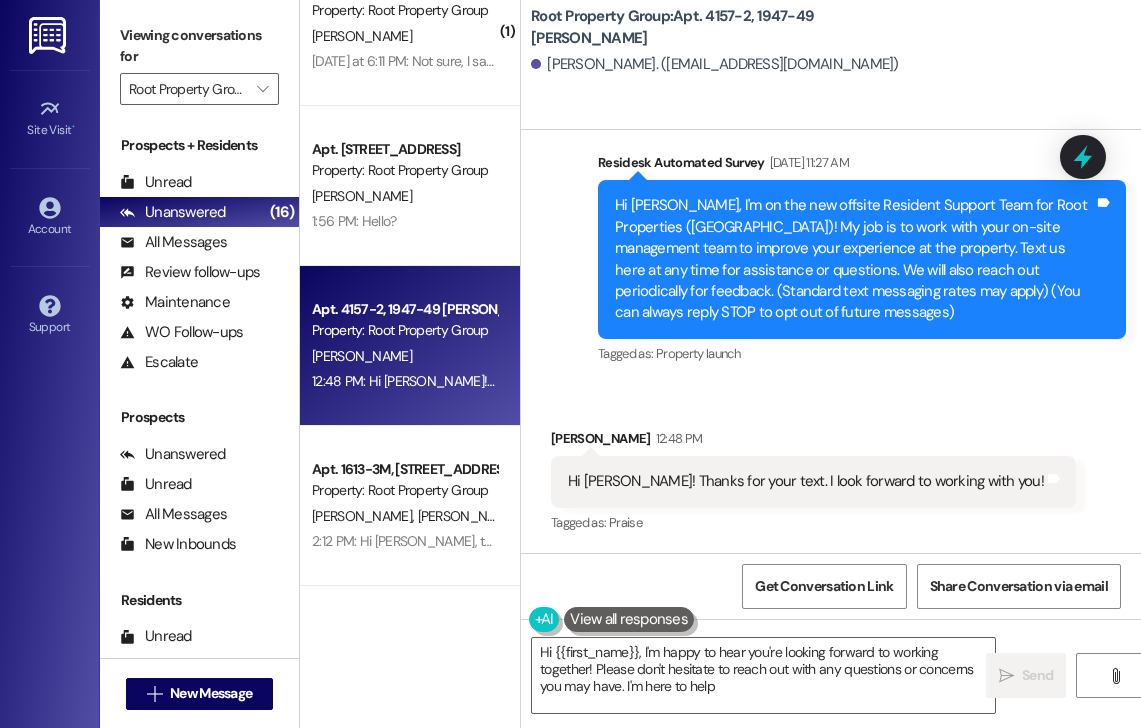 type on "Hi {{first_name}}, I'm happy to hear you're looking forward to working together! Please don't hesitate to reach out with any questions or concerns you may have. I'm here to help!" 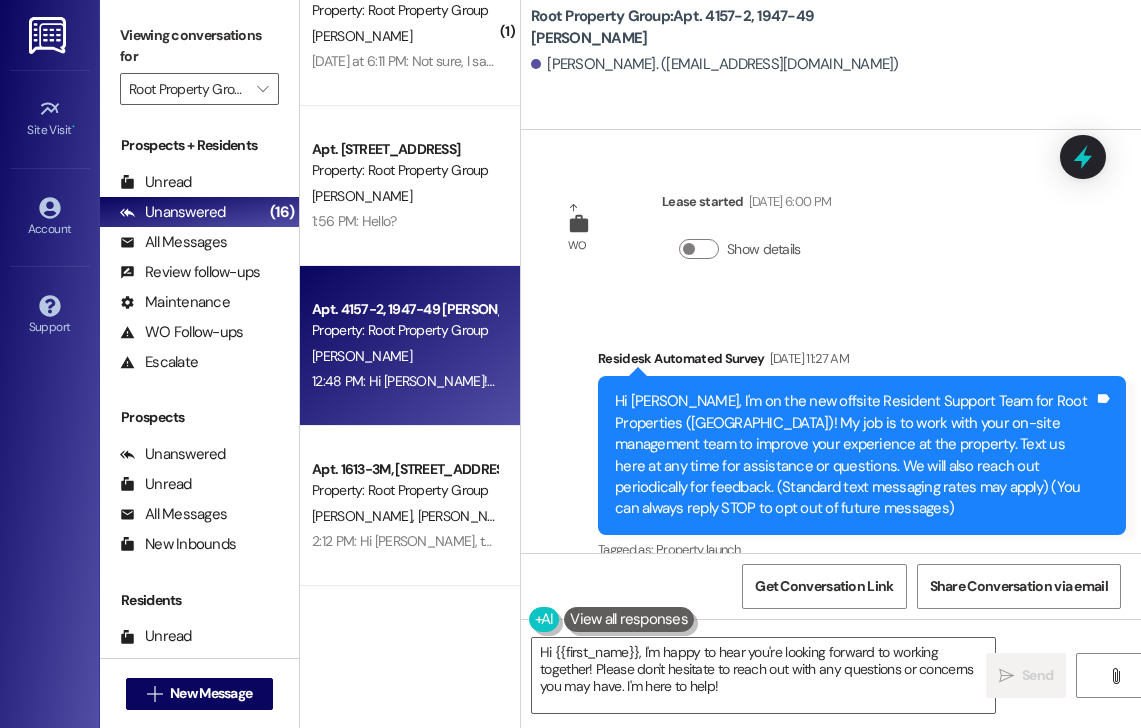 scroll, scrollTop: 196, scrollLeft: 0, axis: vertical 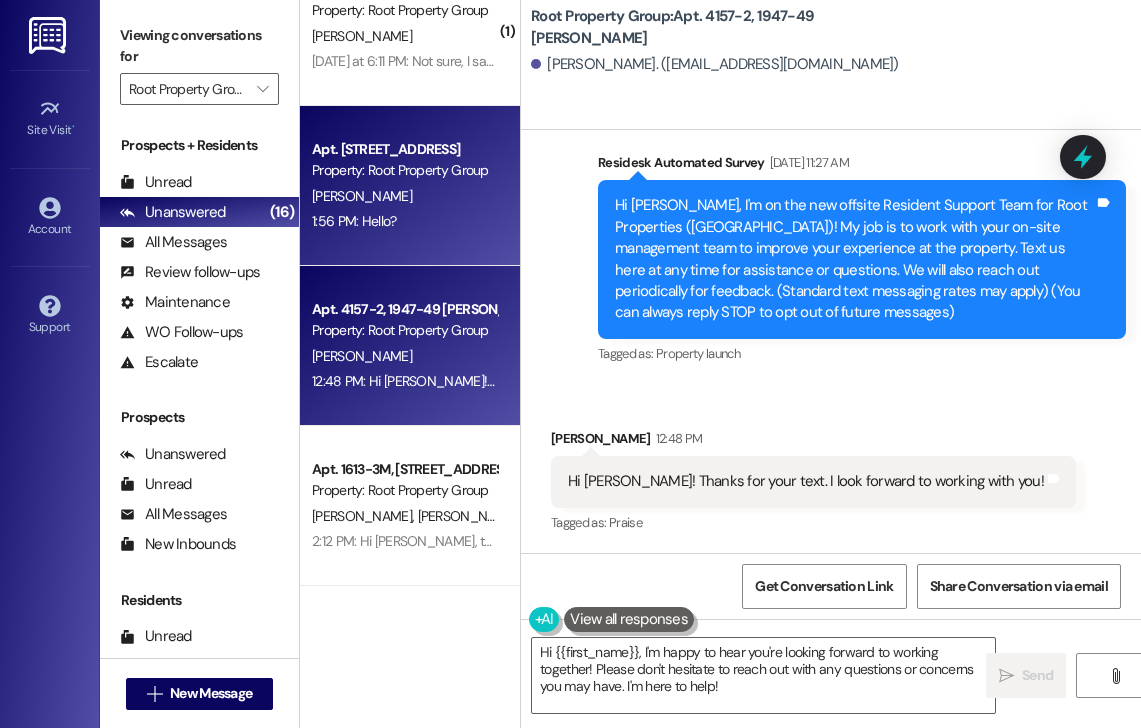 click on "[PERSON_NAME]" at bounding box center (404, 196) 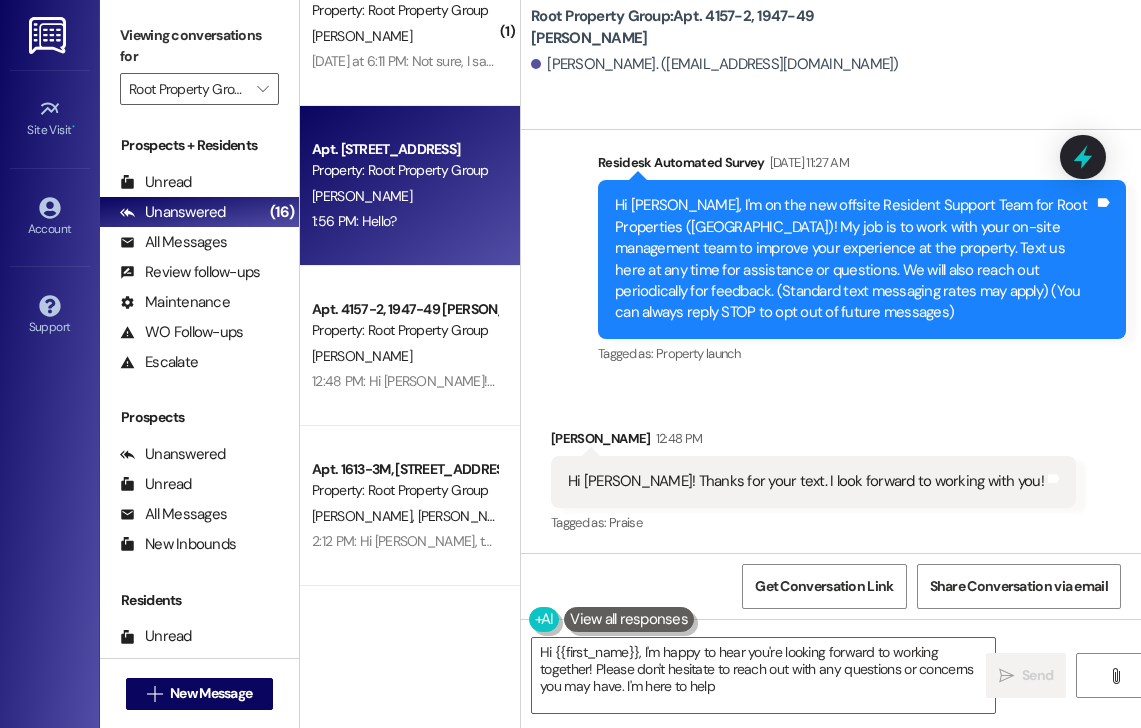 type on "Hi {{first_name}}, I'm happy to hear you're looking forward to working together! Please don't hesitate to reach out with any questions or concerns you may have. I'm here to help!" 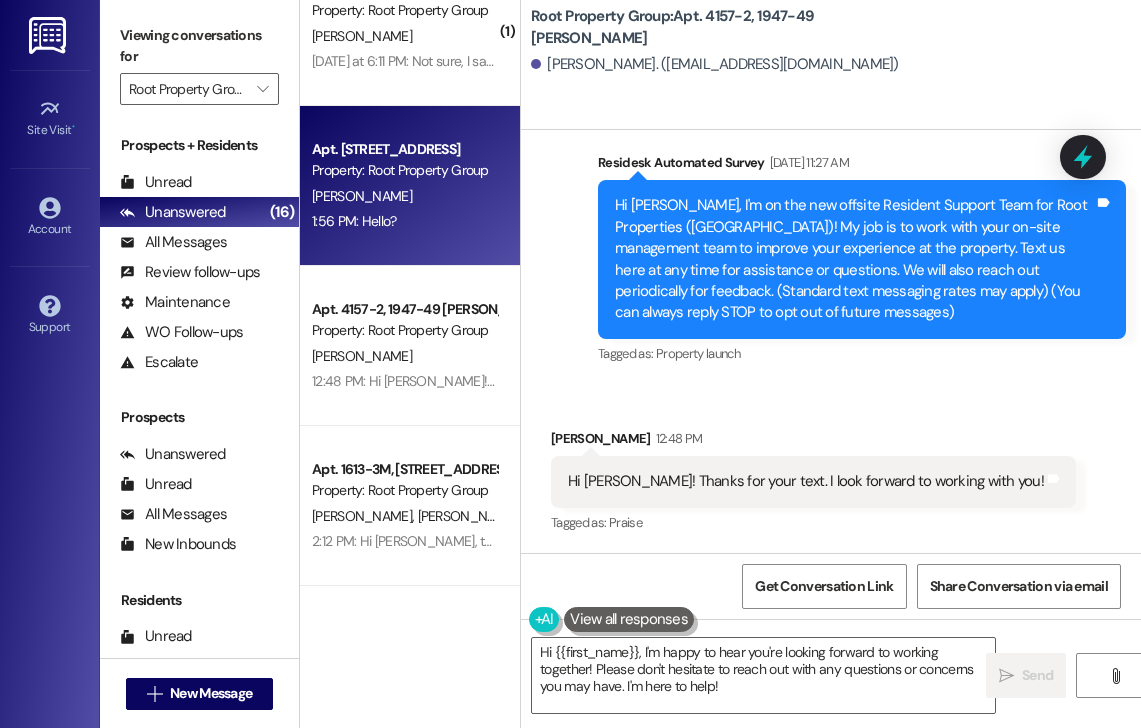 scroll, scrollTop: 0, scrollLeft: 0, axis: both 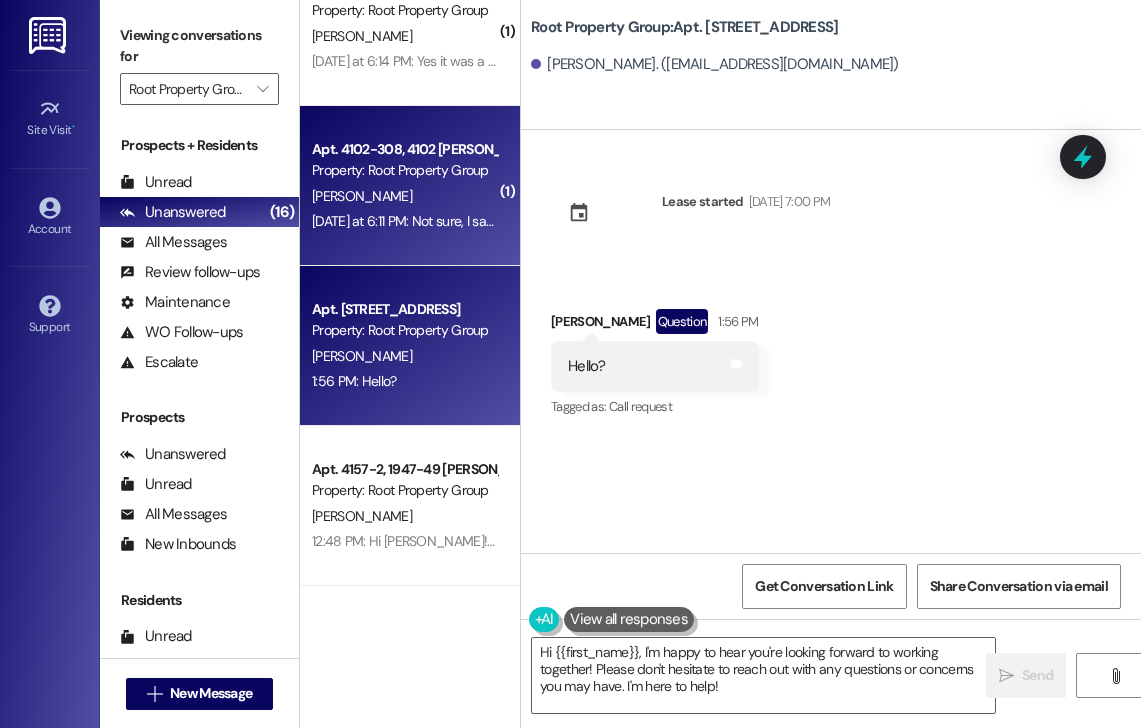 click on "Property: Root Property Group" at bounding box center [404, 170] 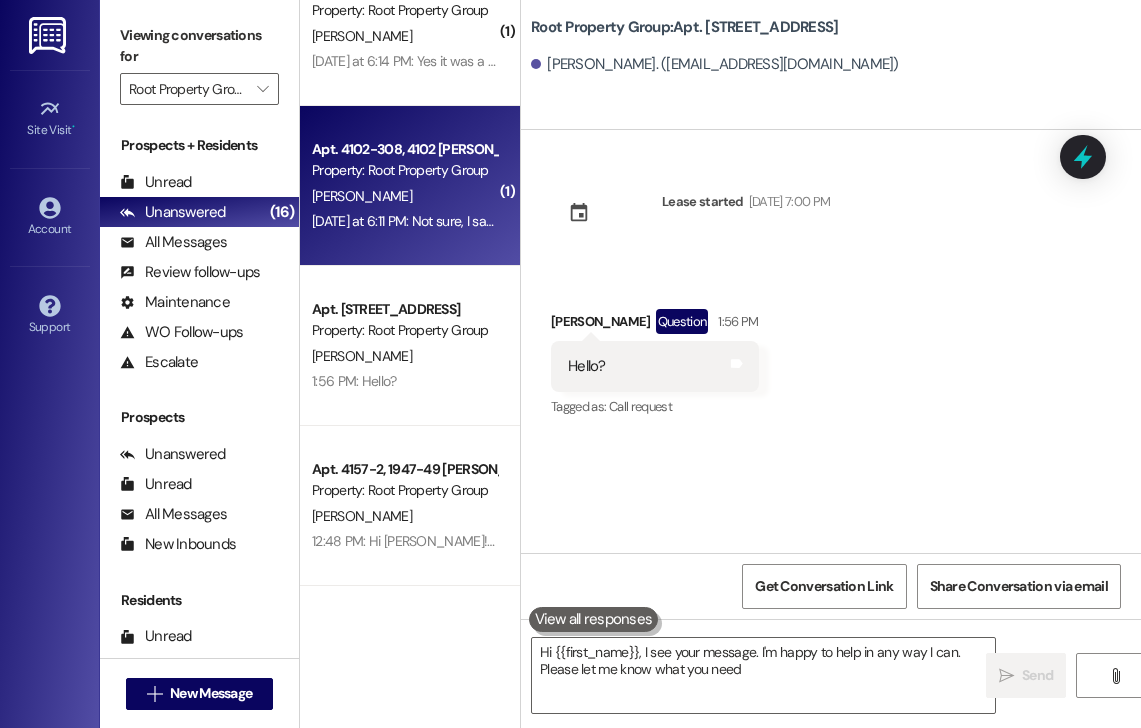 type on "Hi {{first_name}}, I see your message. I'm happy to help in any way I can. Please let me know what you need!" 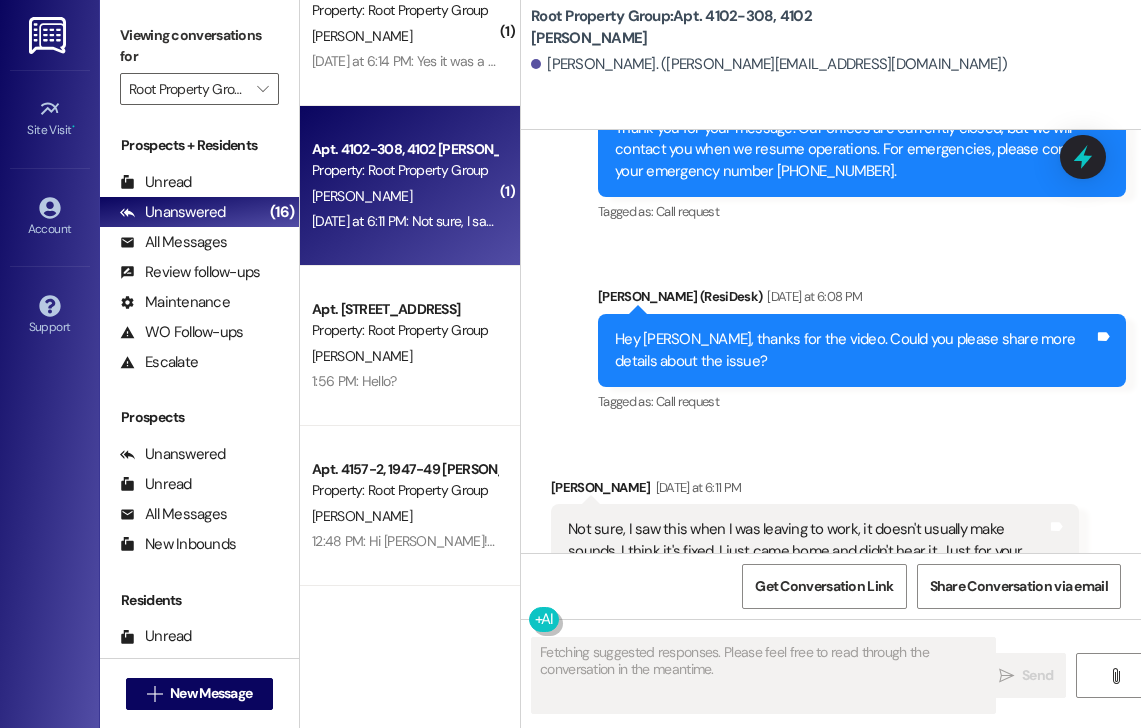 scroll, scrollTop: 4071, scrollLeft: 0, axis: vertical 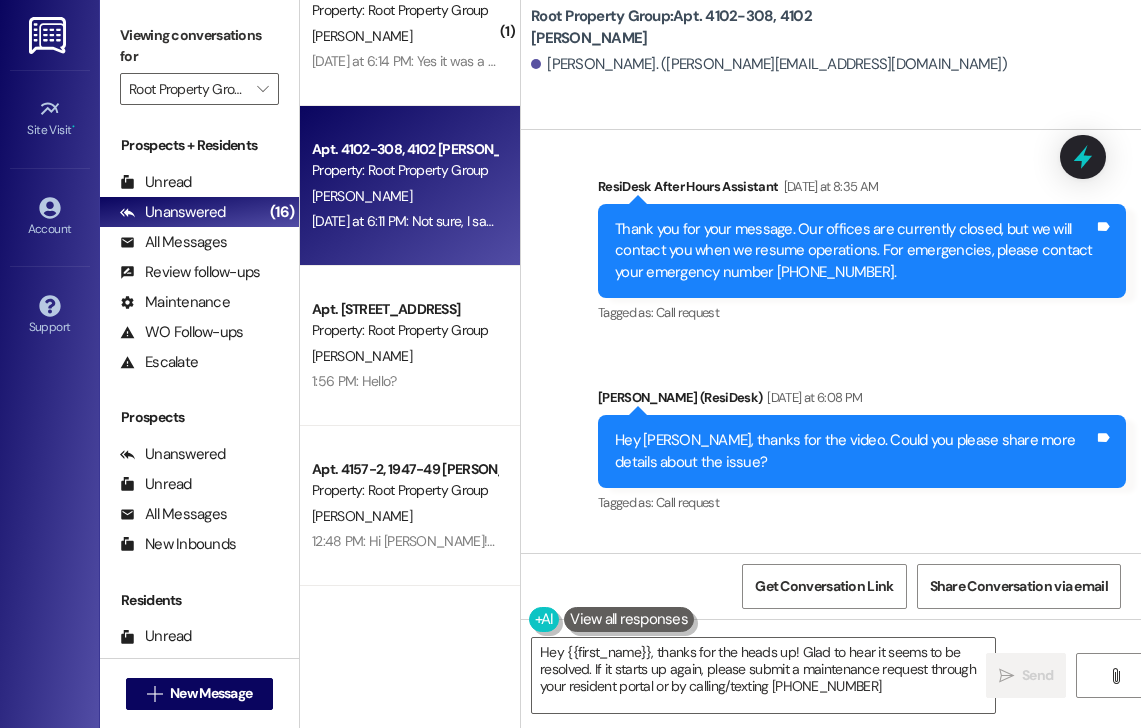 type on "Hey {{first_name}}, thanks for the heads up! Glad to hear it seems to be resolved. If it starts up again, please submit a maintenance request through your resident portal or by calling/texting [PHONE_NUMBER]." 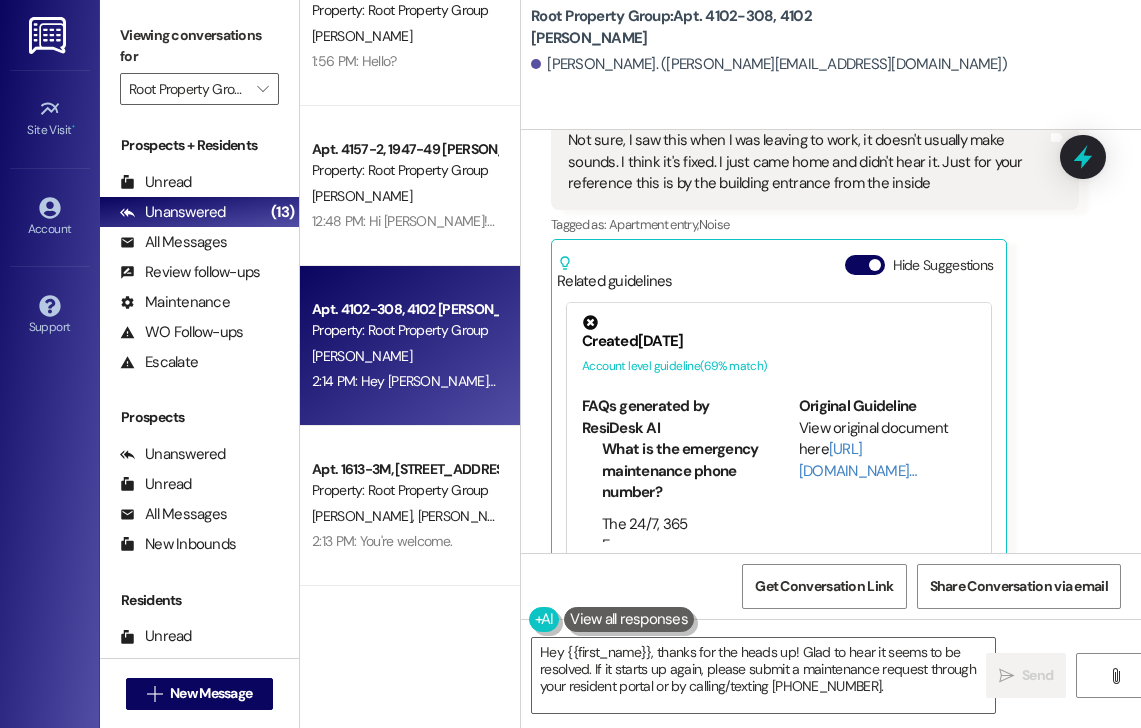 scroll, scrollTop: 4451, scrollLeft: 0, axis: vertical 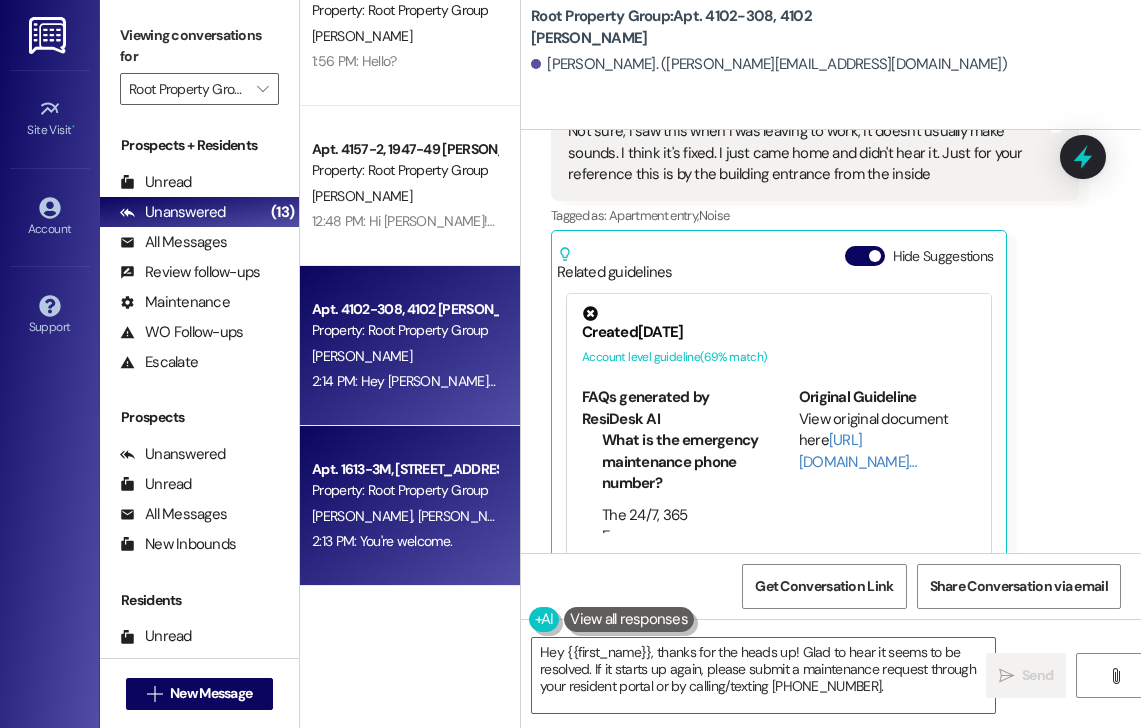 click on "Property: Root Property Group" at bounding box center [404, 490] 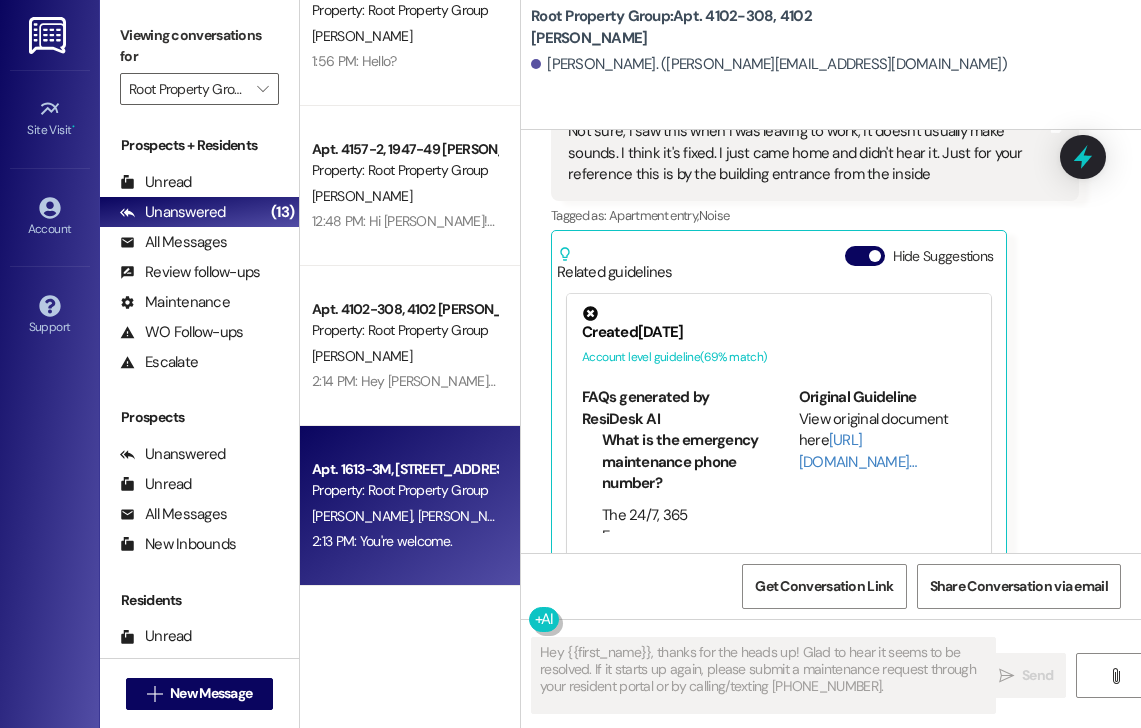 type on "Fetching suggested responses. Please feel free to read through the conversation in the meantime." 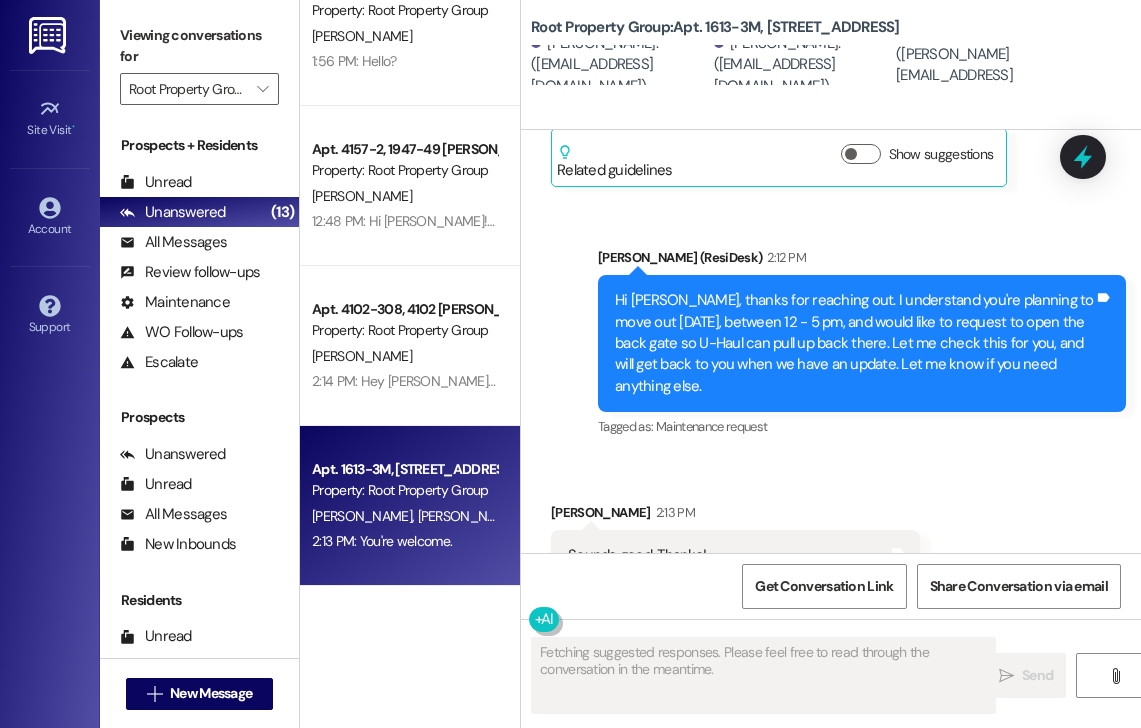 scroll, scrollTop: 962, scrollLeft: 0, axis: vertical 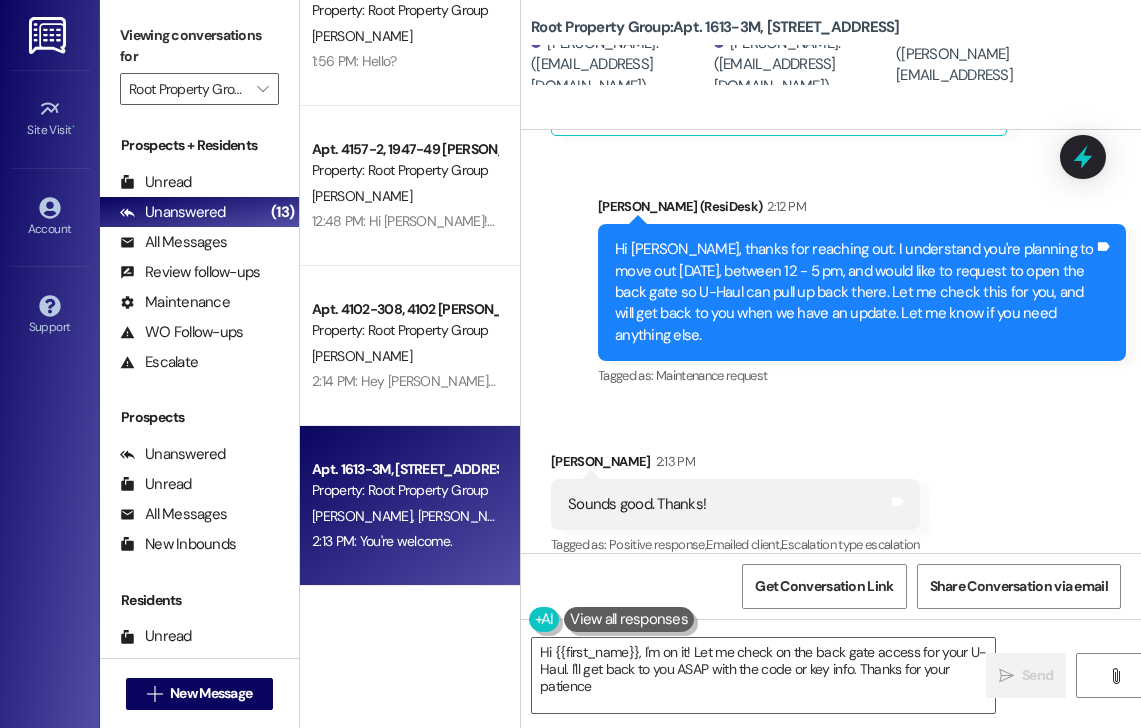 type on "Hi {{first_name}}, I'm on it! Let me check on the back gate access for your U-Haul. I'll get back to you ASAP with the code or key info. Thanks for your patience!" 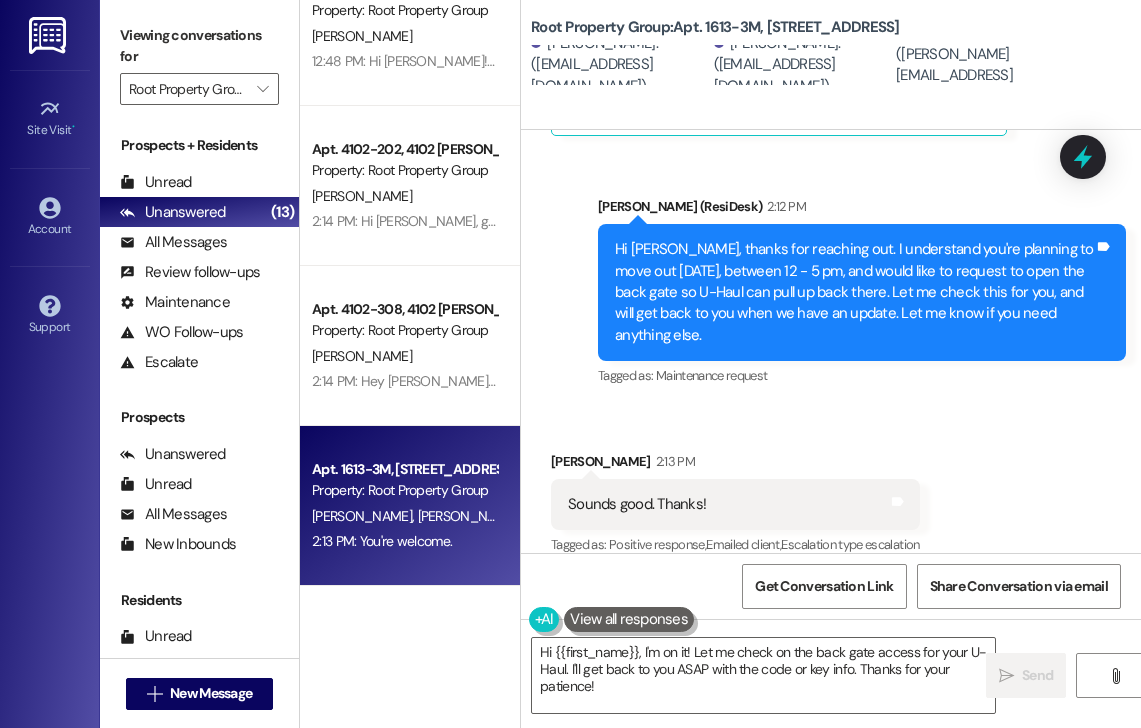 scroll, scrollTop: 1400, scrollLeft: 0, axis: vertical 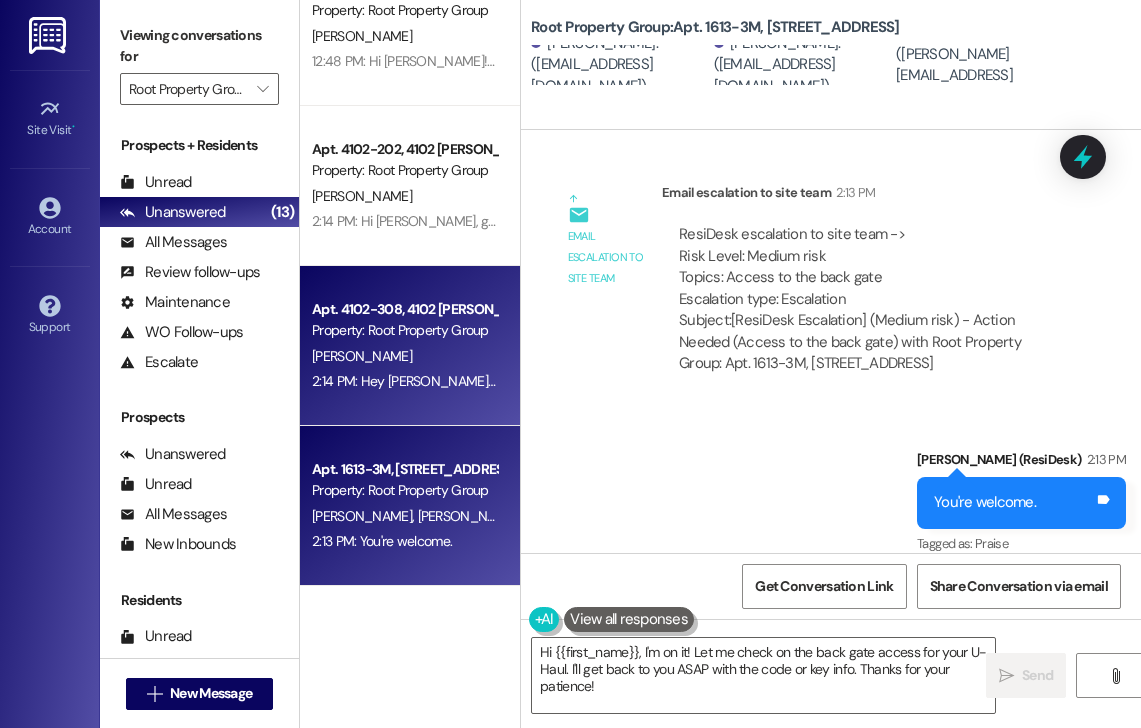 click on "Property: Root Property Group" at bounding box center (404, 330) 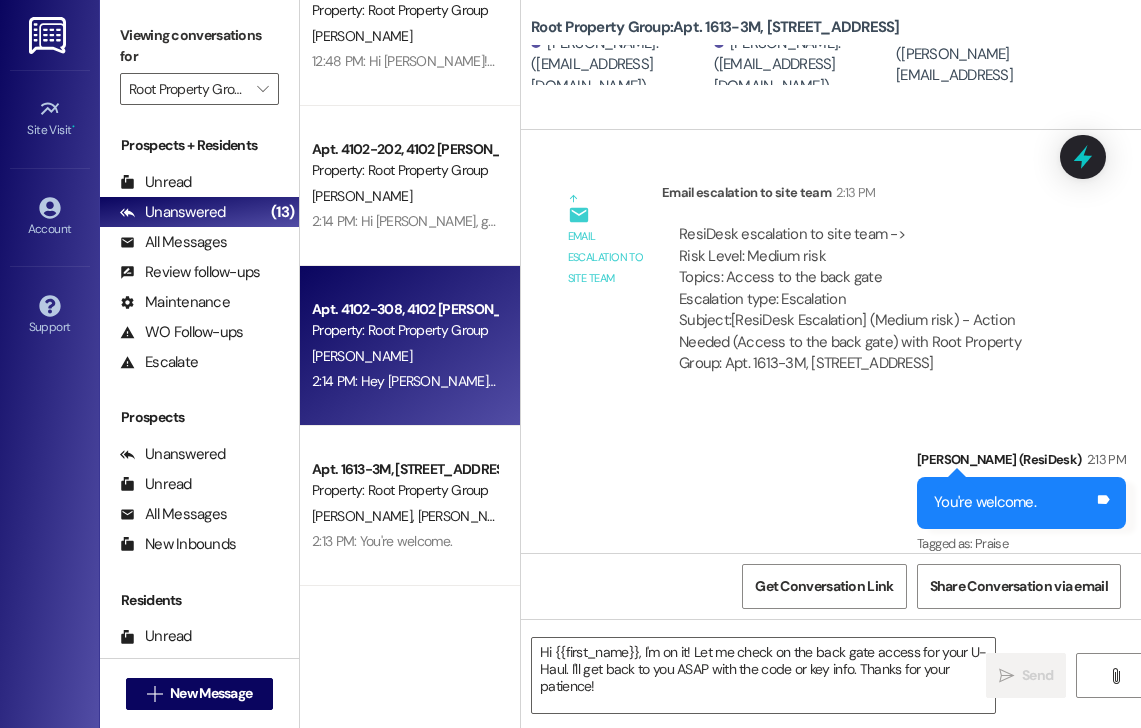type on "Fetching suggested responses. Please feel free to read through the conversation in the meantime." 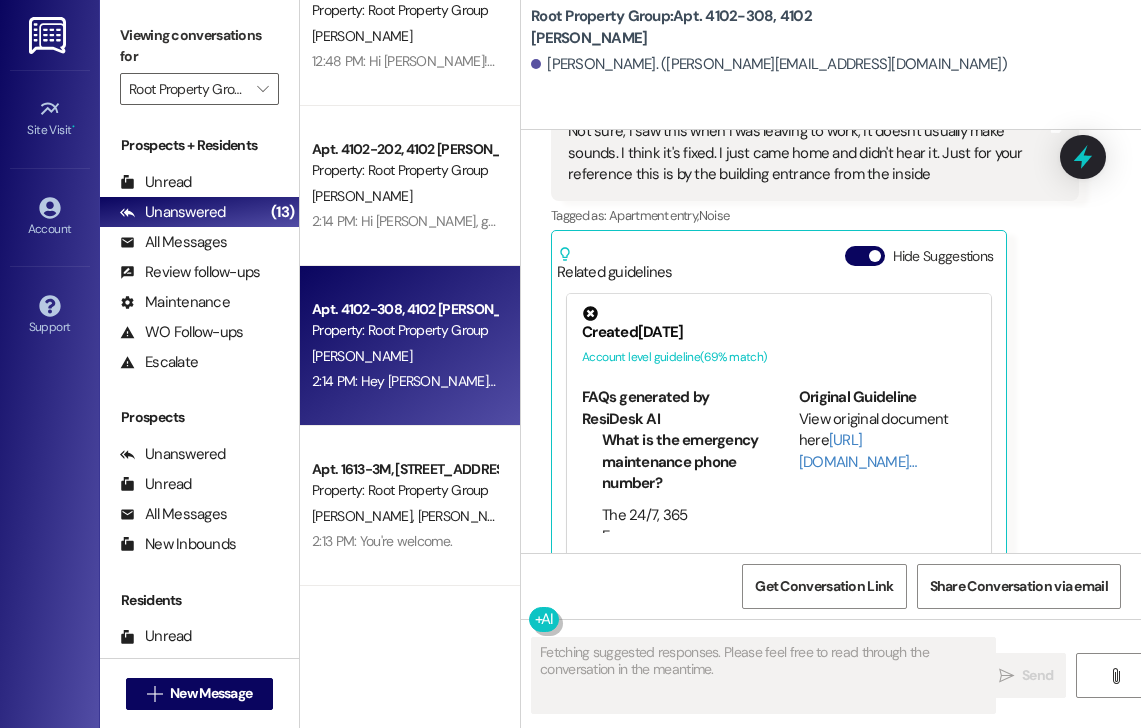 scroll, scrollTop: 4284, scrollLeft: 0, axis: vertical 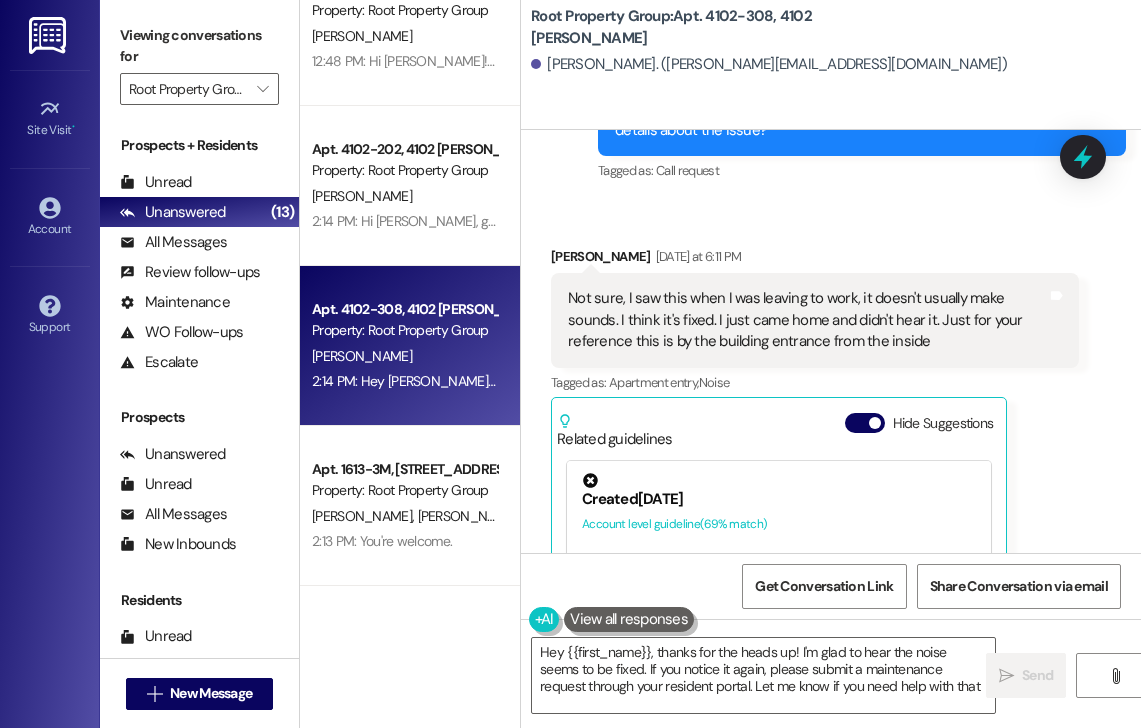 type on "Hey {{first_name}}, thanks for the heads up! I'm glad to hear the noise seems to be fixed. If you notice it again, please submit a maintenance request through your resident portal. Let me know if you need help with that!" 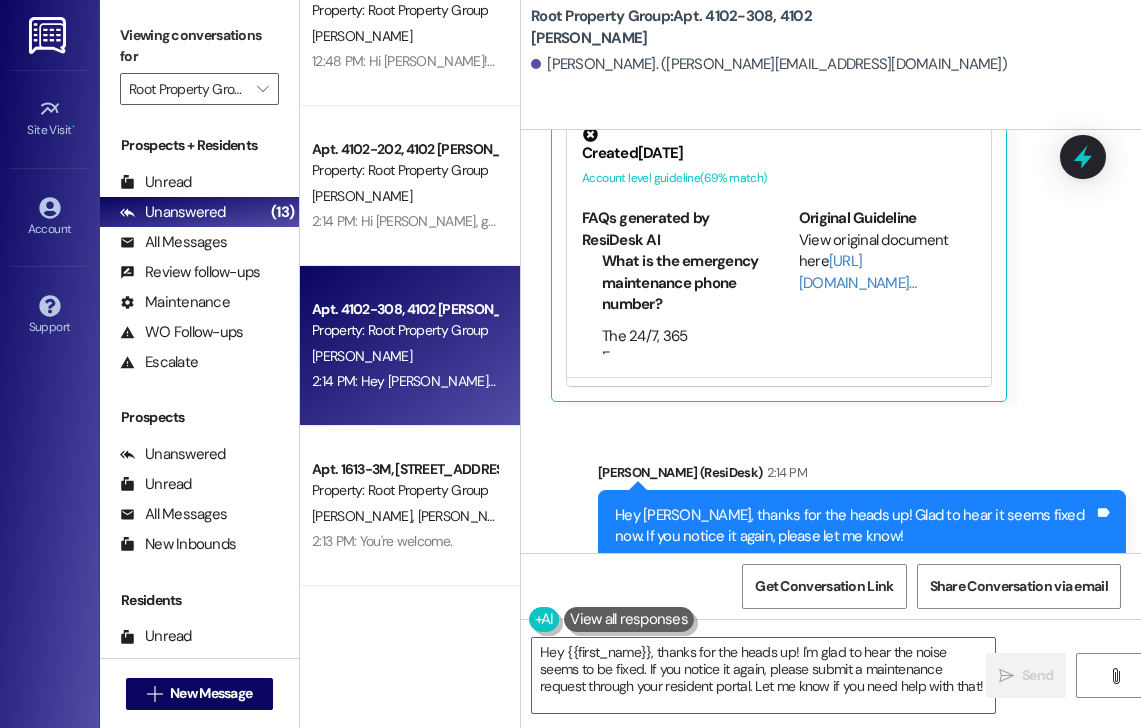 scroll, scrollTop: 4642, scrollLeft: 0, axis: vertical 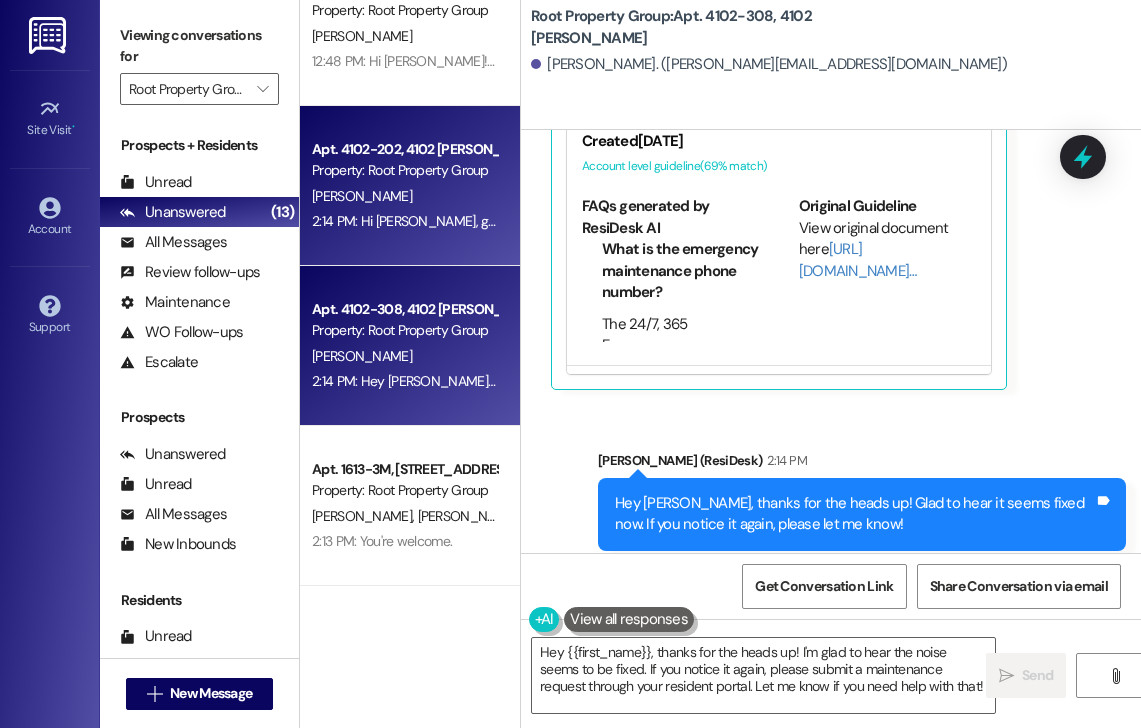 click on "Apt. 4102-202, [STREET_ADDRESS][PERSON_NAME] Property: Root Property Group [PERSON_NAME] 2:14 PM: Hi [PERSON_NAME], glad to hear the building-wide water issue was resolved! Let us know if anything else comes up! 2:14 PM: Hi [PERSON_NAME], glad to hear the building-wide water issue was resolved! Let us know if anything else comes up!" at bounding box center (410, 186) 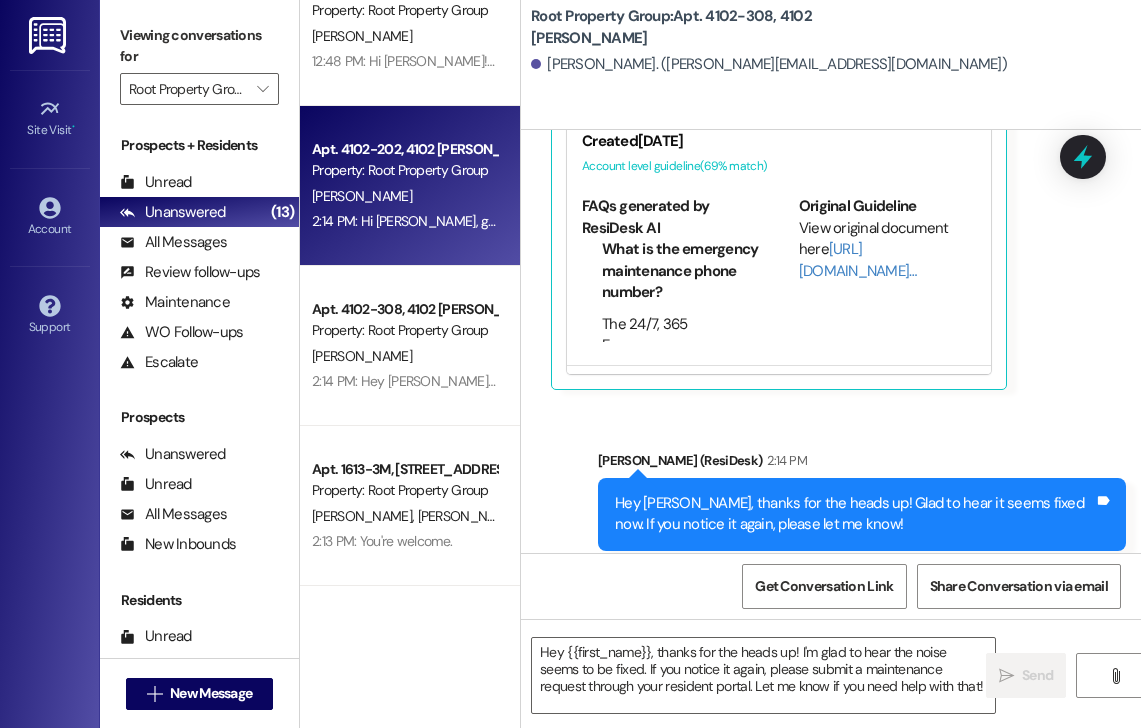 type on "Fetching suggested responses. Please feel free to read through the conversation in the meantime." 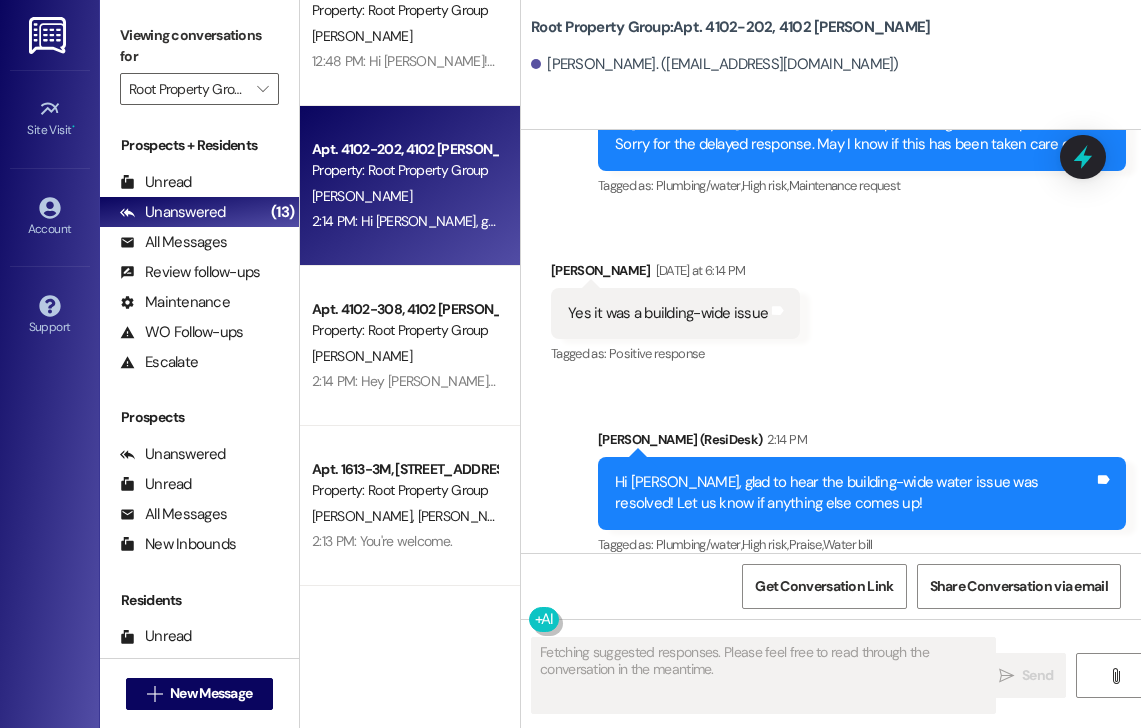scroll, scrollTop: 1042, scrollLeft: 0, axis: vertical 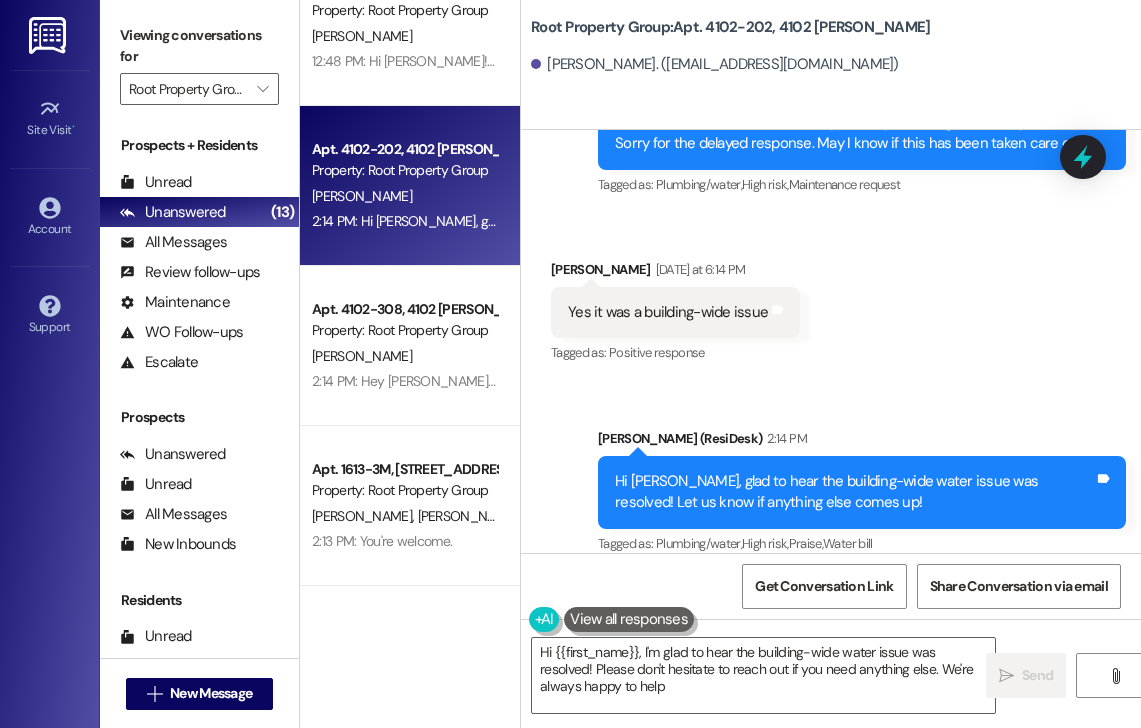 type on "Hi {{first_name}}, I'm glad to hear the building-wide water issue was resolved! Please don't hesitate to reach out if you need anything else. We're always happy to help!" 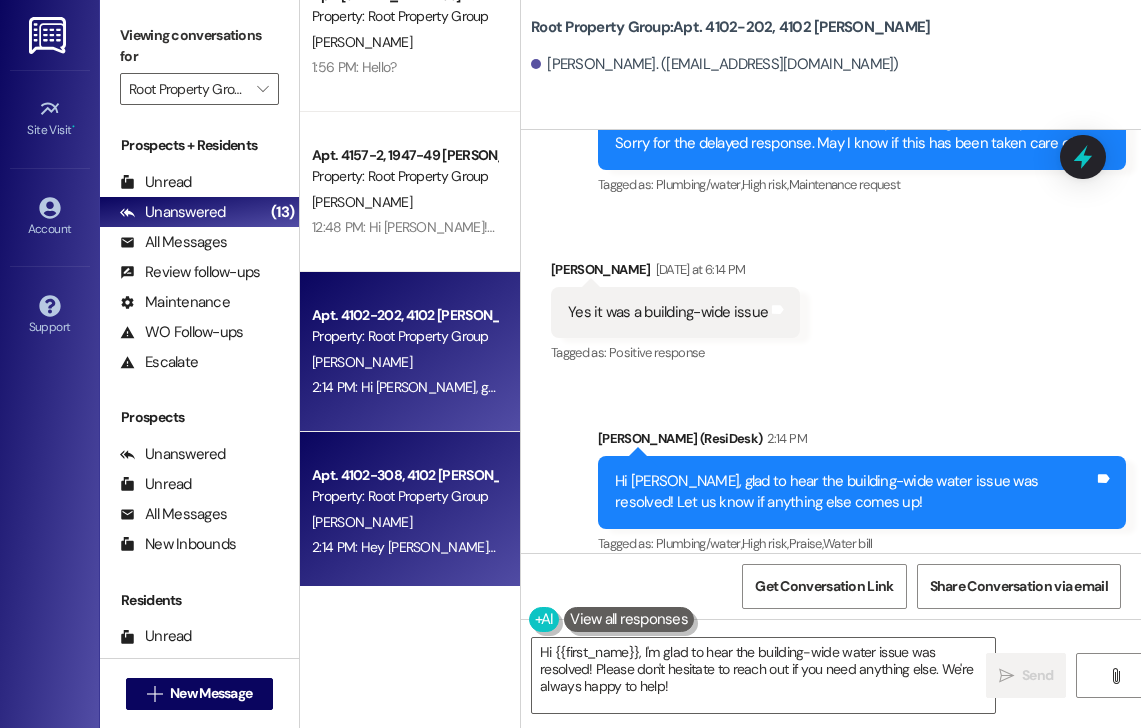 scroll, scrollTop: 1487, scrollLeft: 0, axis: vertical 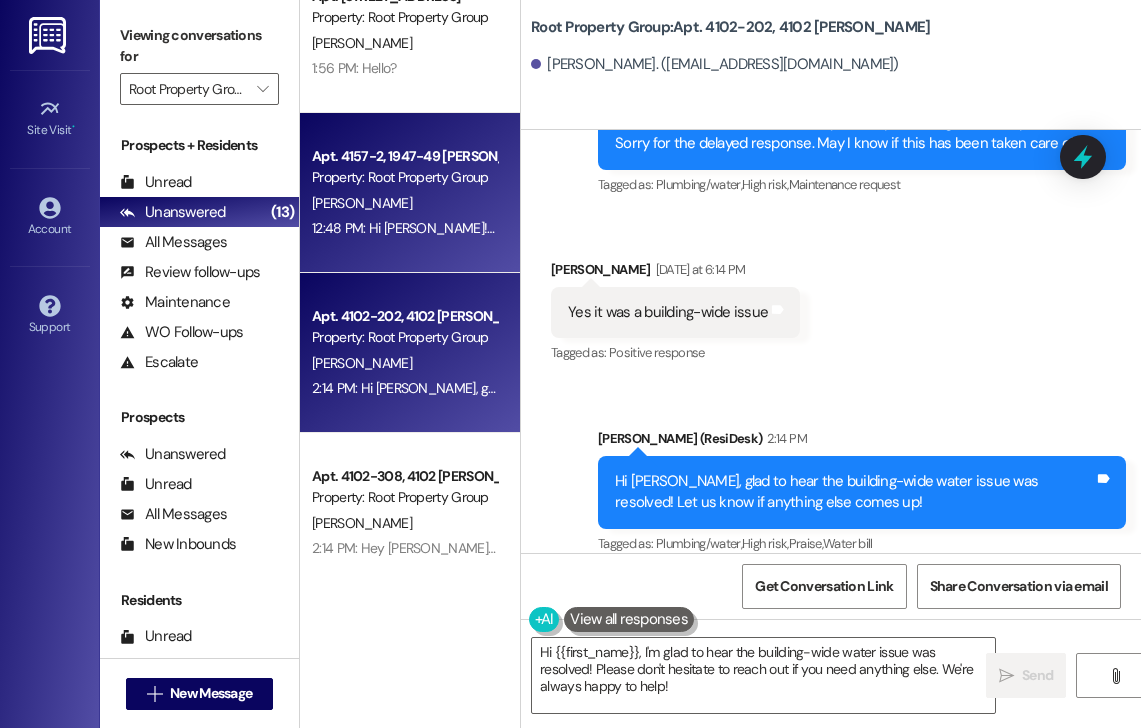 click on "[PERSON_NAME]" at bounding box center (404, 203) 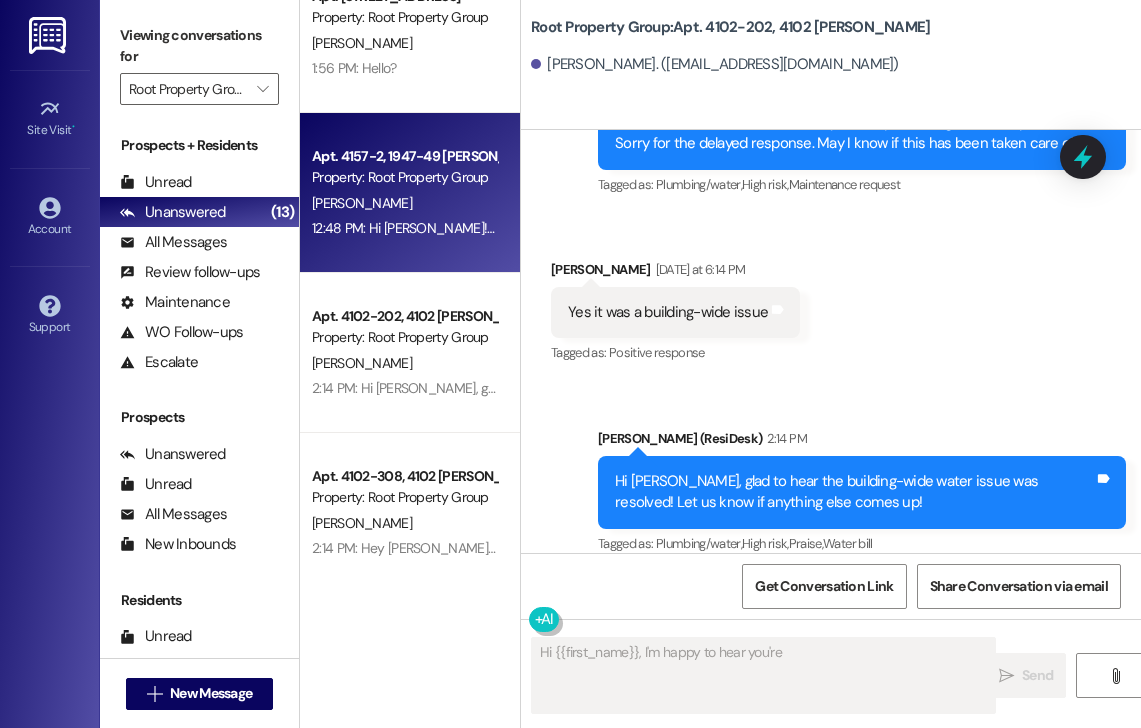 scroll, scrollTop: 196, scrollLeft: 0, axis: vertical 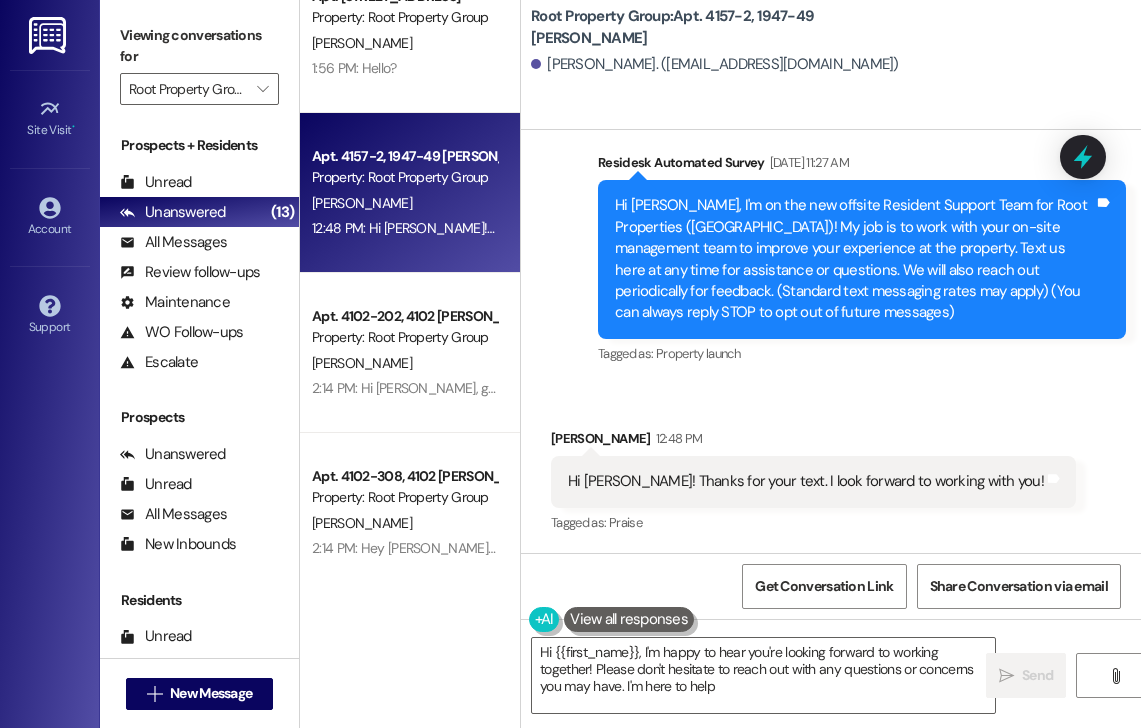 type on "Hi {{first_name}}, I'm happy to hear you're looking forward to working together! Please don't hesitate to reach out with any questions or concerns you may have. I'm here to help!" 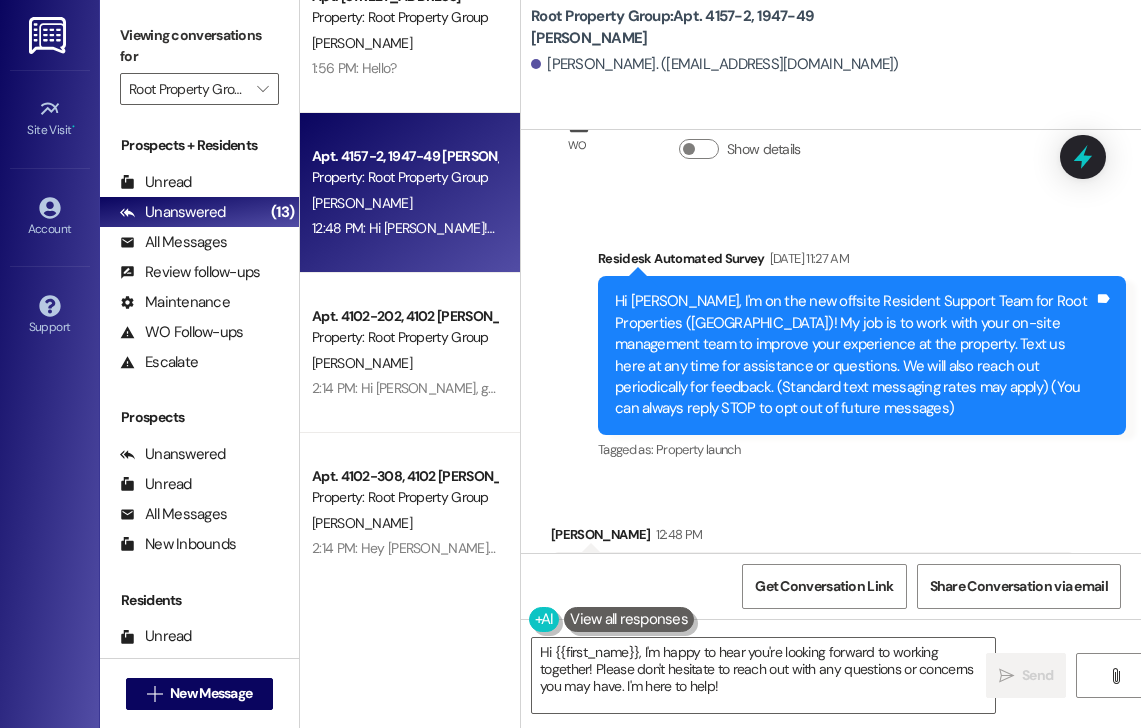 scroll, scrollTop: 196, scrollLeft: 0, axis: vertical 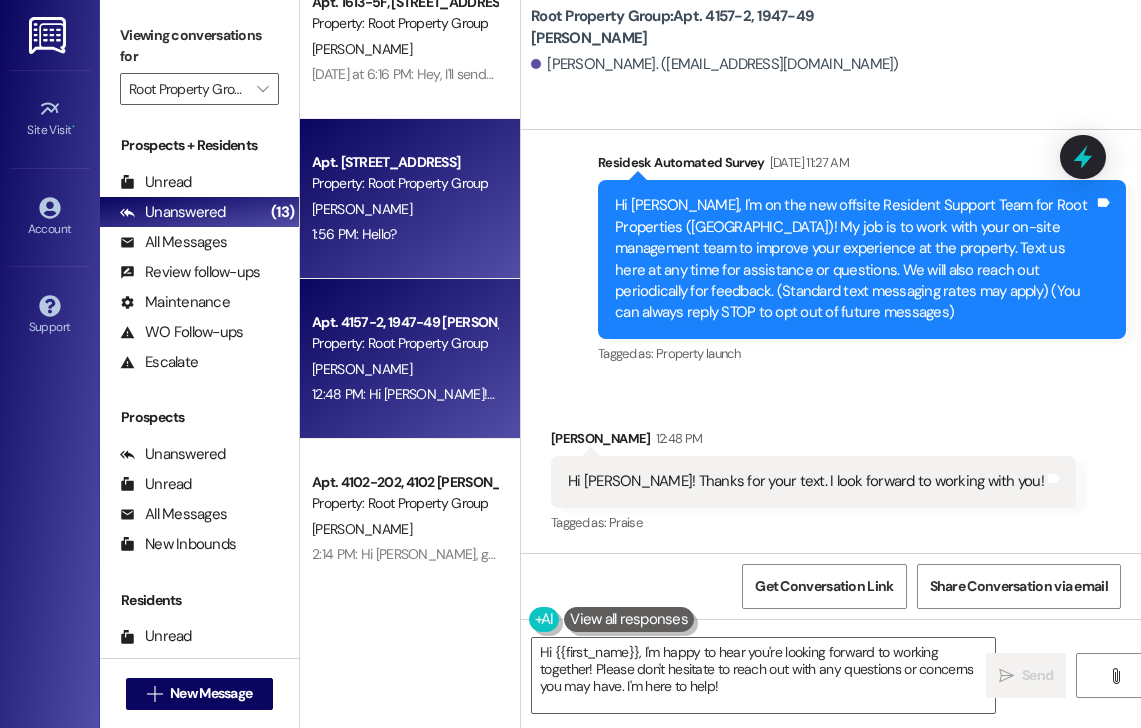 click on "1:56 PM: Hello? 1:56 PM: Hello?" at bounding box center [404, 234] 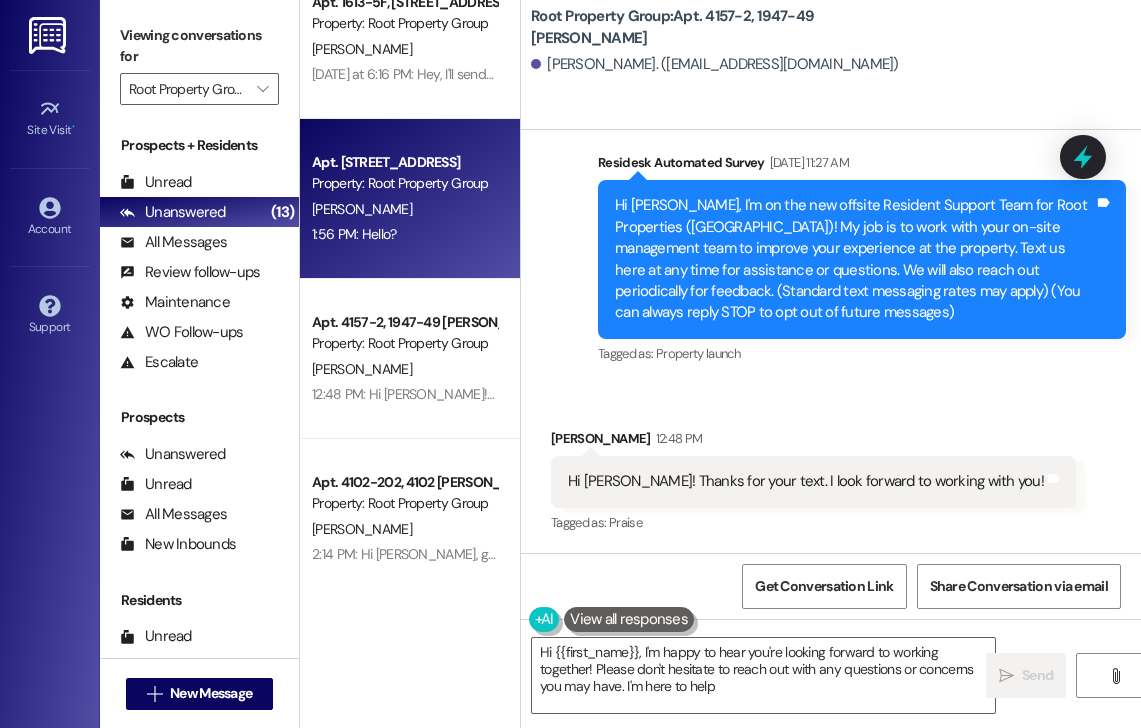 type on "Hi {{first_name}}, I'm happy to hear you're looking forward to working together! Please don't hesitate to reach out with any questions or concerns you may have. I'm here to help!" 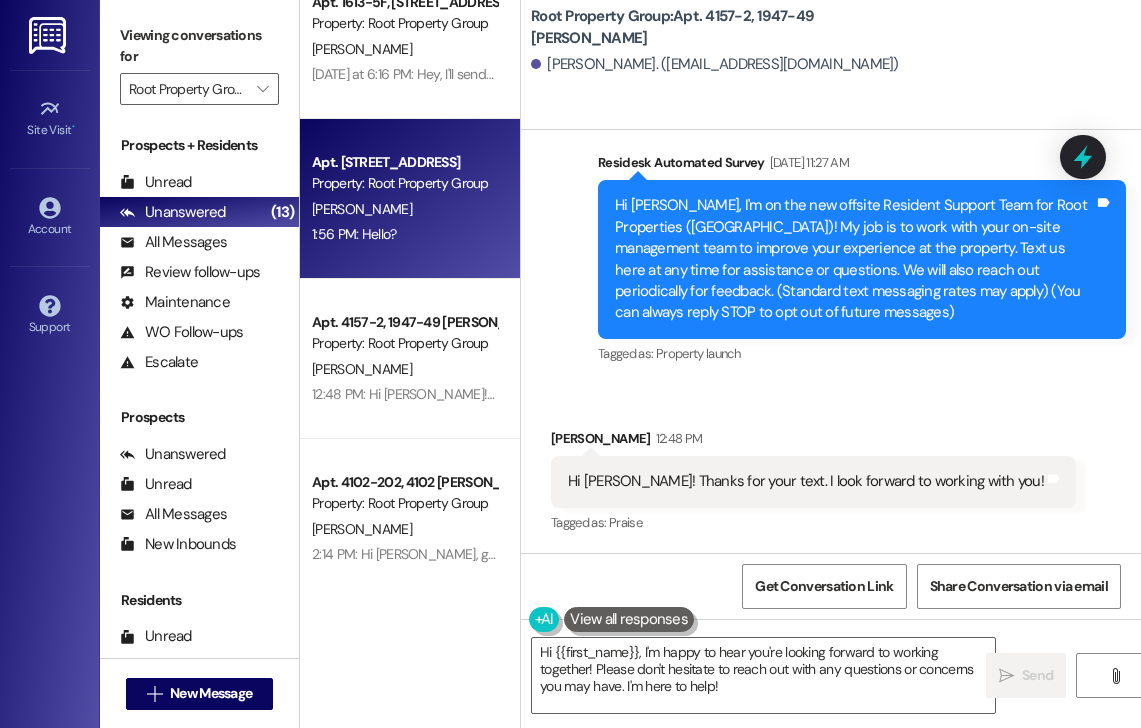 scroll, scrollTop: 0, scrollLeft: 0, axis: both 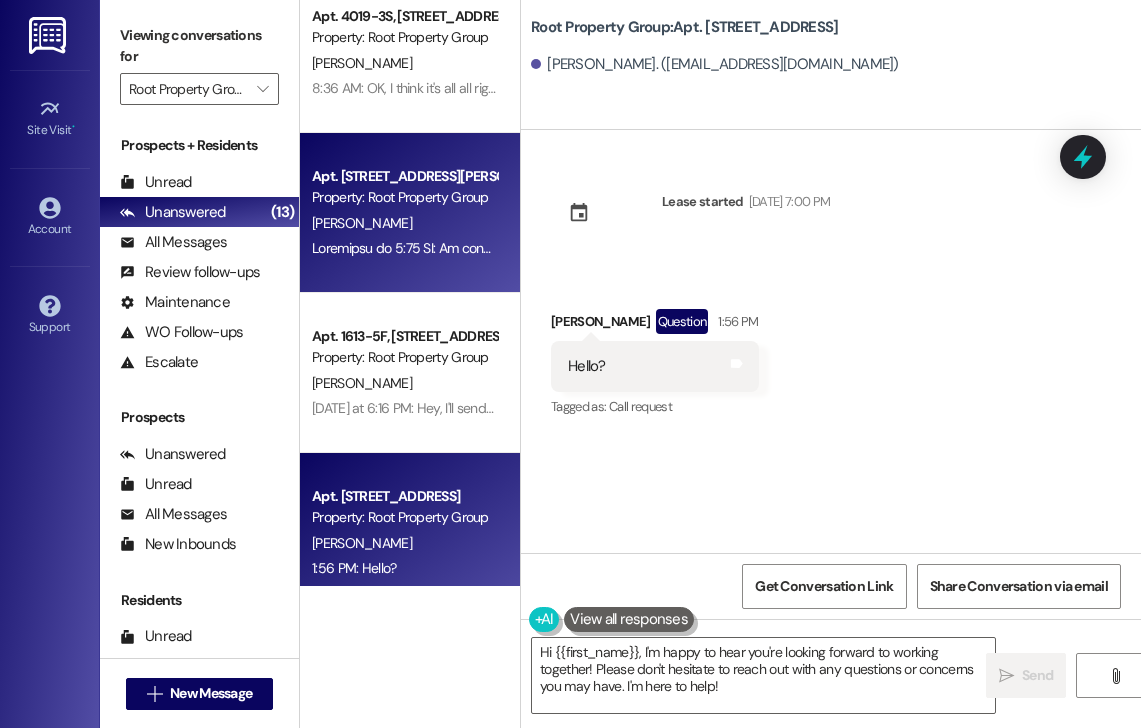 drag, startPoint x: 408, startPoint y: 202, endPoint x: 422, endPoint y: 240, distance: 40.496914 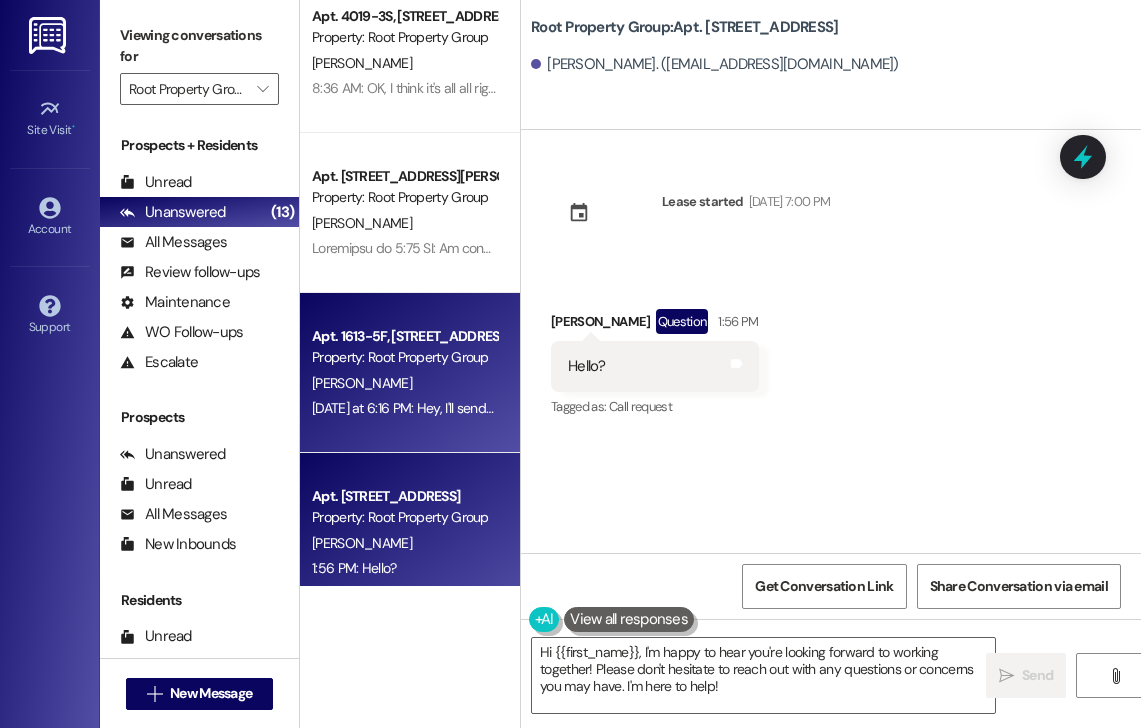 click on "Property: Root Property Group" at bounding box center [404, 357] 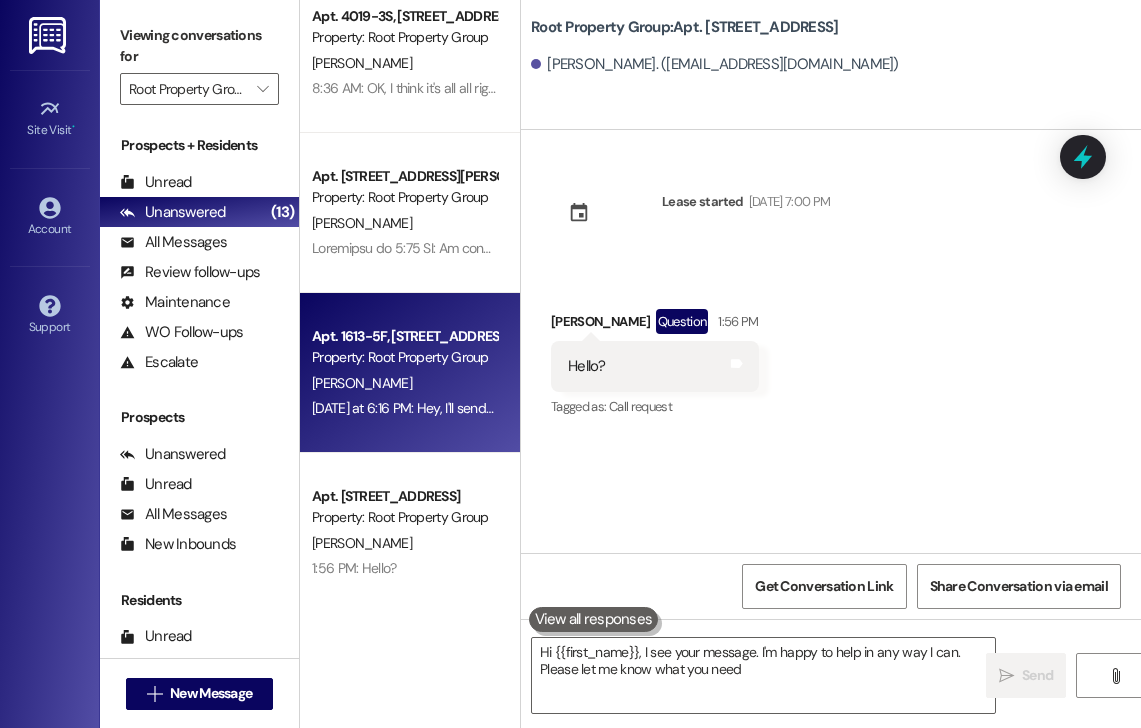 type on "Hi {{first_name}}, I see your message. I'm happy to help in any way I can. Please let me know what you need!" 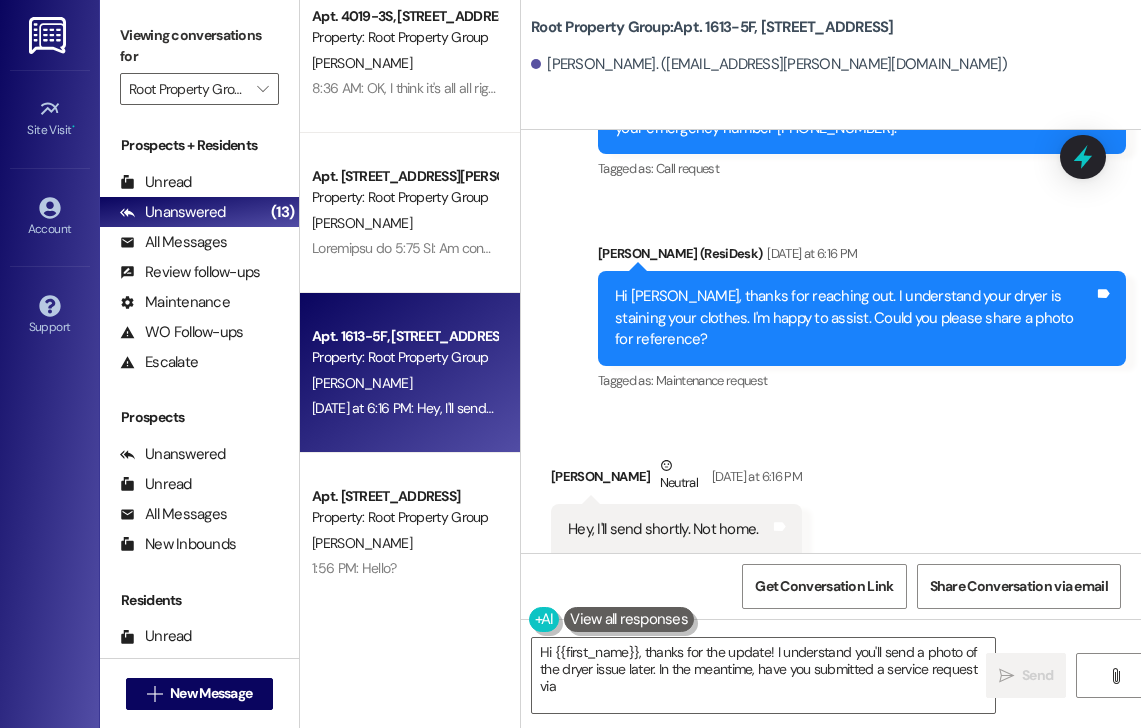 scroll, scrollTop: 1042, scrollLeft: 0, axis: vertical 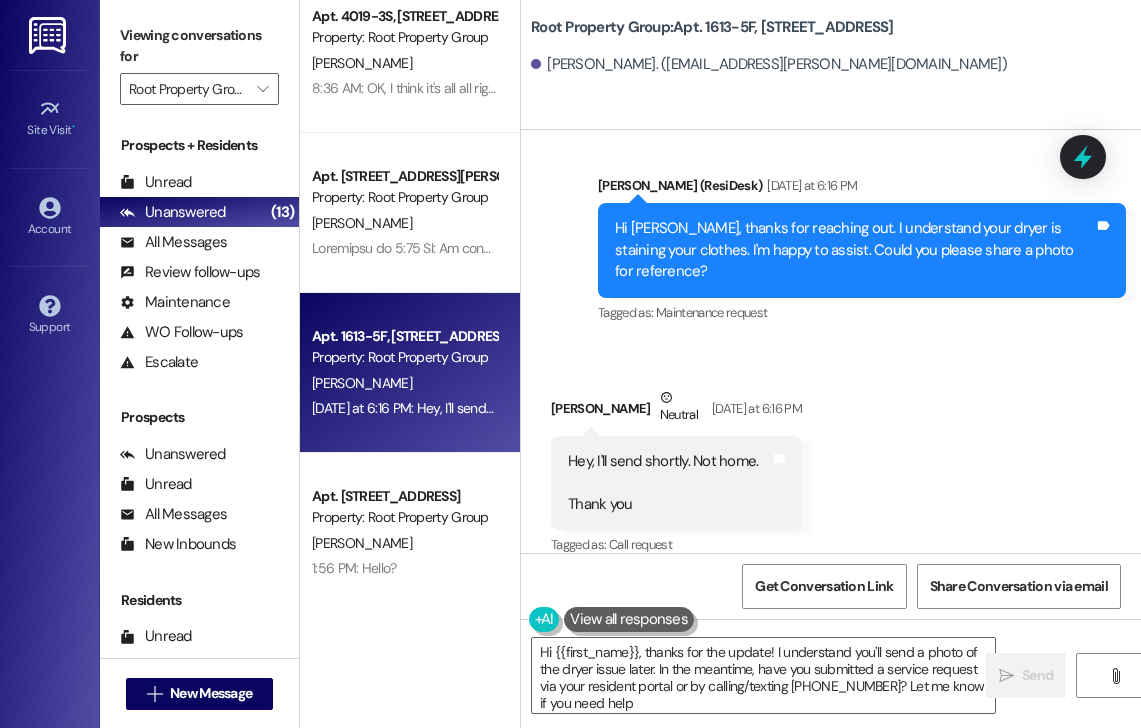 type on "Hi {{first_name}}, thanks for the update! I understand you'll send a photo of the dryer issue later. In the meantime, have you submitted a service request via your resident portal or by calling/texting [PHONE_NUMBER]? Let me know if you need help!" 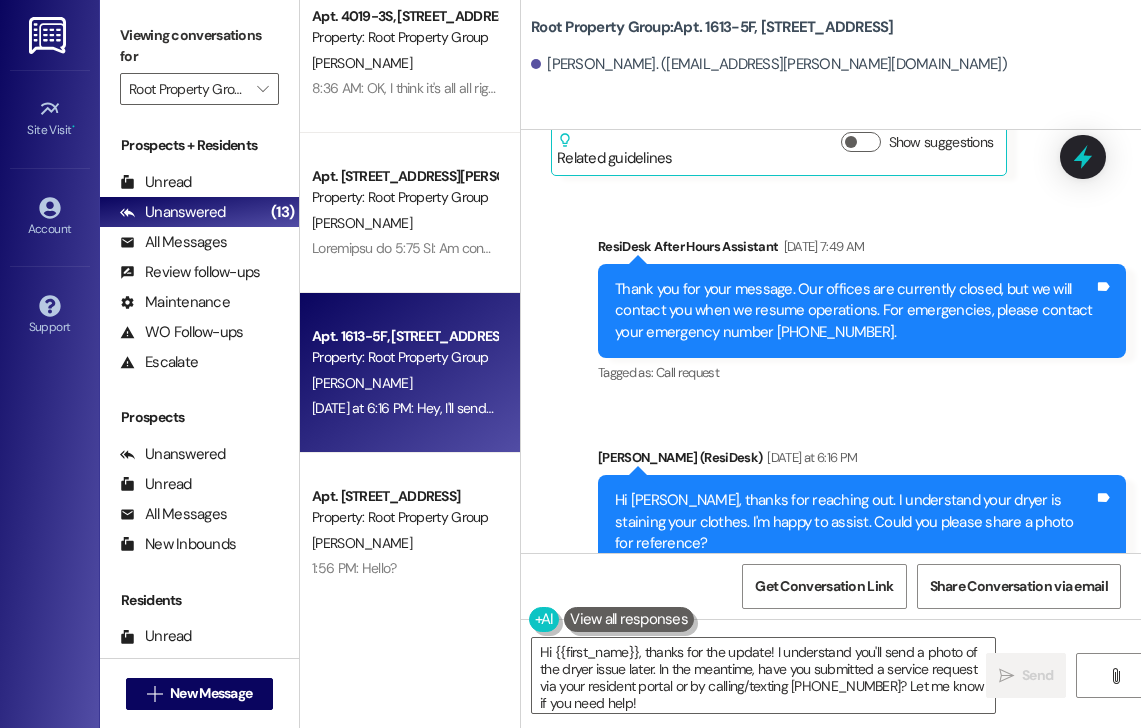 scroll, scrollTop: 1043, scrollLeft: 0, axis: vertical 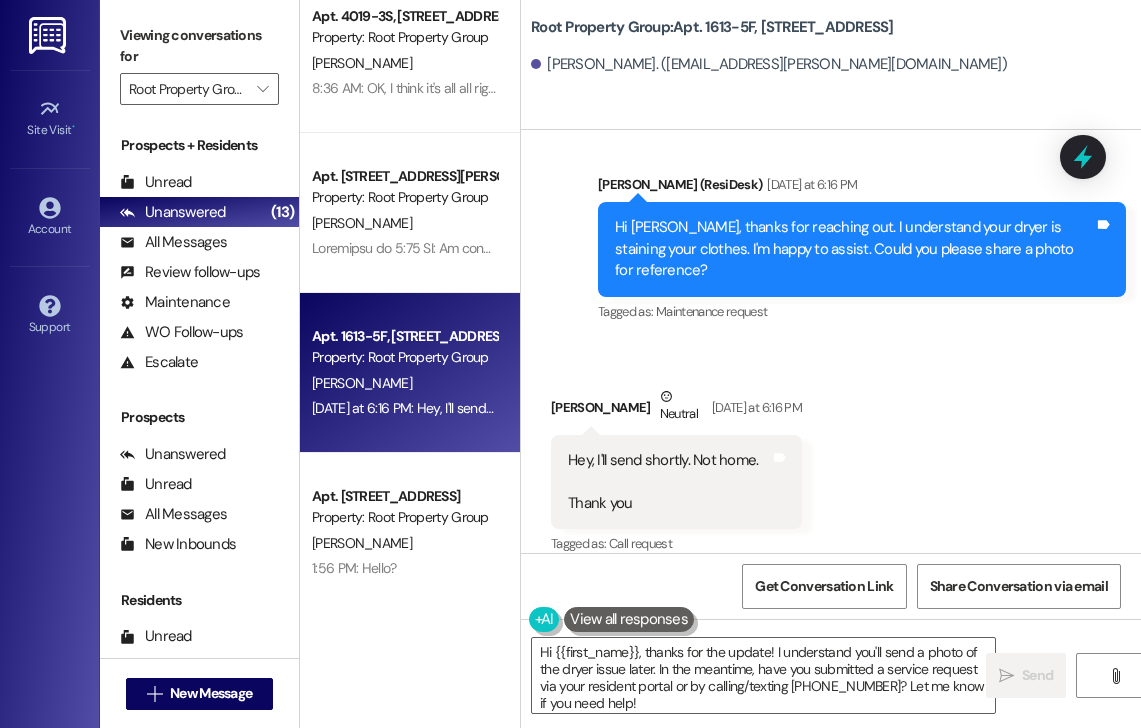 click on "Received via SMS [PERSON_NAME]   Neutral [DATE] at 6:16 PM Hey, I'll send shortly. Not home.
Thank you Tags and notes Tagged as:   Call request Click to highlight conversations about Call request" at bounding box center [831, 457] 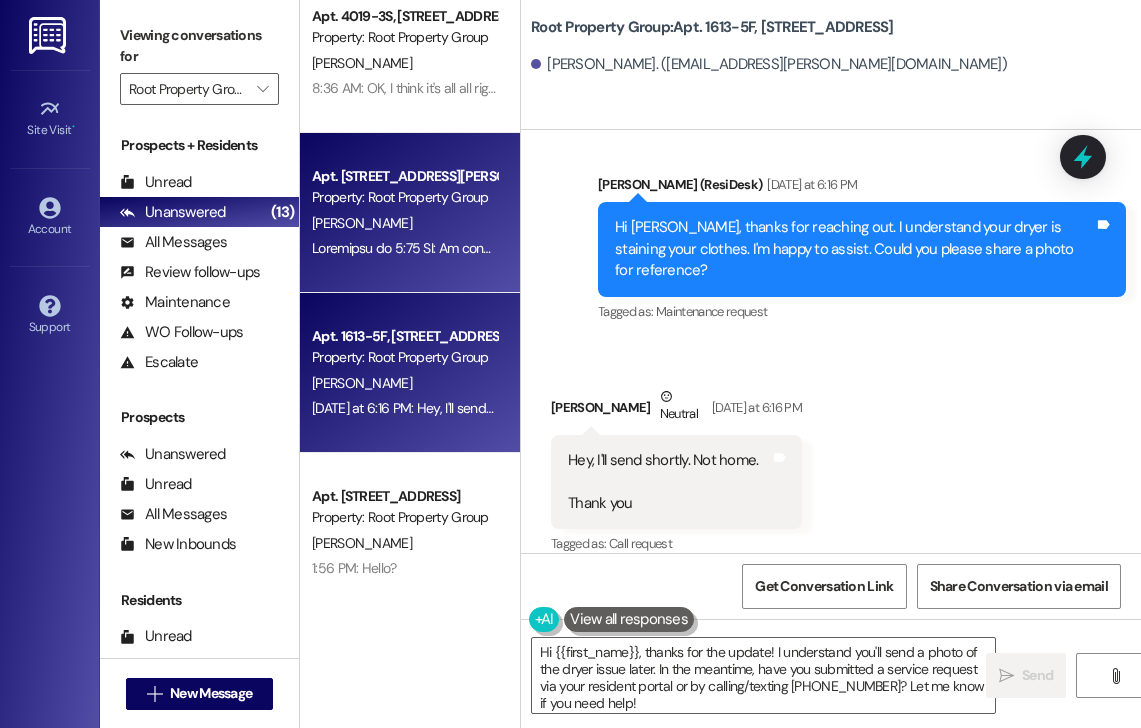 click at bounding box center (3217, 248) 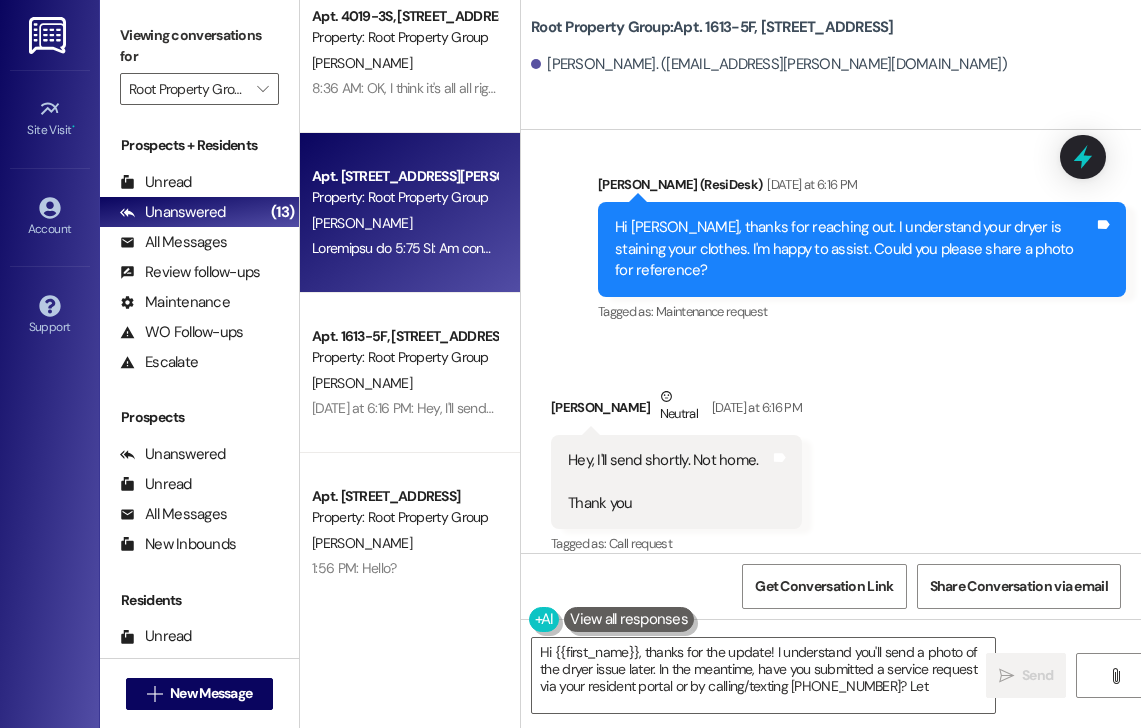 type on "Hi {{first_name}}, thanks for the update! I understand you'll send a photo of the dryer issue later. In the meantime, have you submitted a service request via your resident portal or by calling/texting [PHONE_NUMBER]? Let me" 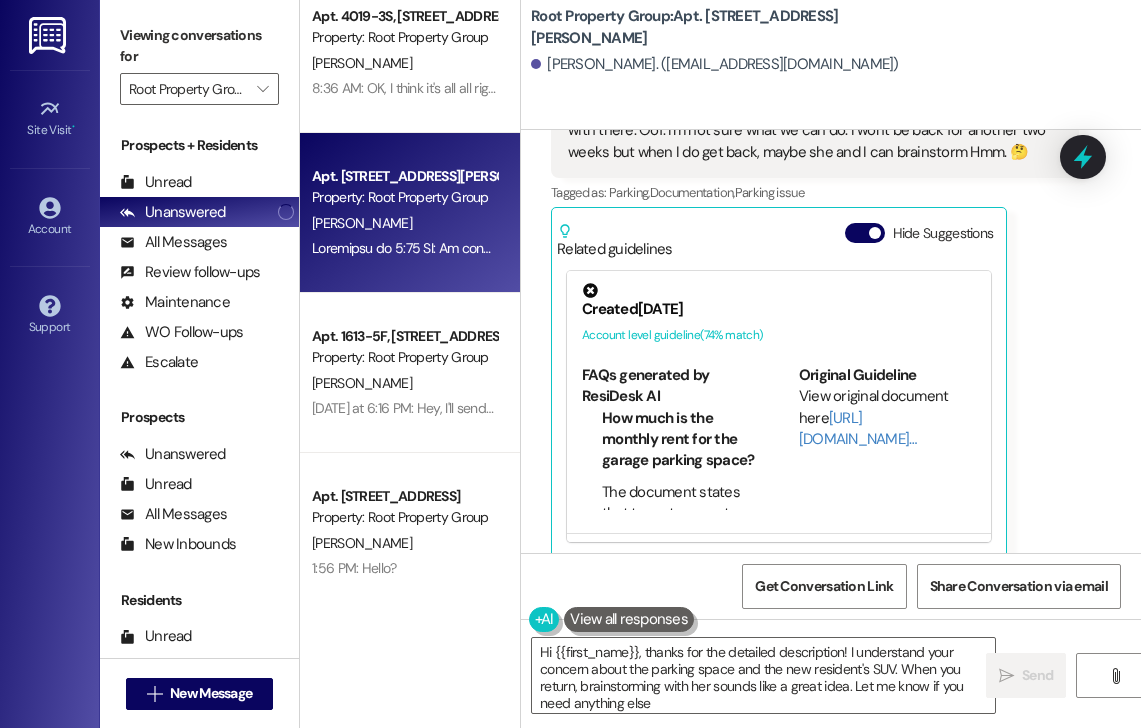 type on "Hi {{first_name}}, thanks for the detailed description! I understand your concern about the parking space and the new resident's SUV. When you return, brainstorming with her sounds like a great idea. Let me know if you need anything else!" 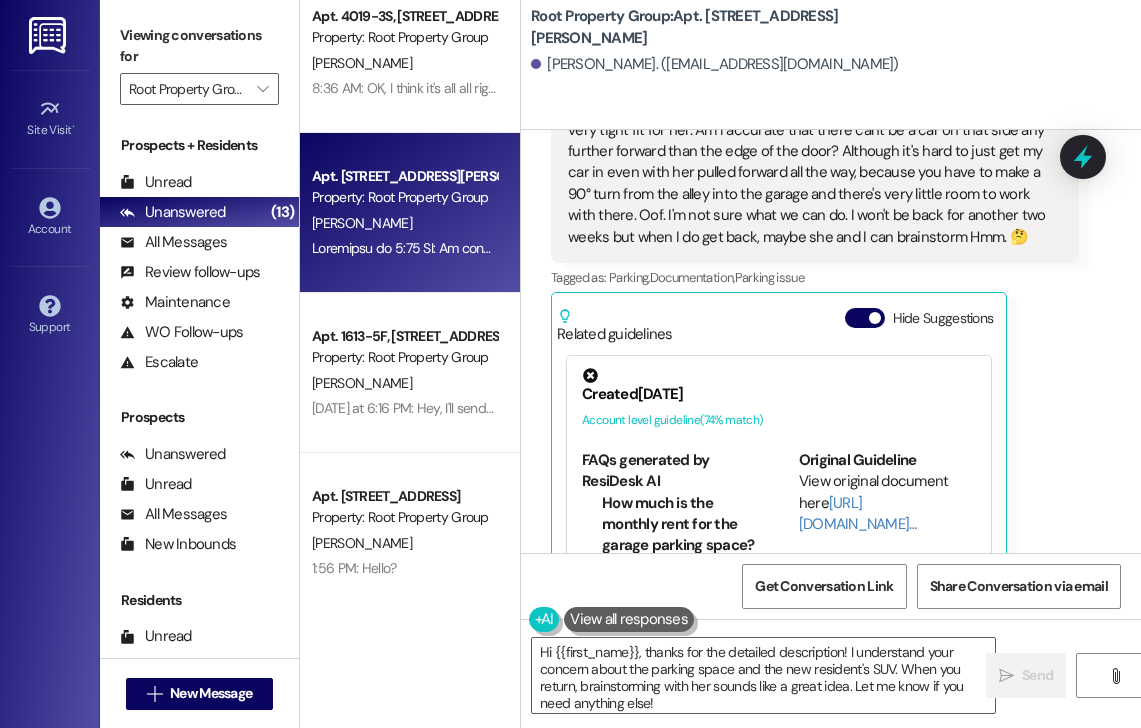 scroll, scrollTop: 2457, scrollLeft: 0, axis: vertical 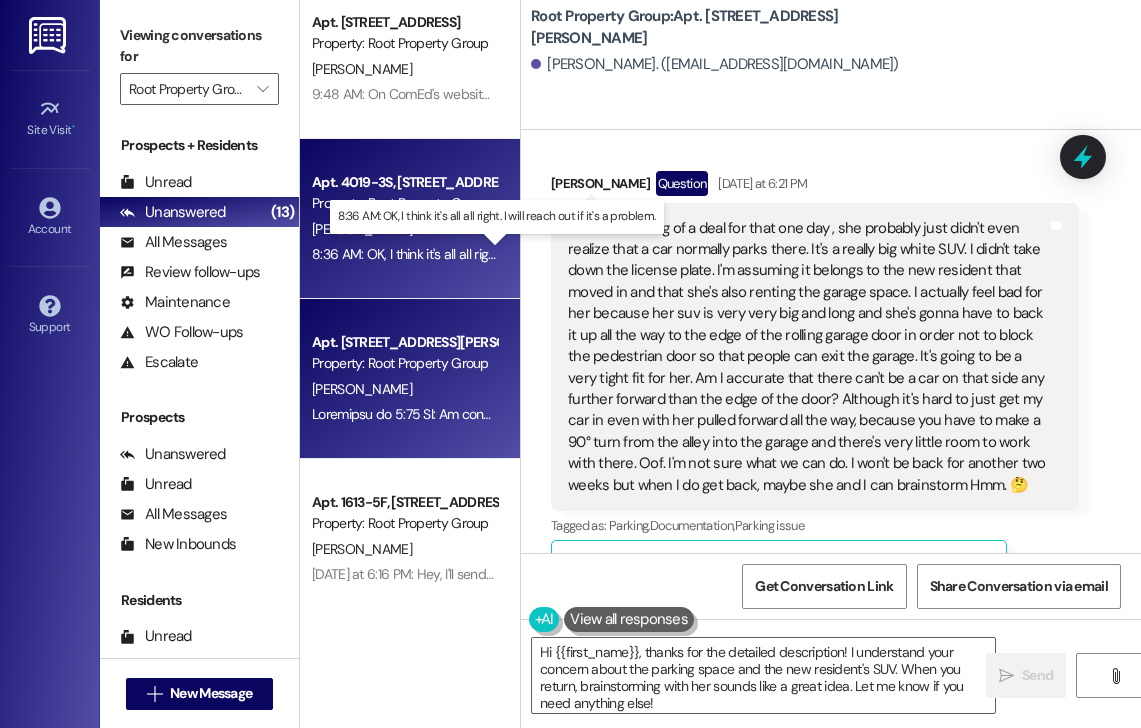 click on "8:36 AM: OK, I think it's all all right. I will reach out if it's a problem. 8:36 AM: OK, I think it's all all right. I will reach out if it's a problem." at bounding box center [496, 254] 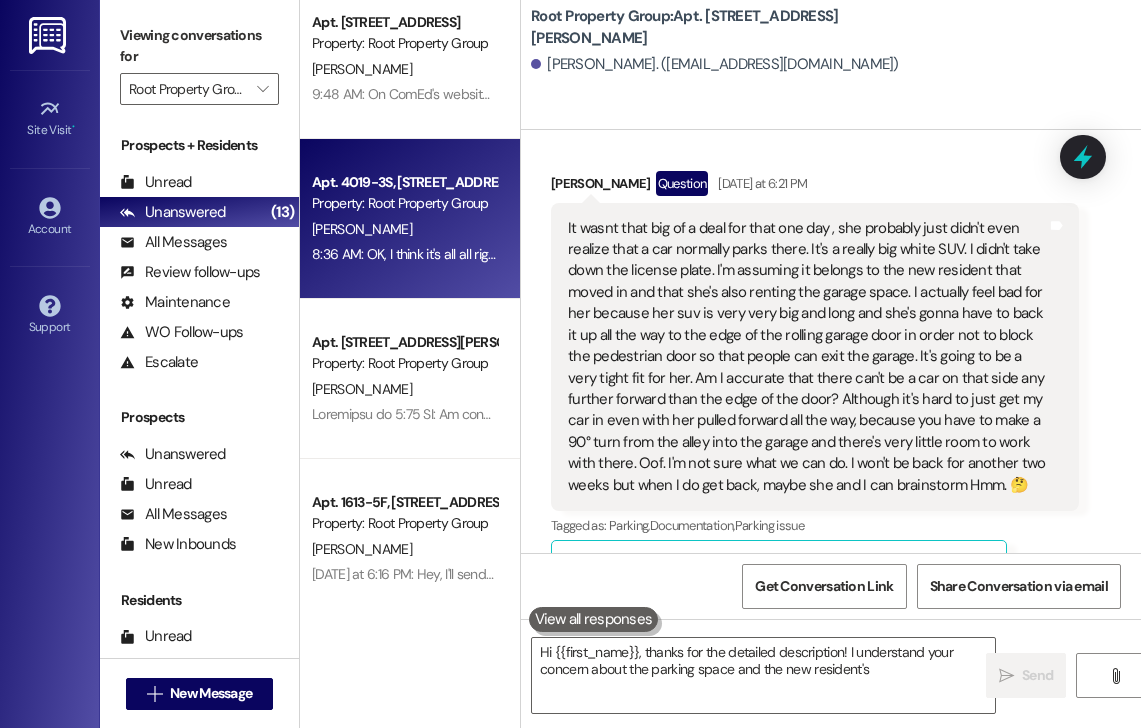 type on "Hi {{first_name}}, thanks for the detailed description! I understand your concern about the parking space and the new resident's" 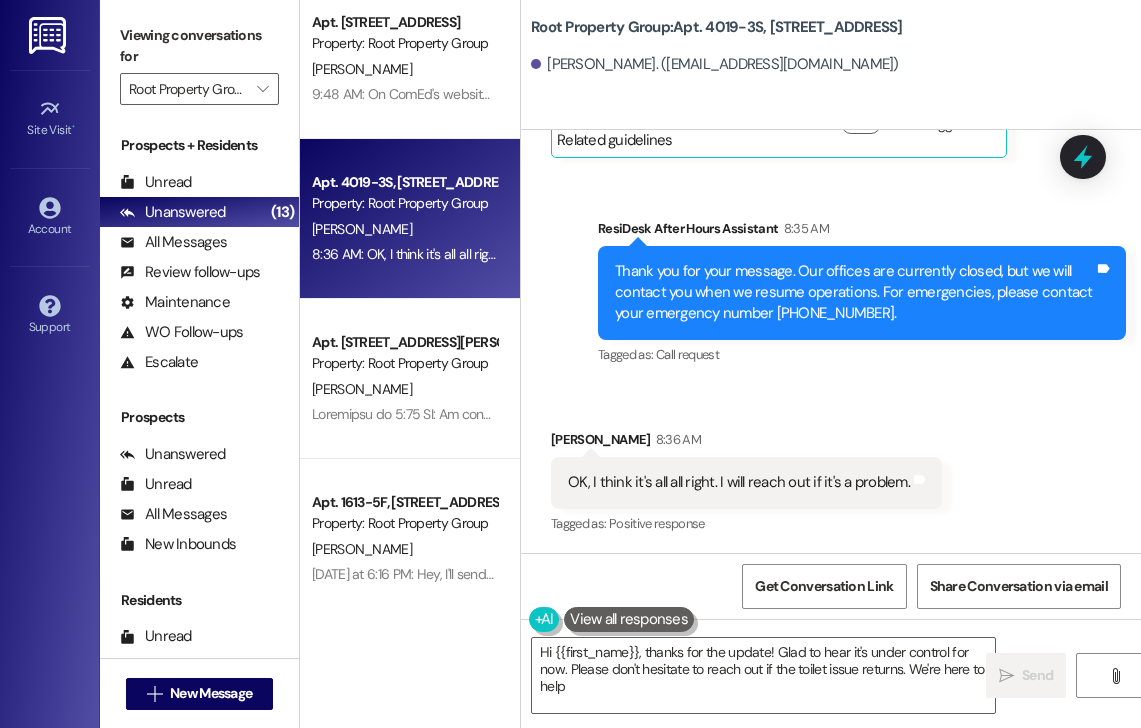 type on "Hi {{first_name}}, thanks for the update! Glad to hear it's under control for now. Please don't hesitate to reach out if the toilet issue returns. We're here to help!" 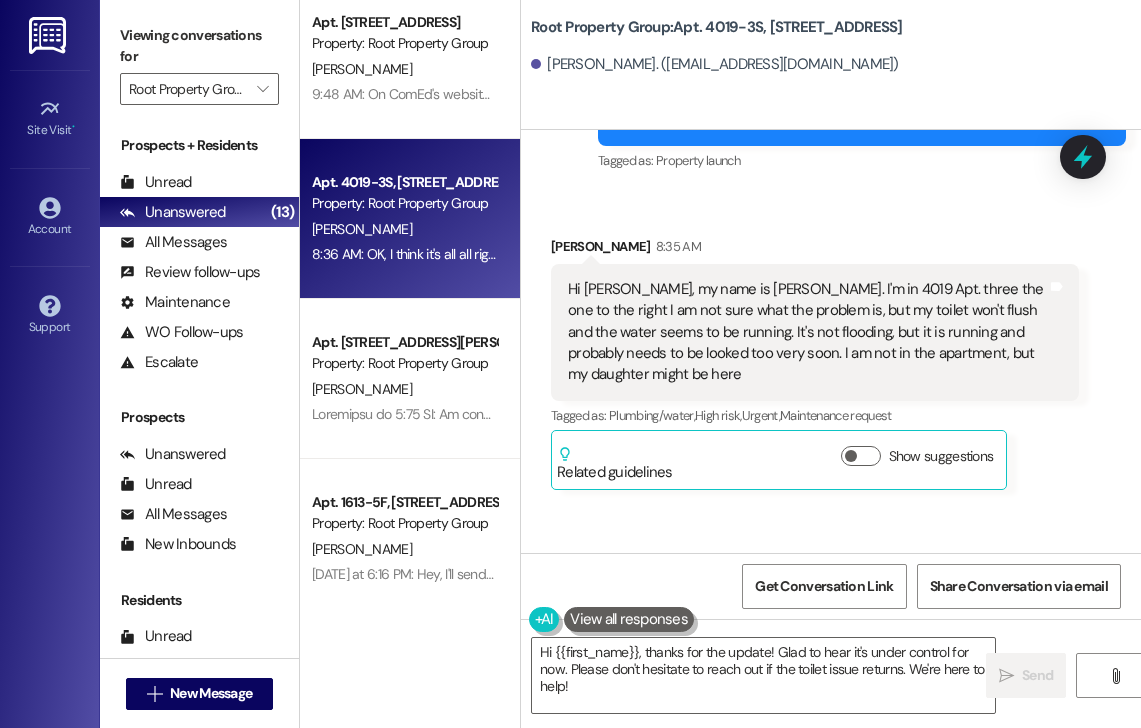 scroll, scrollTop: 682, scrollLeft: 0, axis: vertical 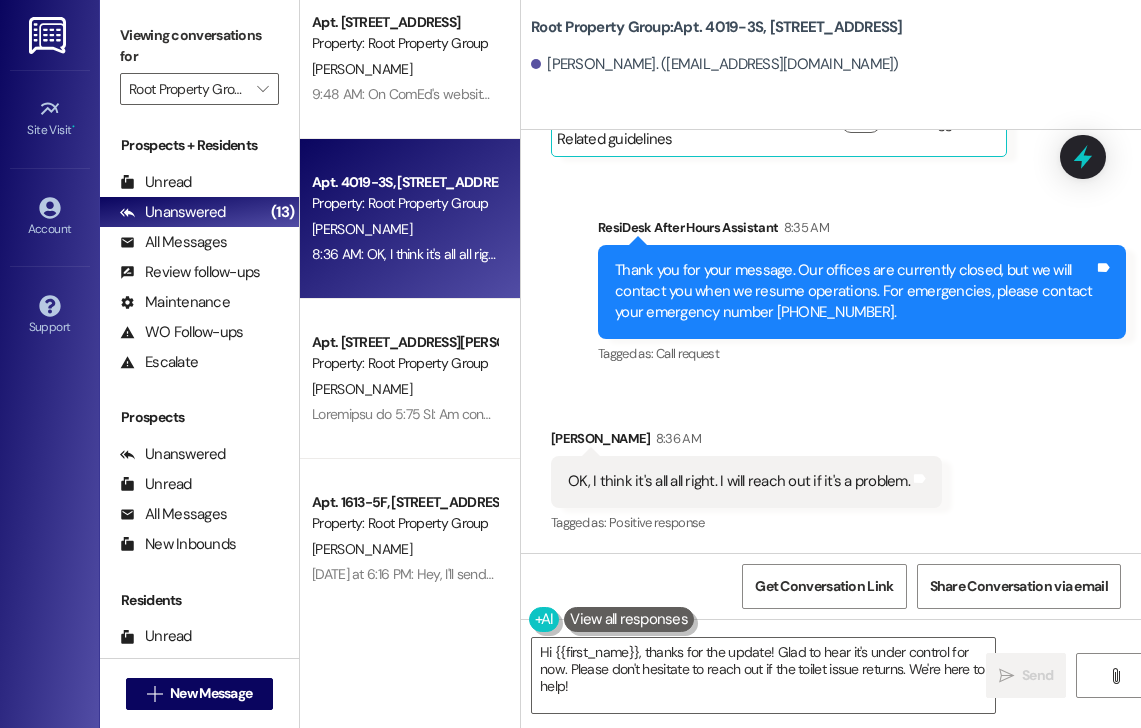 click on "Received via SMS [PERSON_NAME] 8:36 AM OK, I think it's all all right. I will reach out if it's a problem. Tags and notes Tagged as:   Positive response Click to highlight conversations about Positive response" at bounding box center (831, 467) 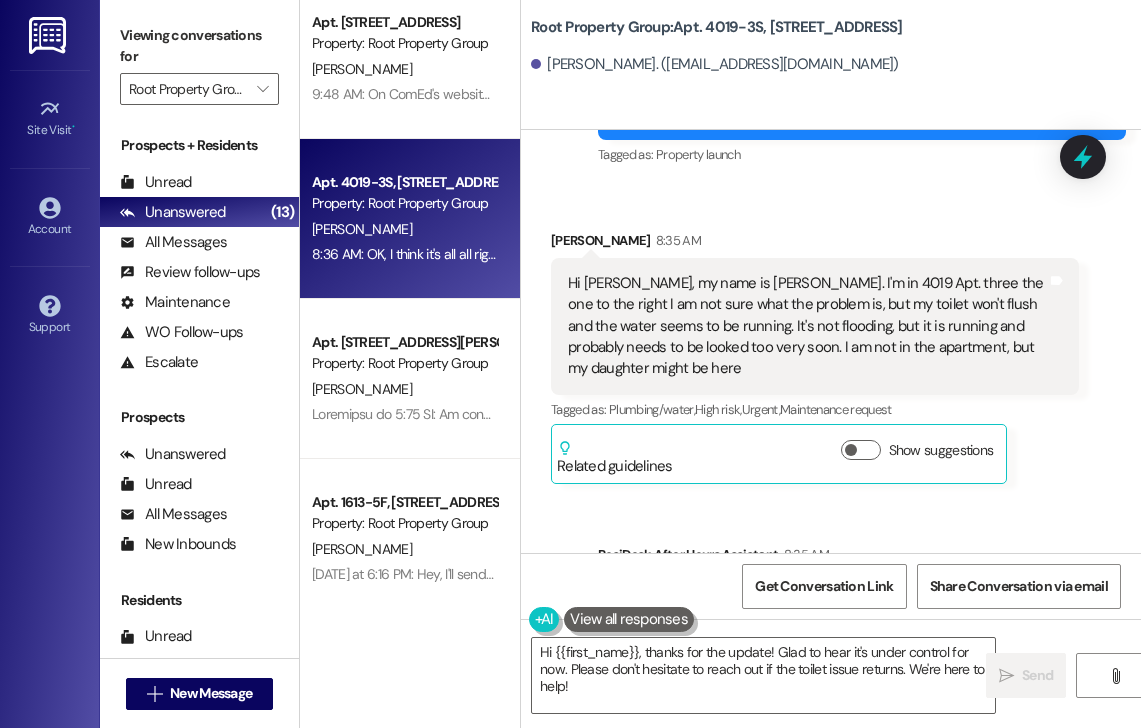 scroll, scrollTop: 349, scrollLeft: 0, axis: vertical 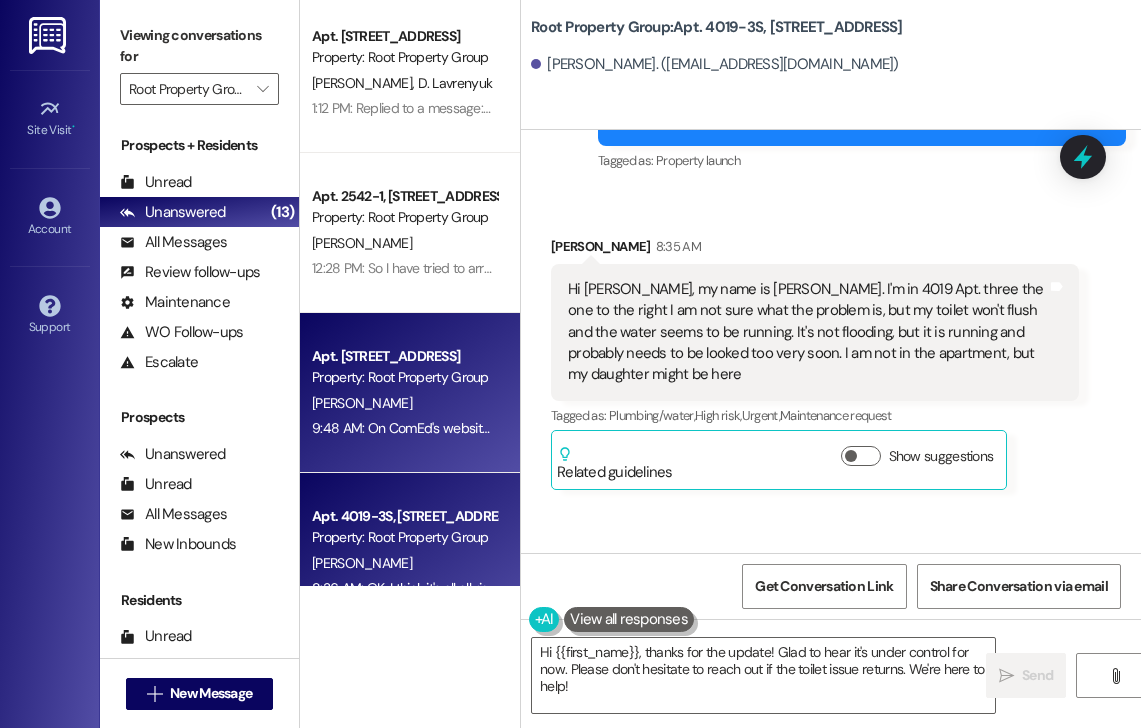 click on "Apt. [STREET_ADDRESS]" at bounding box center (404, 356) 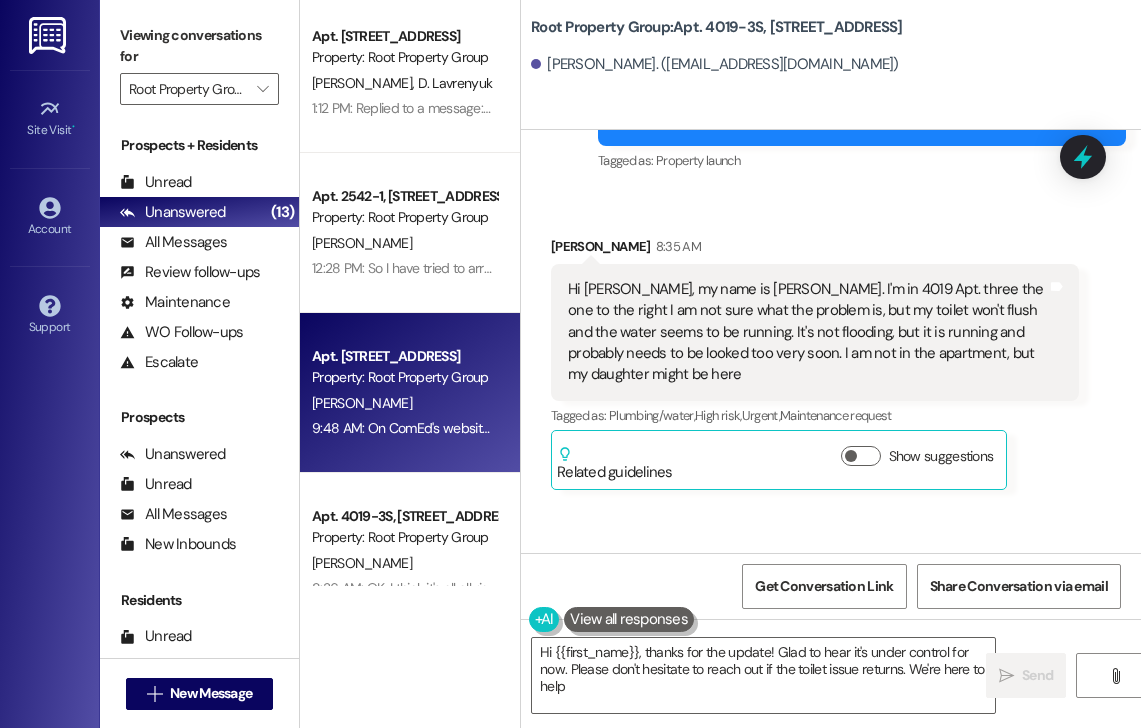 type on "Hi {{first_name}}, thanks for the update! Glad to hear it's under control for now. Please don't hesitate to reach out if the toilet issue returns. We're here to help!" 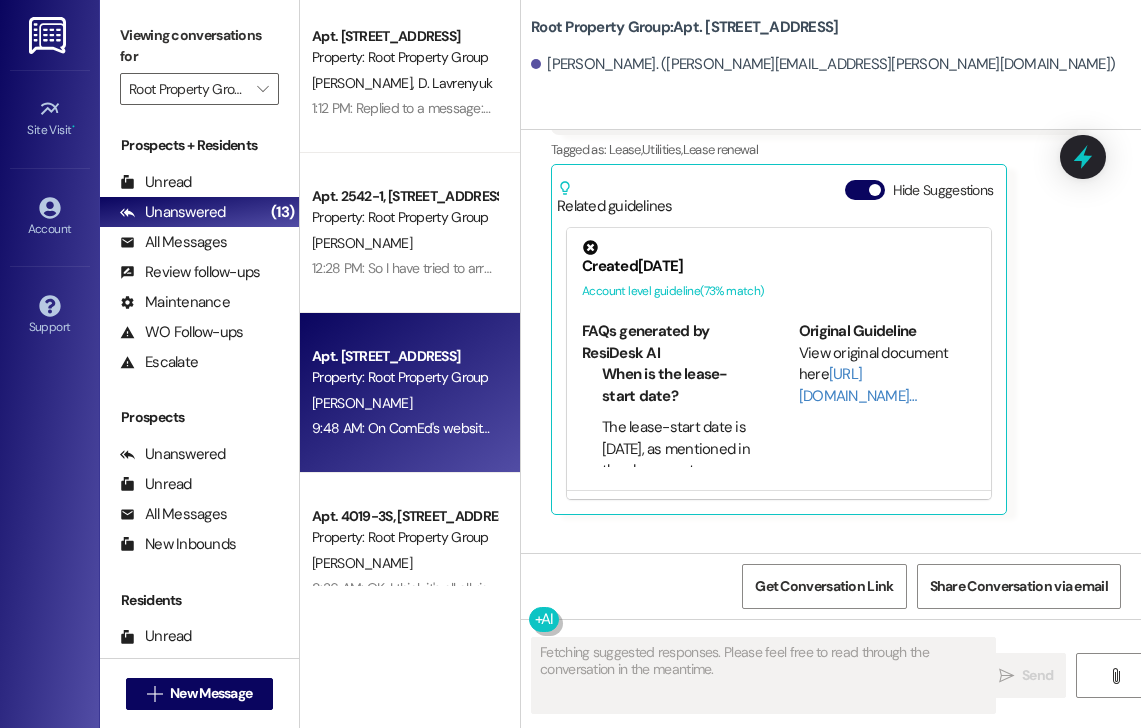 scroll, scrollTop: 4209, scrollLeft: 0, axis: vertical 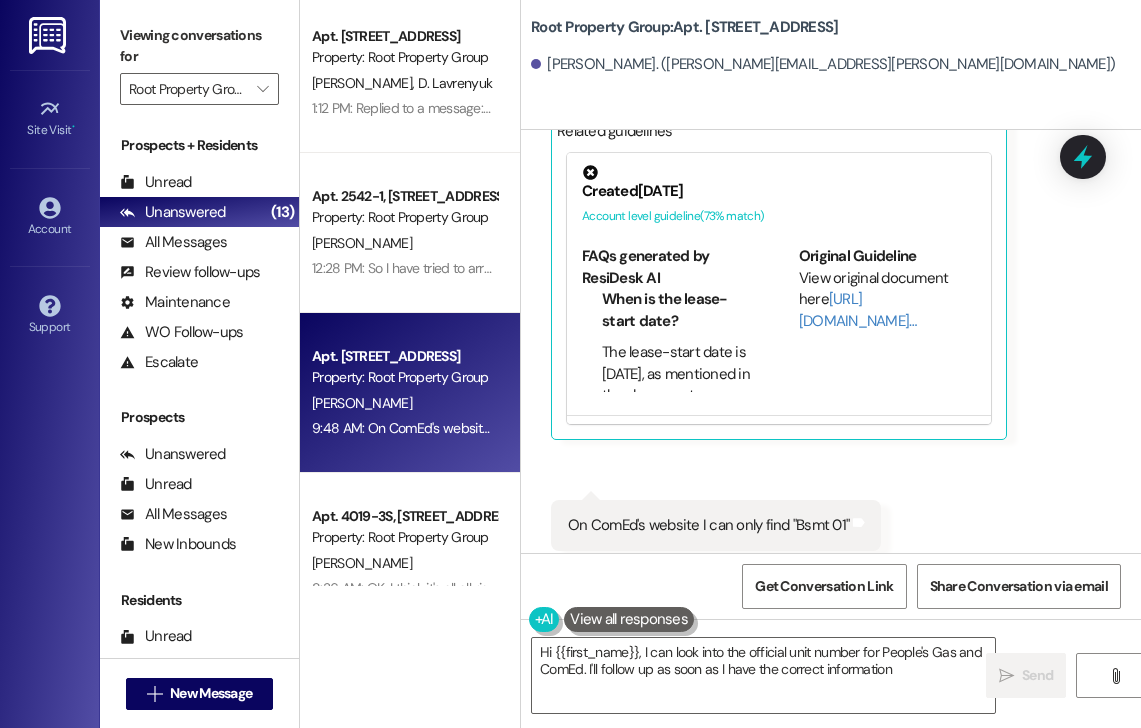 type on "Hi {{first_name}}, I can look into the official unit number for People's Gas and ComEd. I'll follow up as soon as I have the correct information!" 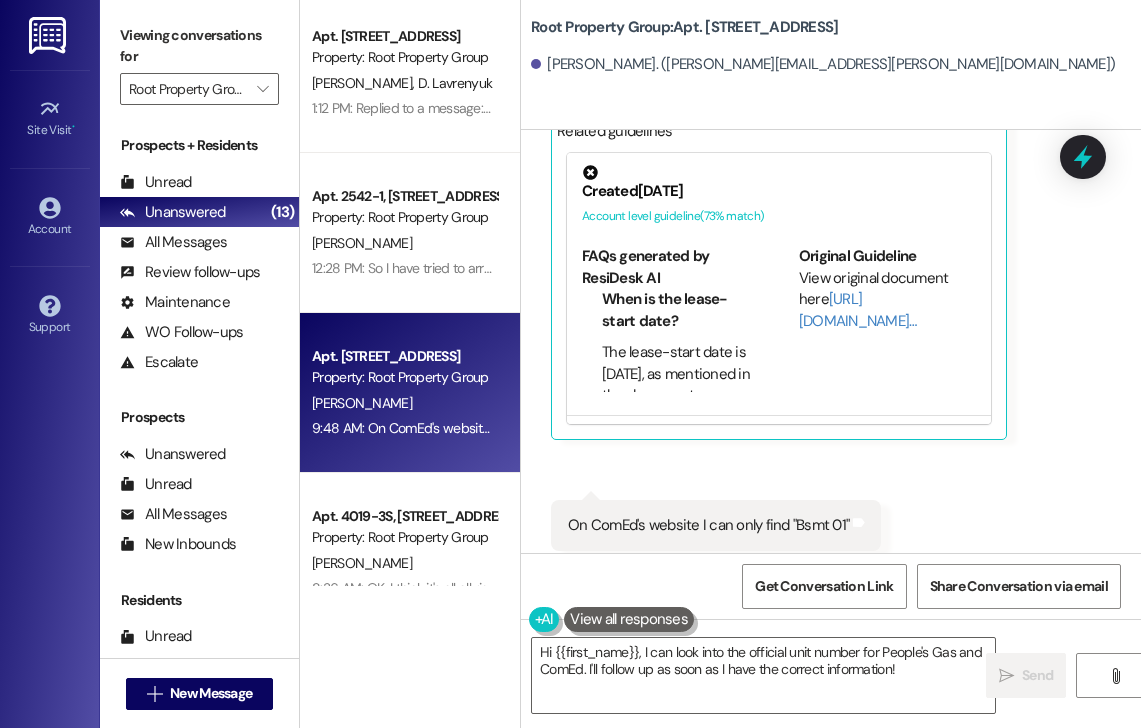 click on "[PERSON_NAME] Question 9:42 AM Hi [PERSON_NAME], I am working on setting up utilities and was wondering what the official unit number is for my lease? On the people's gas website it says "BSMT FRONT" is this the correct option for my unit? Tags and notes Tagged as:   Lease ,  Click to highlight conversations about Lease Utilities ,  Click to highlight conversations about Utilities Lease renewal Click to highlight conversations about Lease renewal  Related guidelines Hide Suggestions Created  [DATE] Account level guideline  ( 73 % match) FAQs generated by ResiDesk AI When is the lease-start date? The lease-start date is [DATE], as mentioned in the document. What is the total amount due before move-in? The total amount due before move-in is $2,300.00, which includes one full month of rent ($1,650.00) and a non-refundable Move-in [GEOGRAPHIC_DATA] ($650.00). What is the deadline for paying the move-in fees? The deadline for paying the move-in fees is [DATE], which is 7 days before the lease start date.  ( 73" at bounding box center (815, 187) 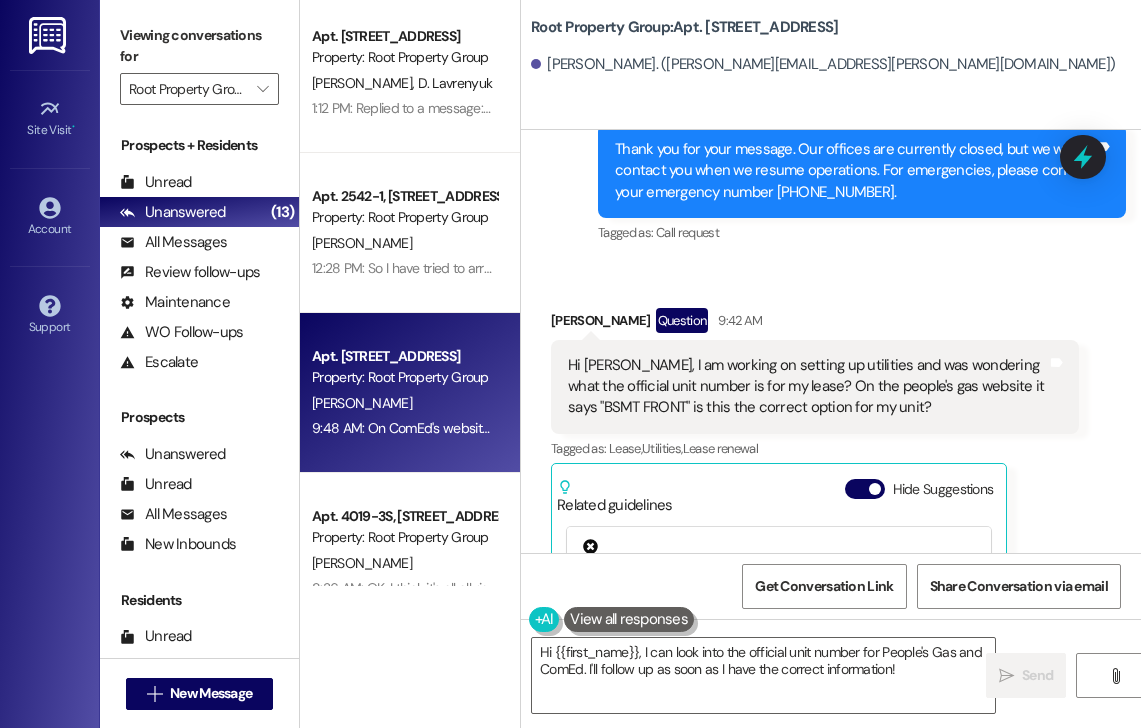 scroll, scrollTop: 3828, scrollLeft: 0, axis: vertical 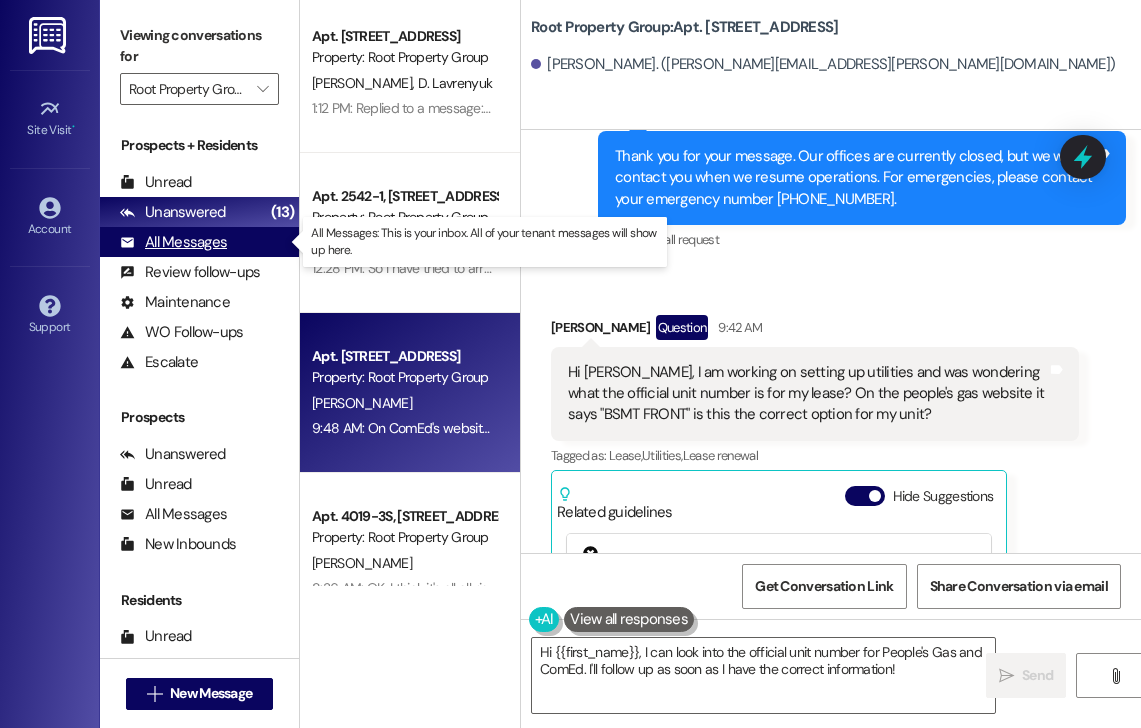 click on "All Messages" at bounding box center [173, 242] 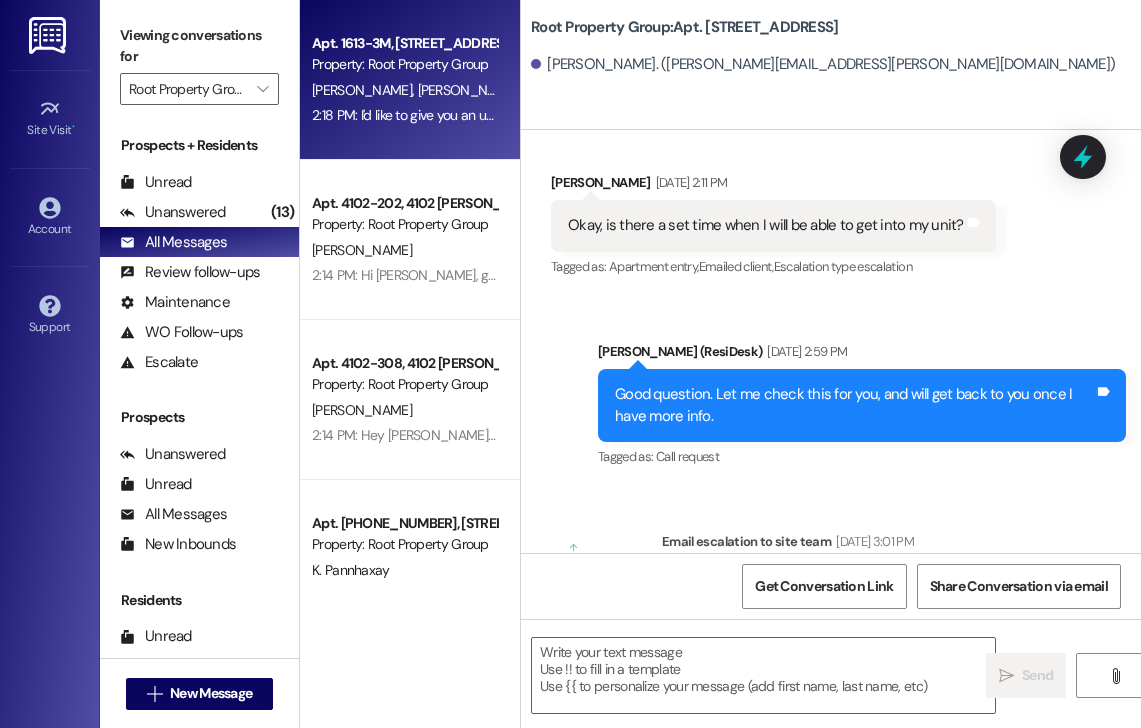 type on "Fetching suggested responses. Please feel free to read through the conversation in the meantime." 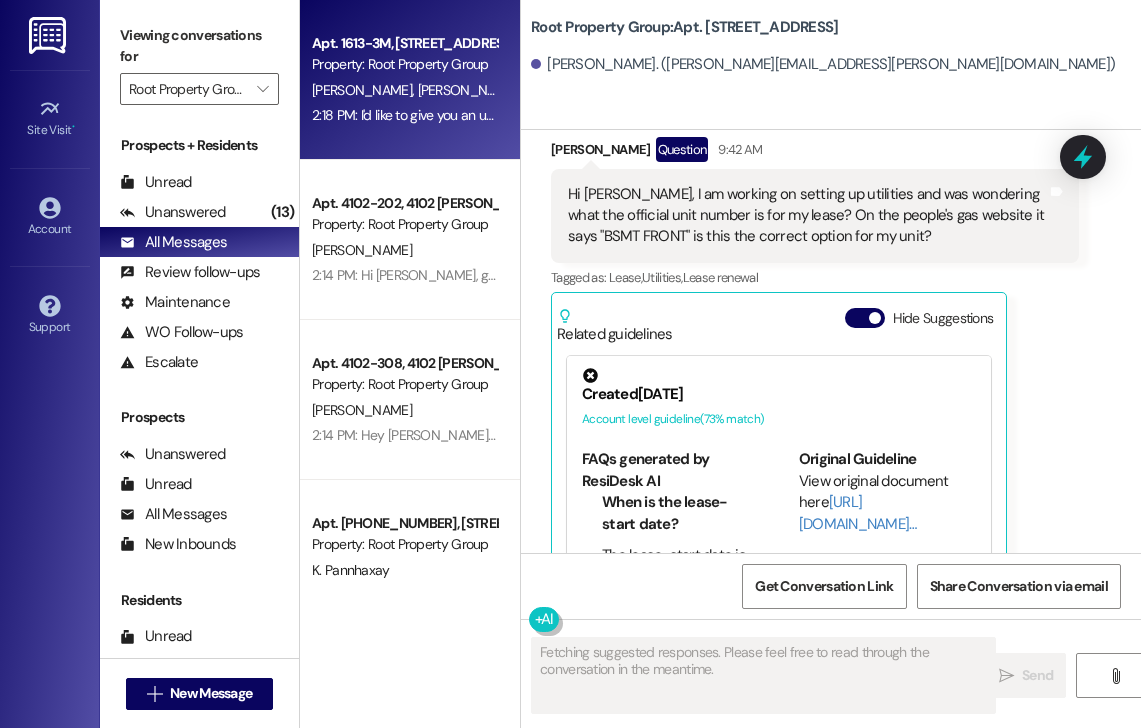 scroll, scrollTop: 4209, scrollLeft: 0, axis: vertical 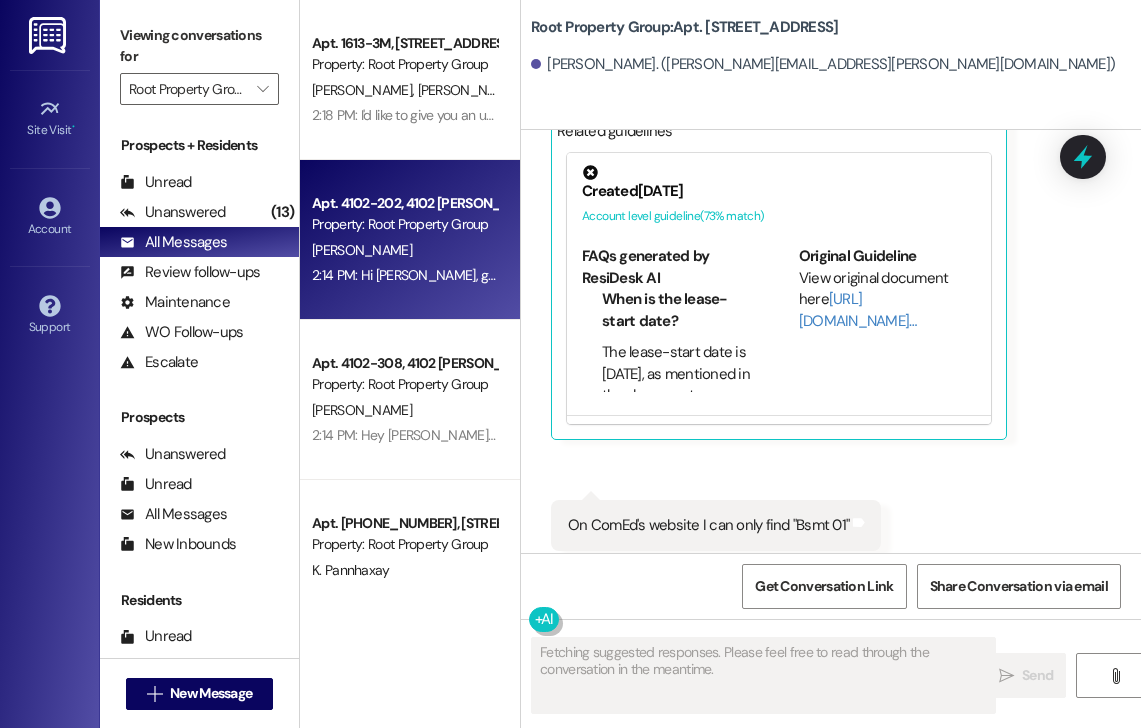 click on "Property: Root Property Group" at bounding box center (404, 224) 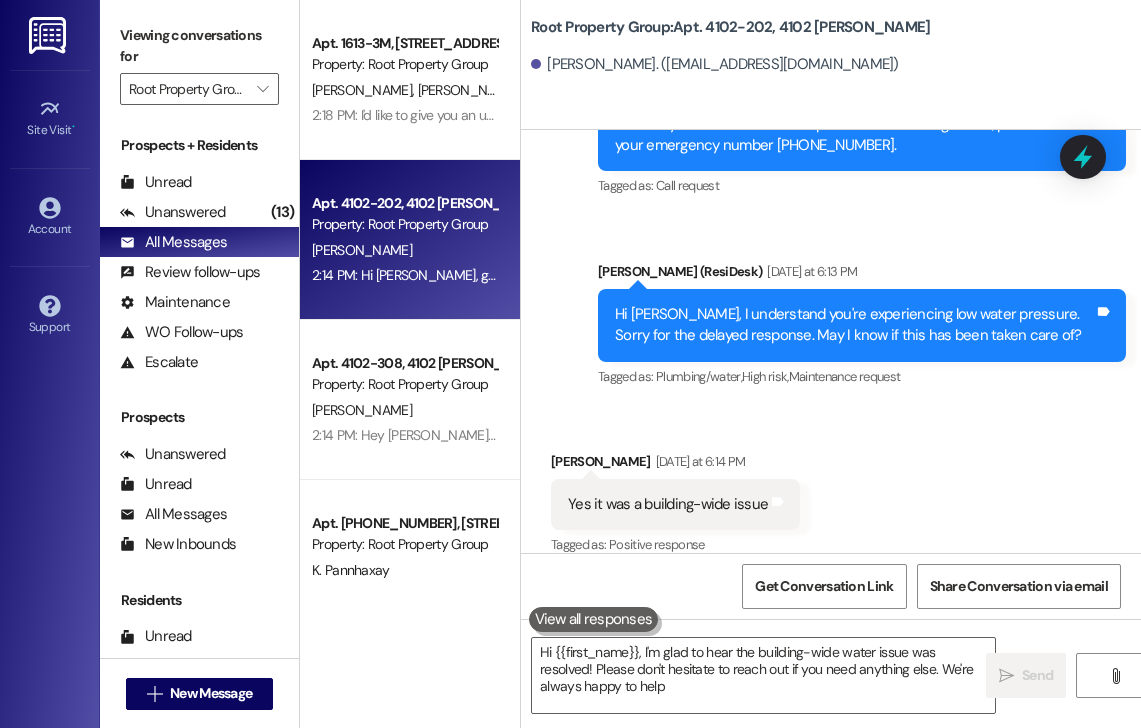 type on "Hi {{first_name}}, I'm glad to hear the building-wide water issue was resolved! Please don't hesitate to reach out if you need anything else. We're always happy to help!" 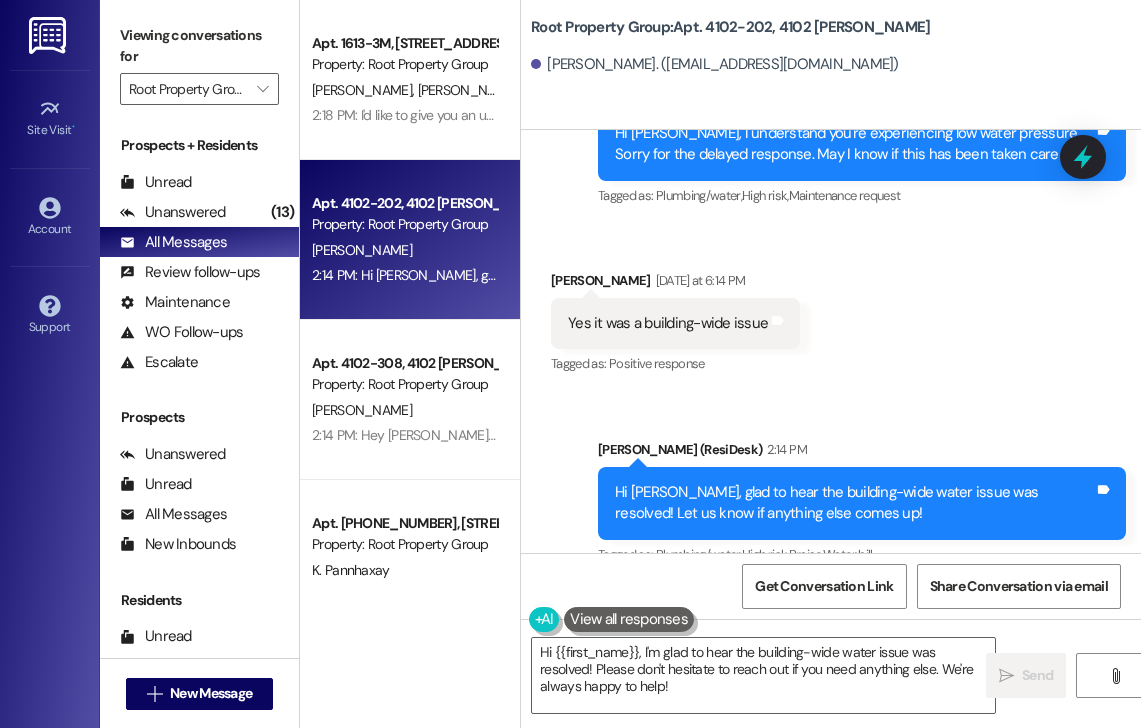 scroll, scrollTop: 1042, scrollLeft: 0, axis: vertical 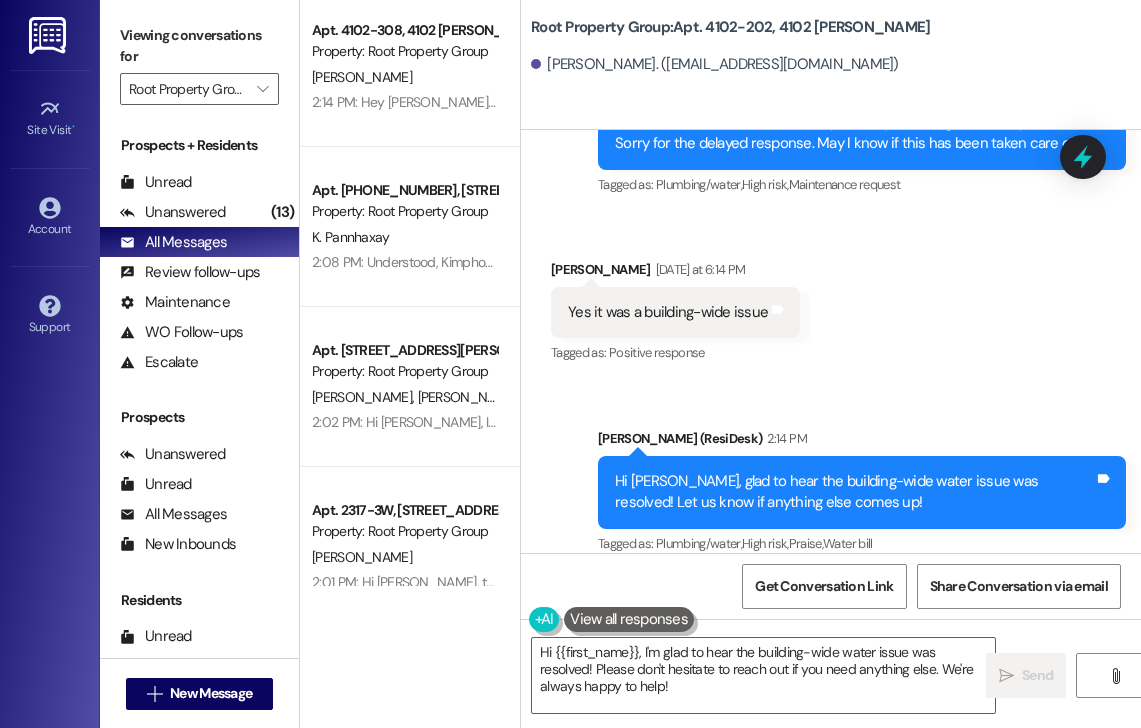 click on "Received via SMS [PERSON_NAME] [DATE] at 6:14 PM Yes it was a building-wide issue Tags and notes Tagged as:   Positive response Click to highlight conversations about Positive response" at bounding box center [831, 298] 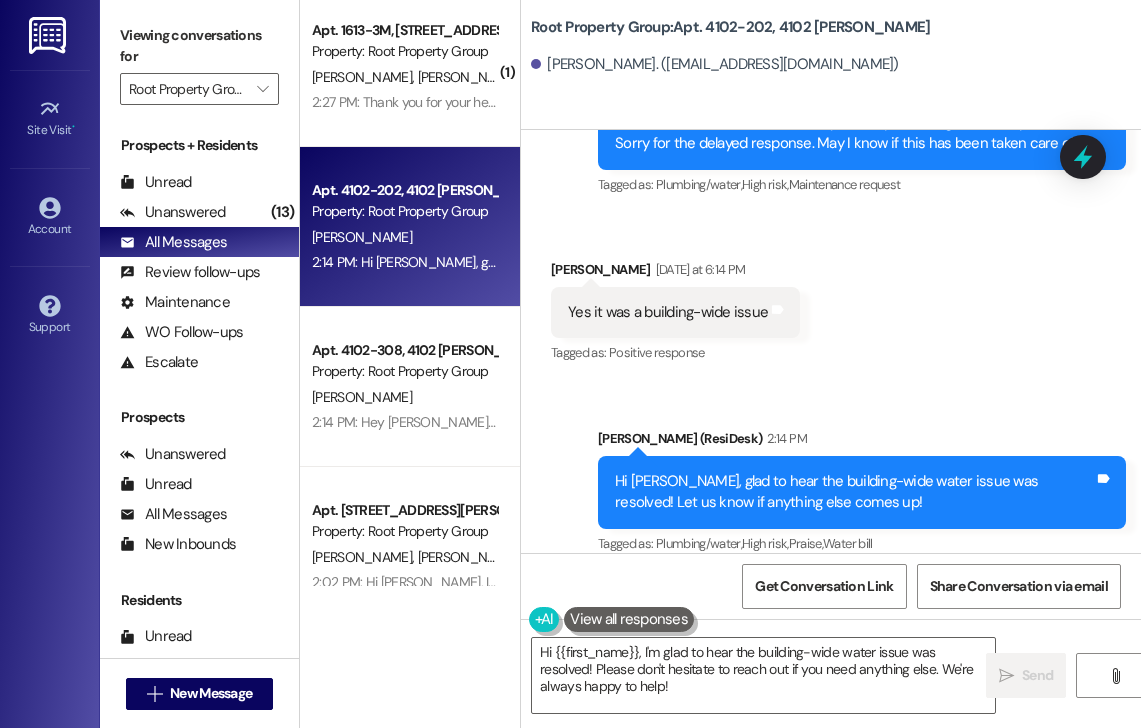 click on "Received via SMS [PERSON_NAME] [DATE] at 6:14 PM Yes it was a building-wide issue Tags and notes Tagged as:   Positive response Click to highlight conversations about Positive response" at bounding box center [831, 298] 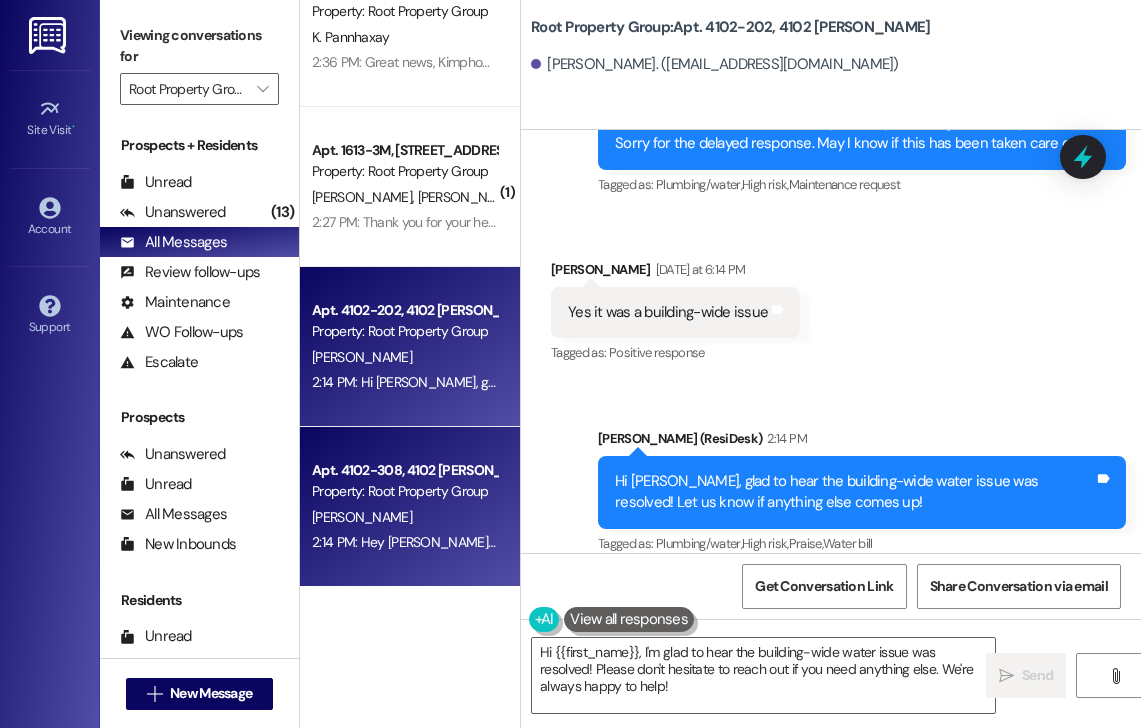scroll, scrollTop: 0, scrollLeft: 0, axis: both 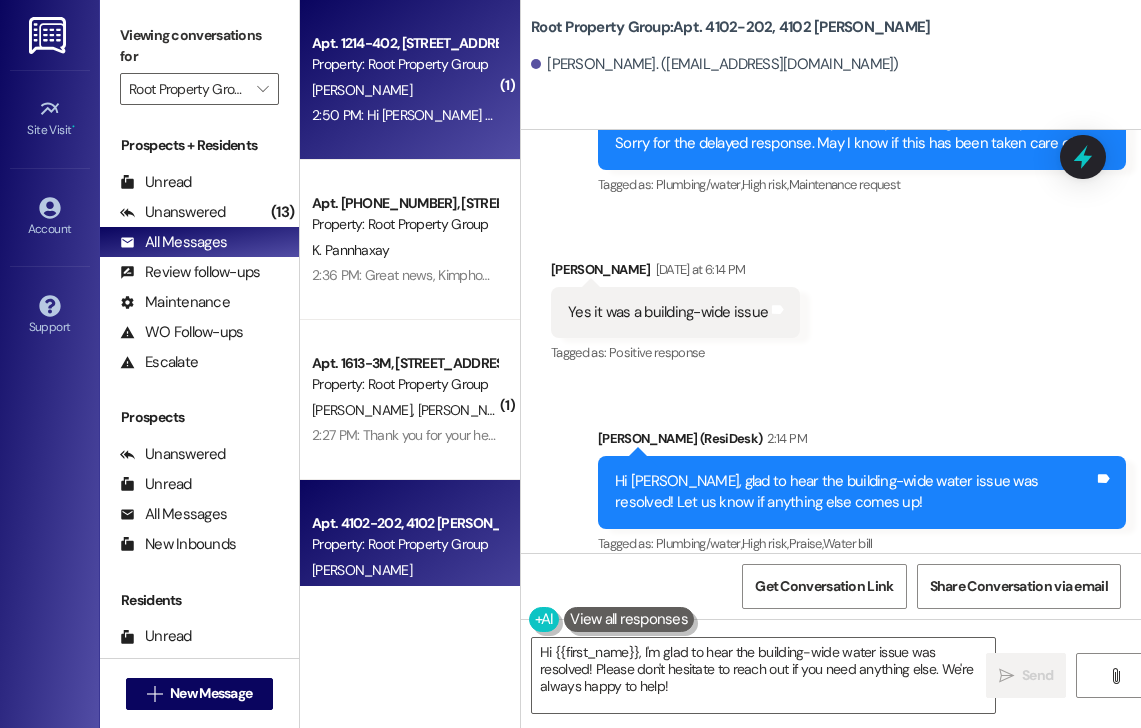 click on "Property: Root Property Group" at bounding box center [404, 64] 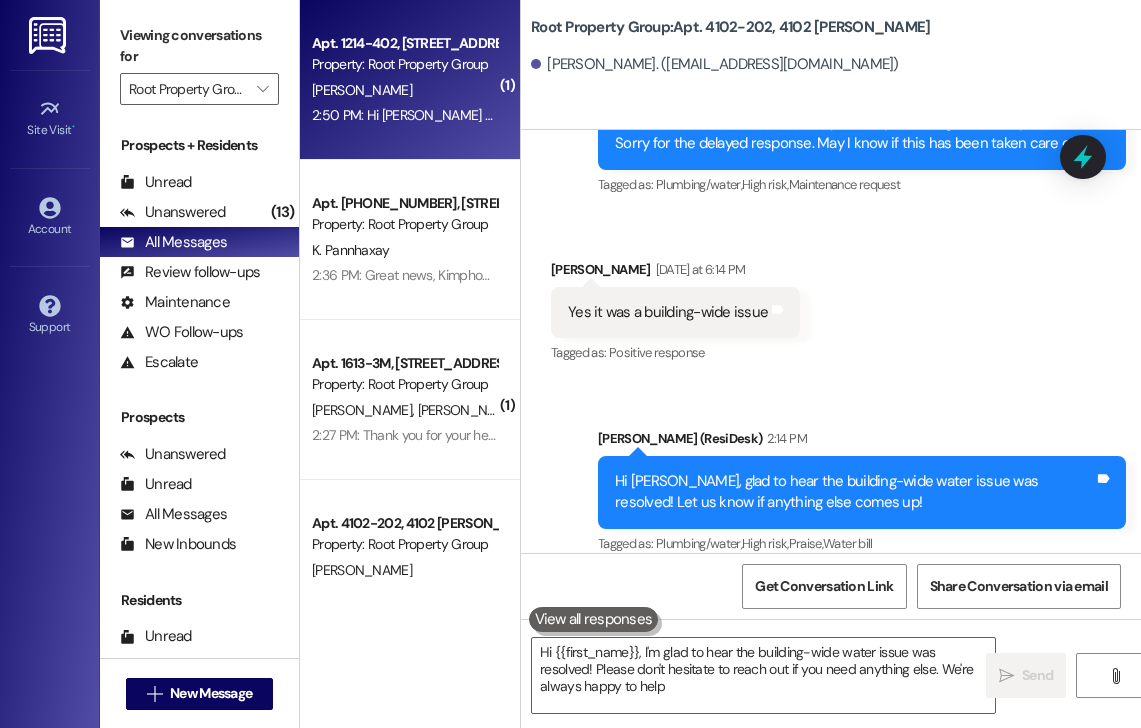 type on "Hi {{first_name}}, I'm glad to hear the building-wide water issue was resolved! Please don't hesitate to reach out if you need anything else. We're always happy to help!" 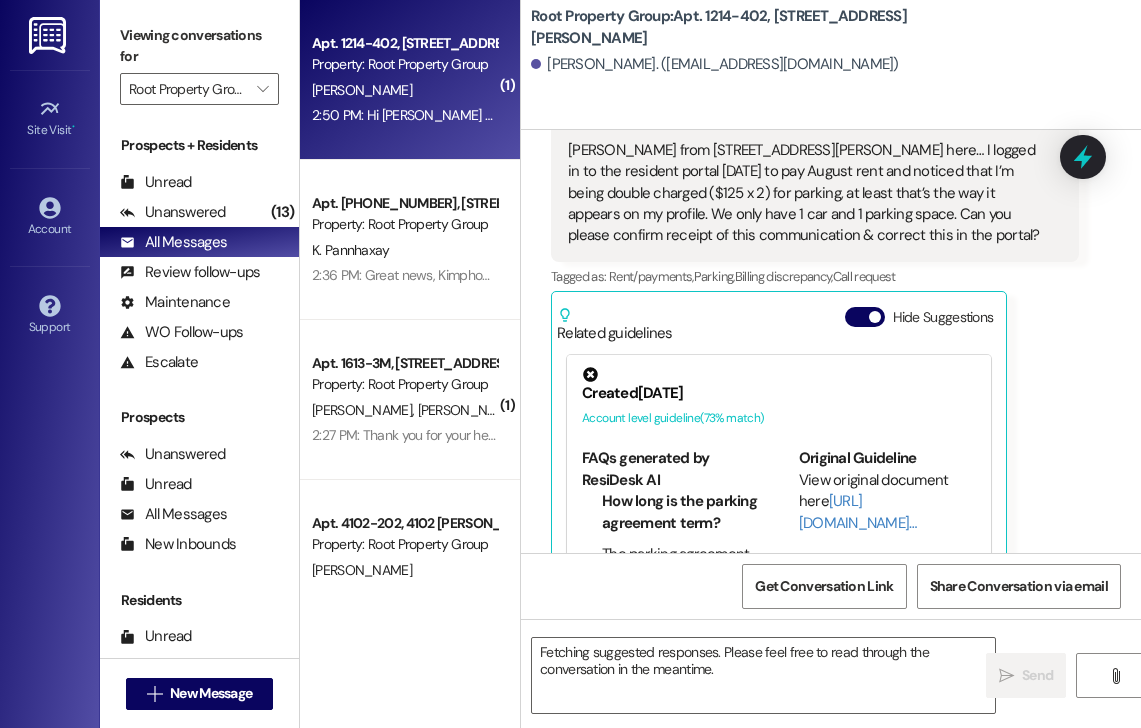 scroll, scrollTop: 363, scrollLeft: 0, axis: vertical 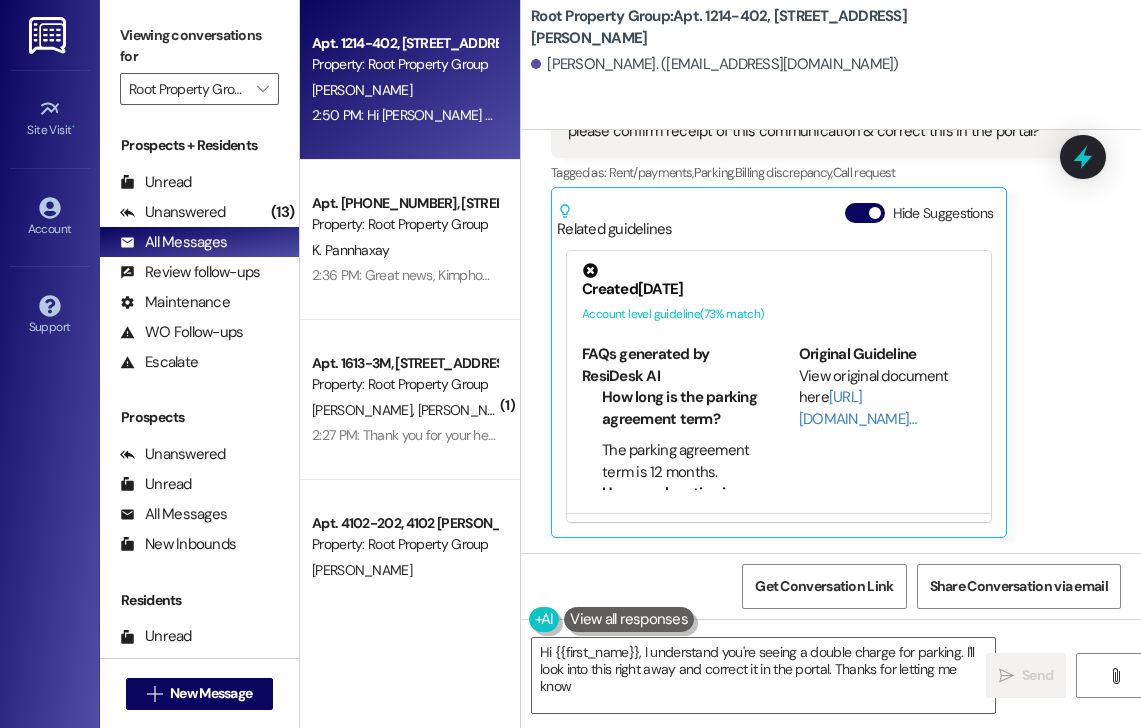 type on "Hi {{first_name}}, I understand you're seeing a double charge for parking. I'll look into this right away and correct it in the portal. Thanks for letting me know!" 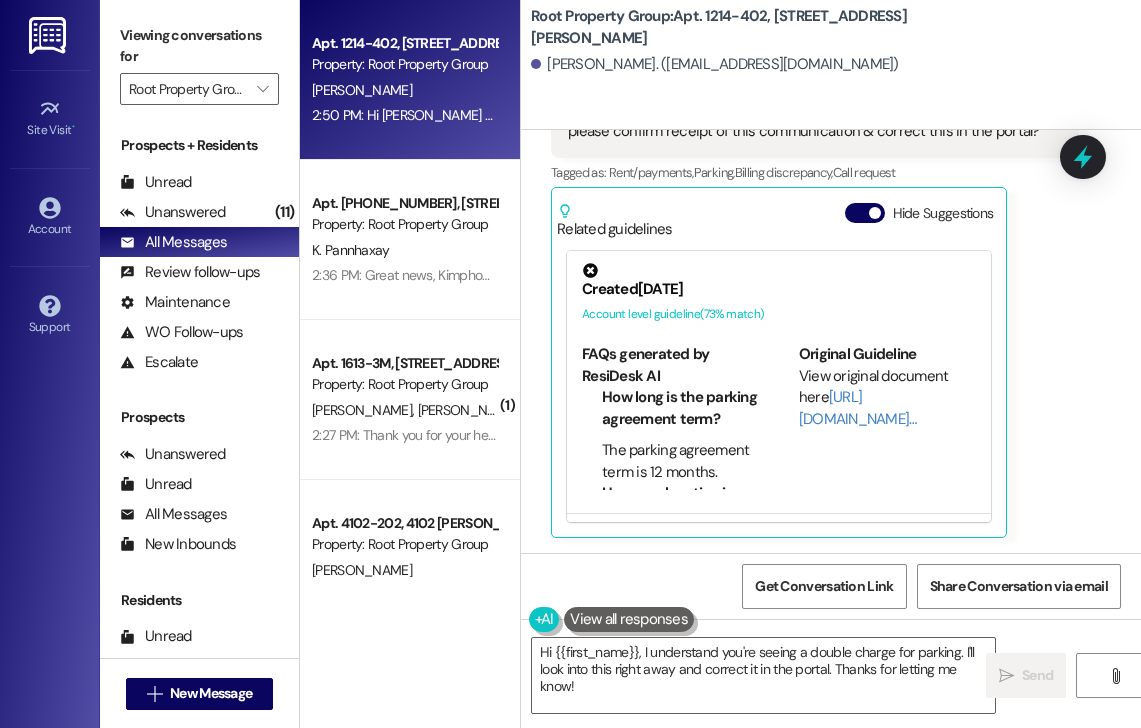 click on "Site Visit   • Go to Site Visit Account   Go to Account Support   Go to Support" at bounding box center [50, 364] 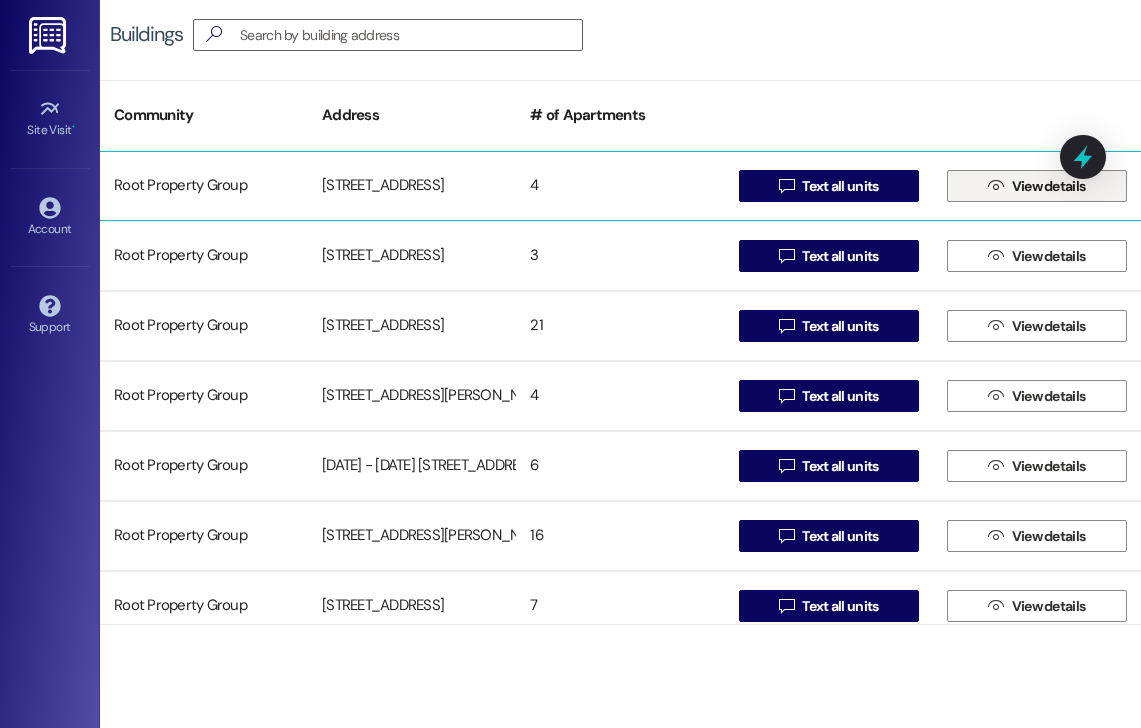 click on " View details" at bounding box center (1036, 186) 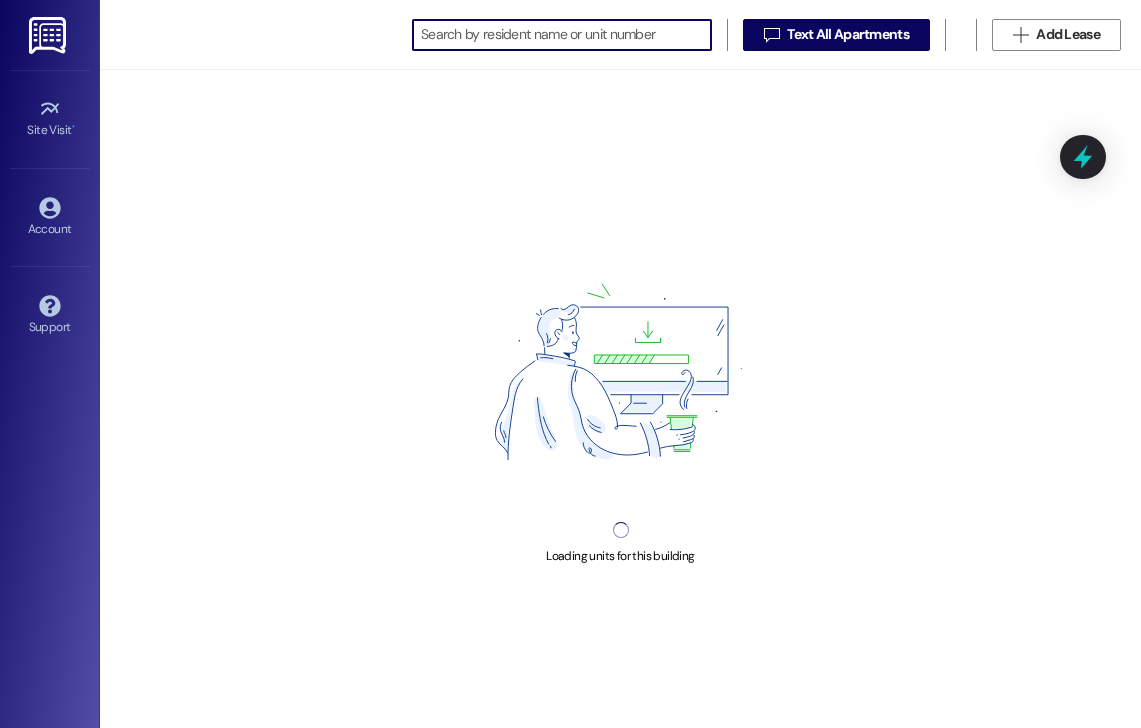 scroll, scrollTop: 0, scrollLeft: 0, axis: both 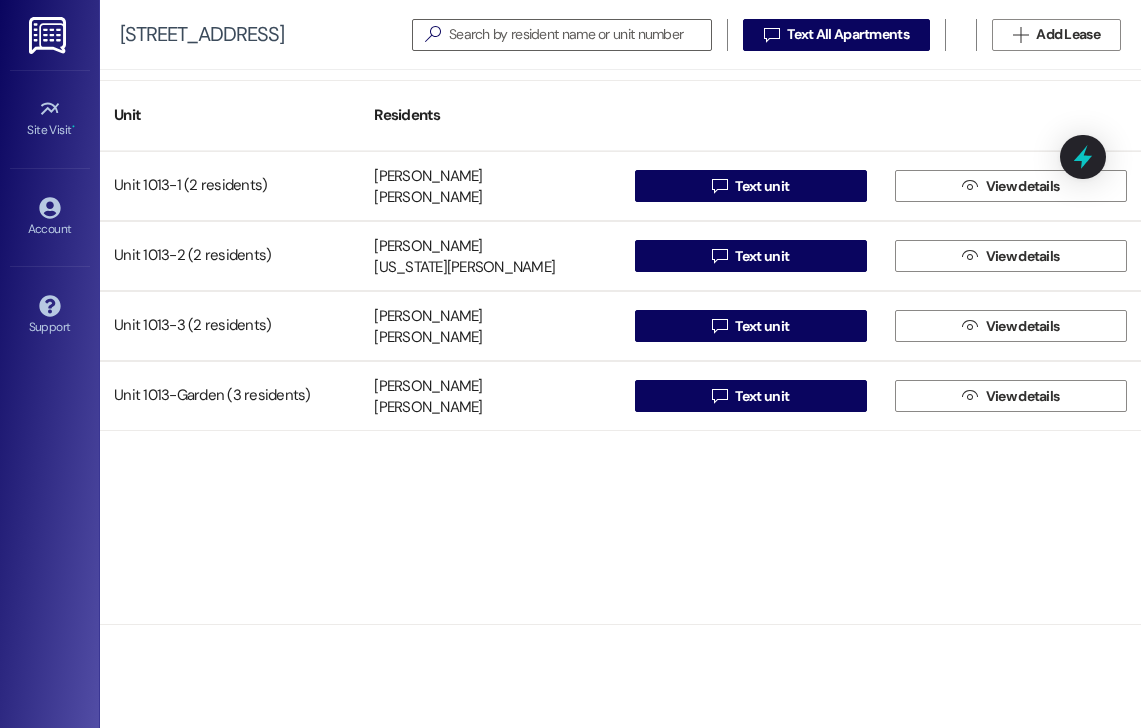 click at bounding box center [49, 35] 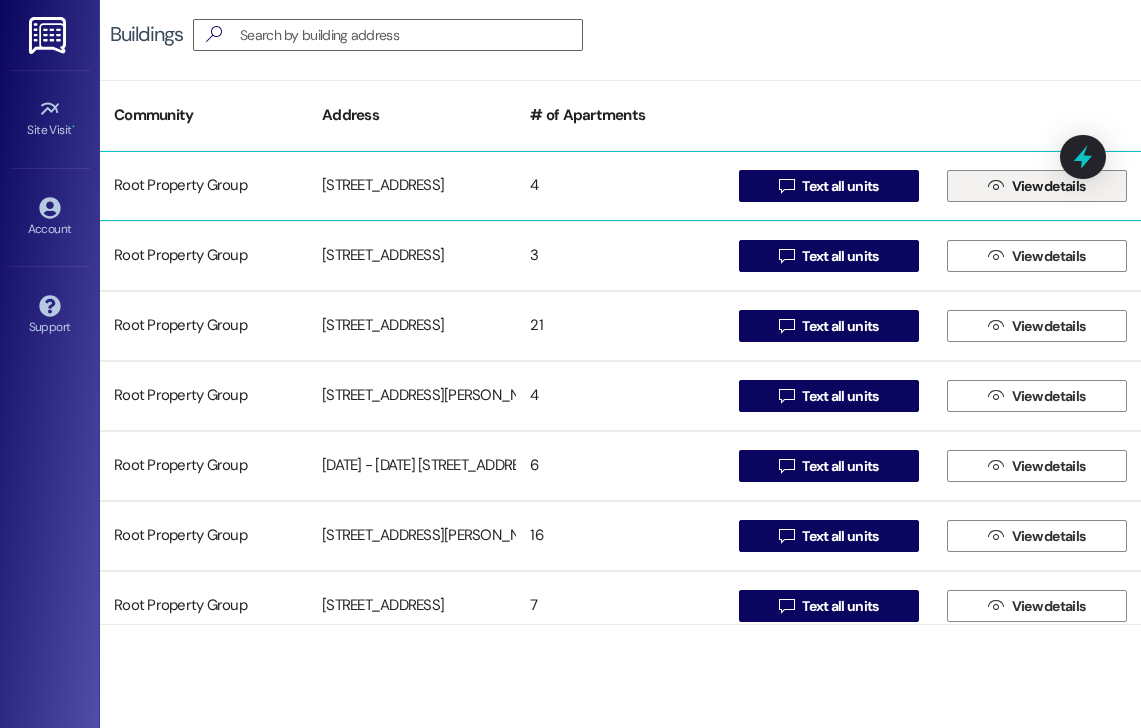 click on " View details" at bounding box center [1037, 186] 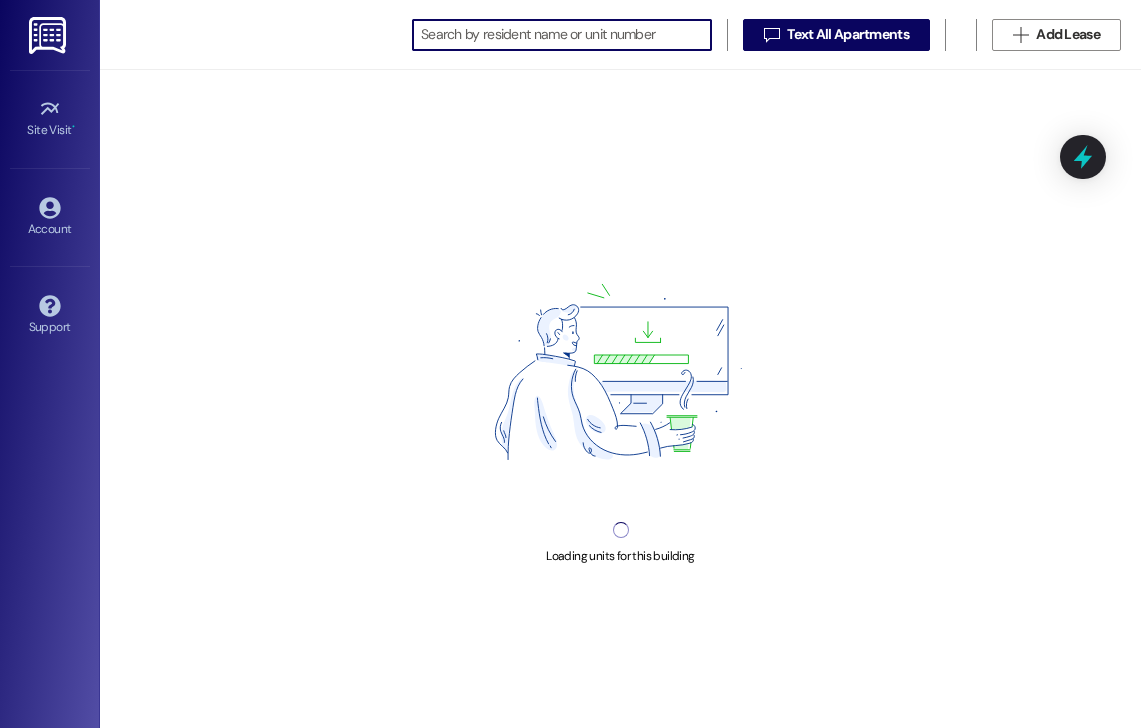 scroll, scrollTop: 0, scrollLeft: 0, axis: both 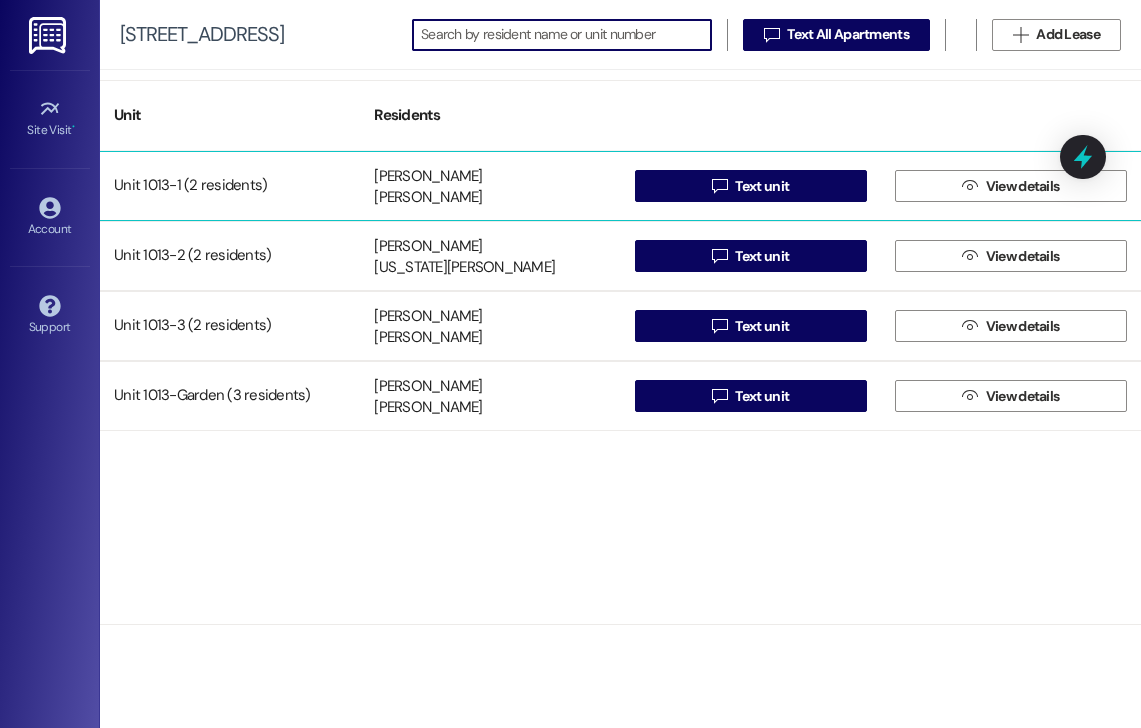 click on "Unit 1013-1 (2 residents)" at bounding box center [230, 186] 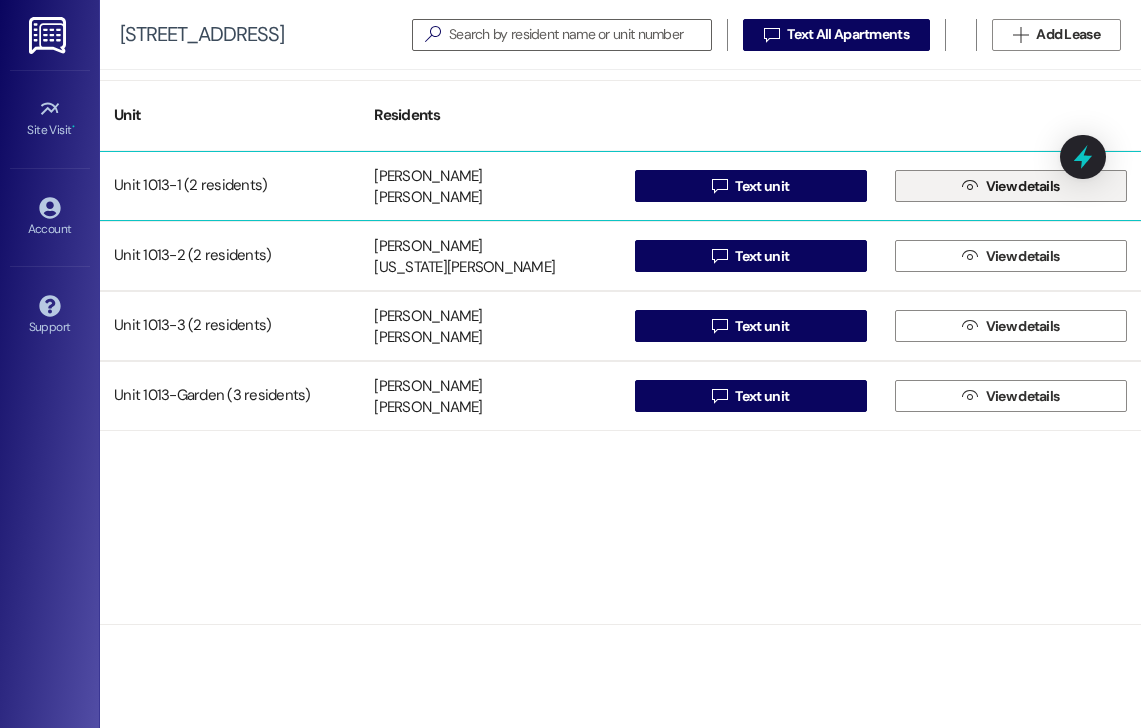 click on "View details" at bounding box center [1023, 186] 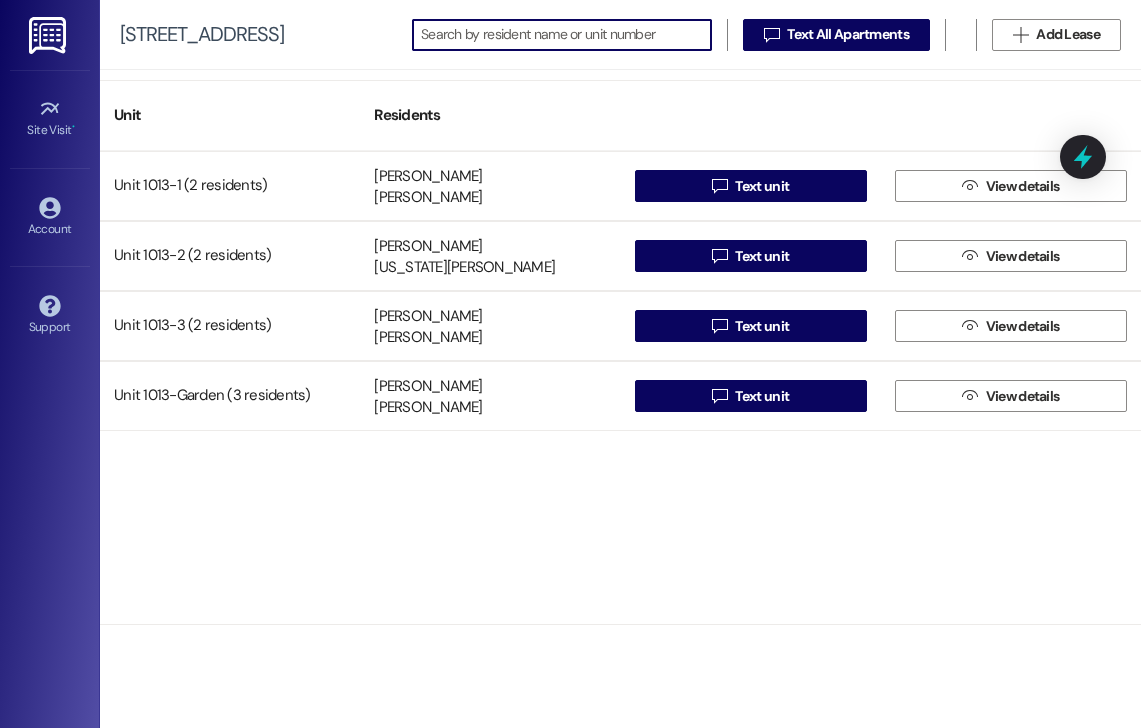 scroll, scrollTop: 0, scrollLeft: 0, axis: both 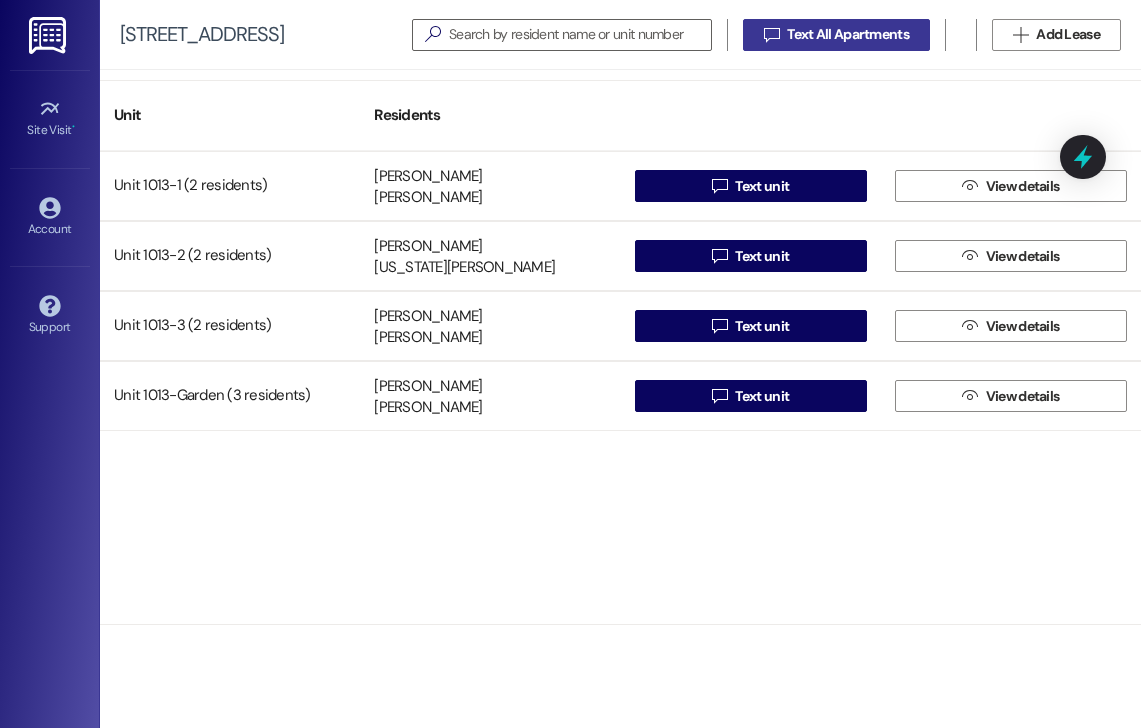 click on "Text All Apartments" at bounding box center [848, 34] 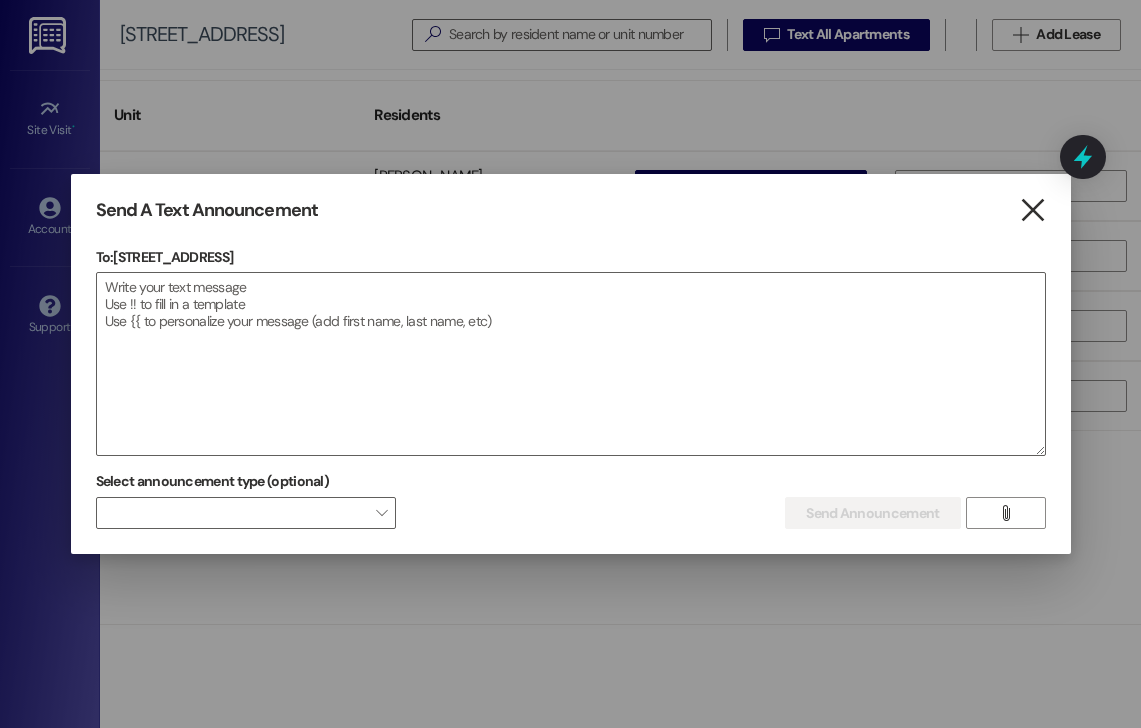 click on "" at bounding box center [1032, 210] 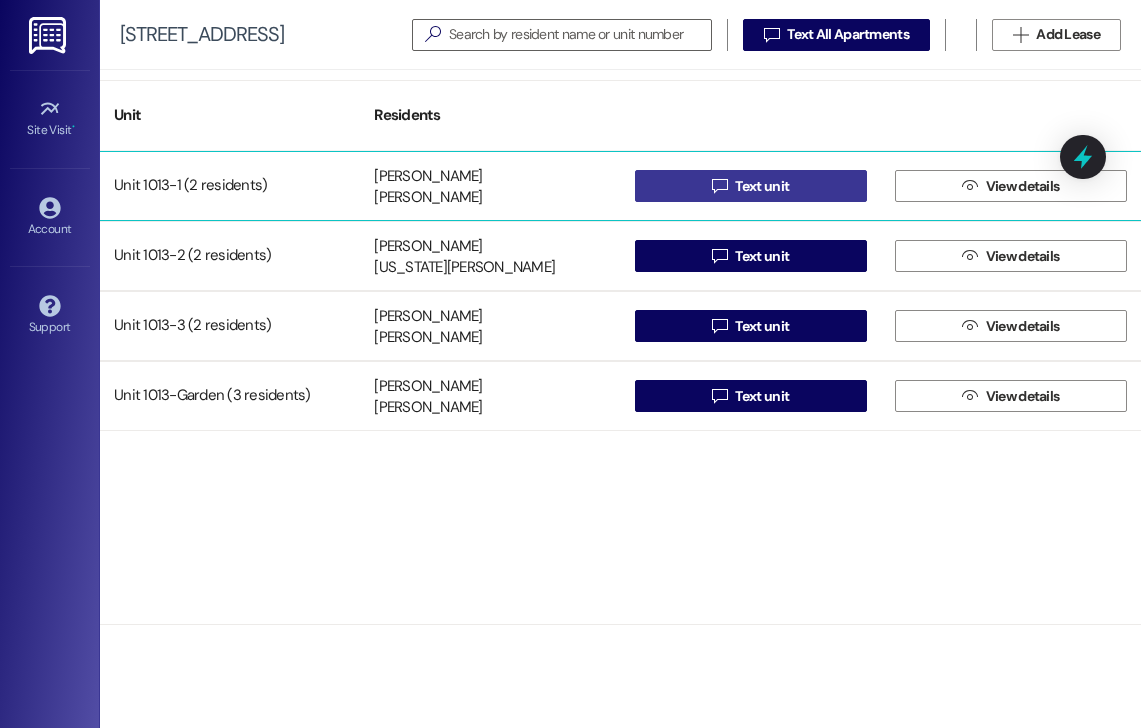 click on "Text unit" at bounding box center [762, 186] 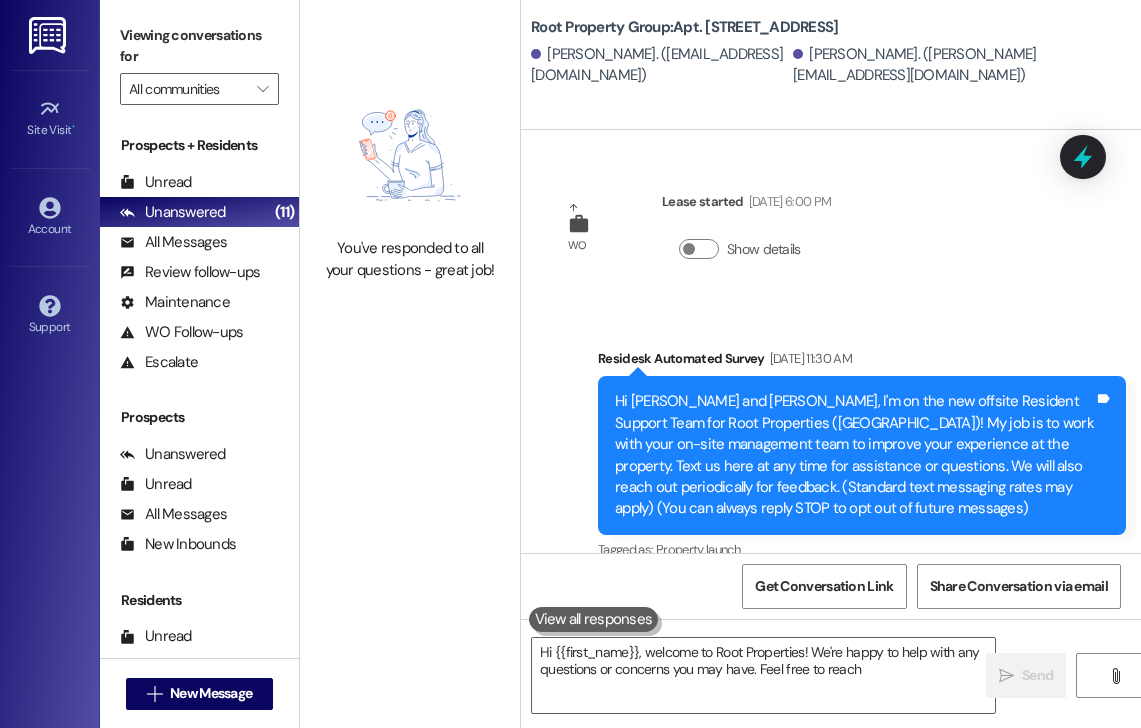 type on "Hi {{first_name}}, welcome to Root Properties! We're happy to help with any questions or concerns you may have. Feel free to reach" 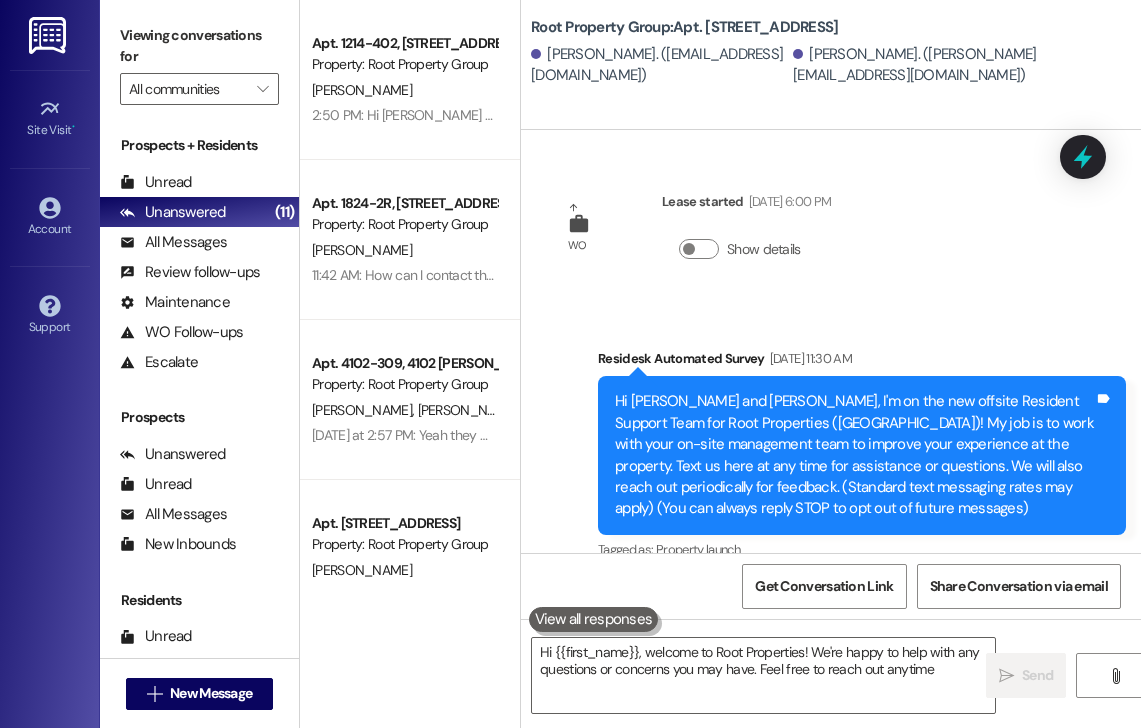 type on "Hi {{first_name}}, welcome to Root Properties! We're happy to help with any questions or concerns you may have. Feel free to reach out anytime!" 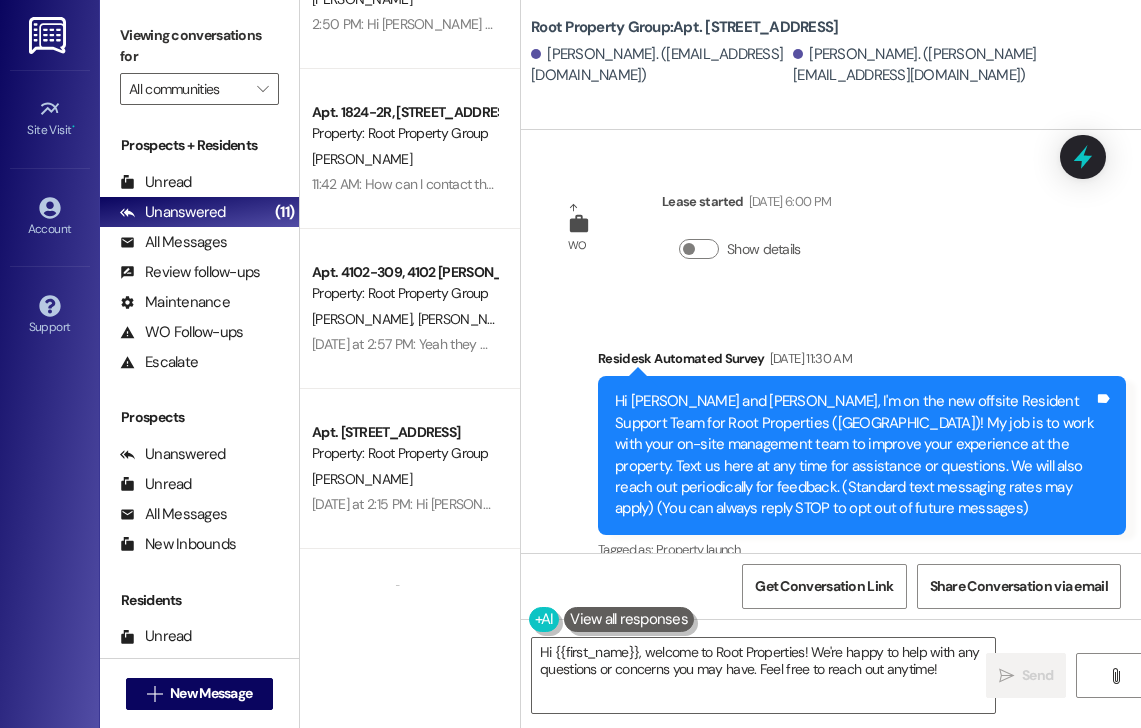 scroll, scrollTop: 0, scrollLeft: 0, axis: both 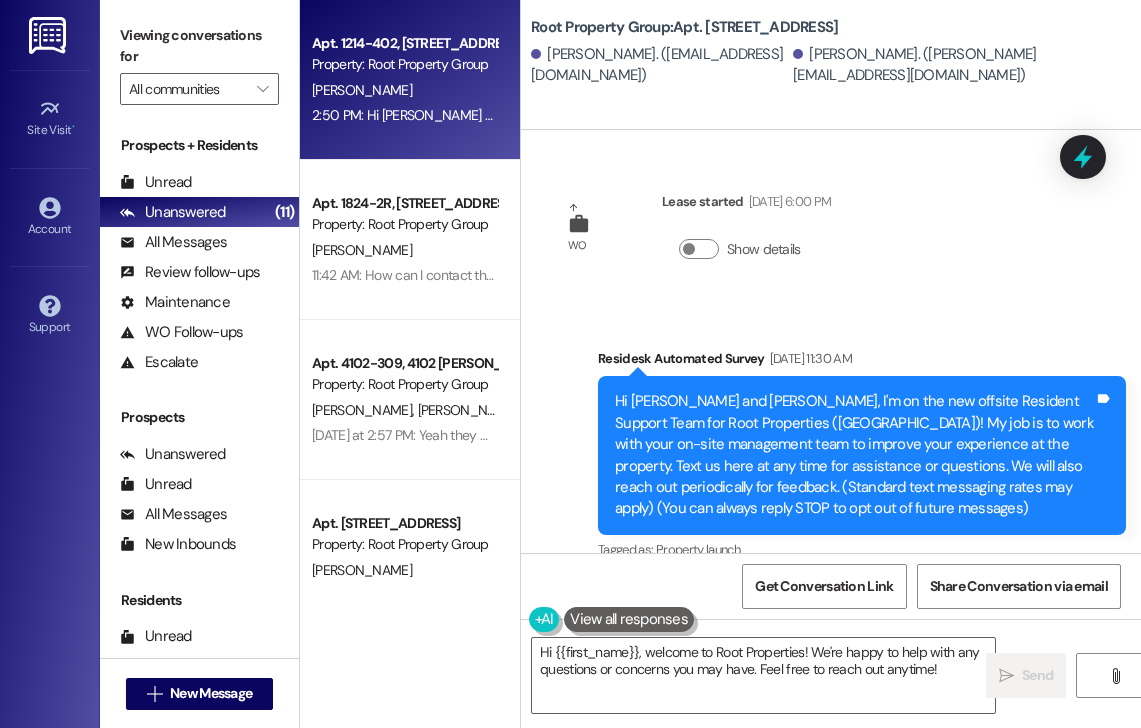 click on "[PERSON_NAME]" at bounding box center (404, 90) 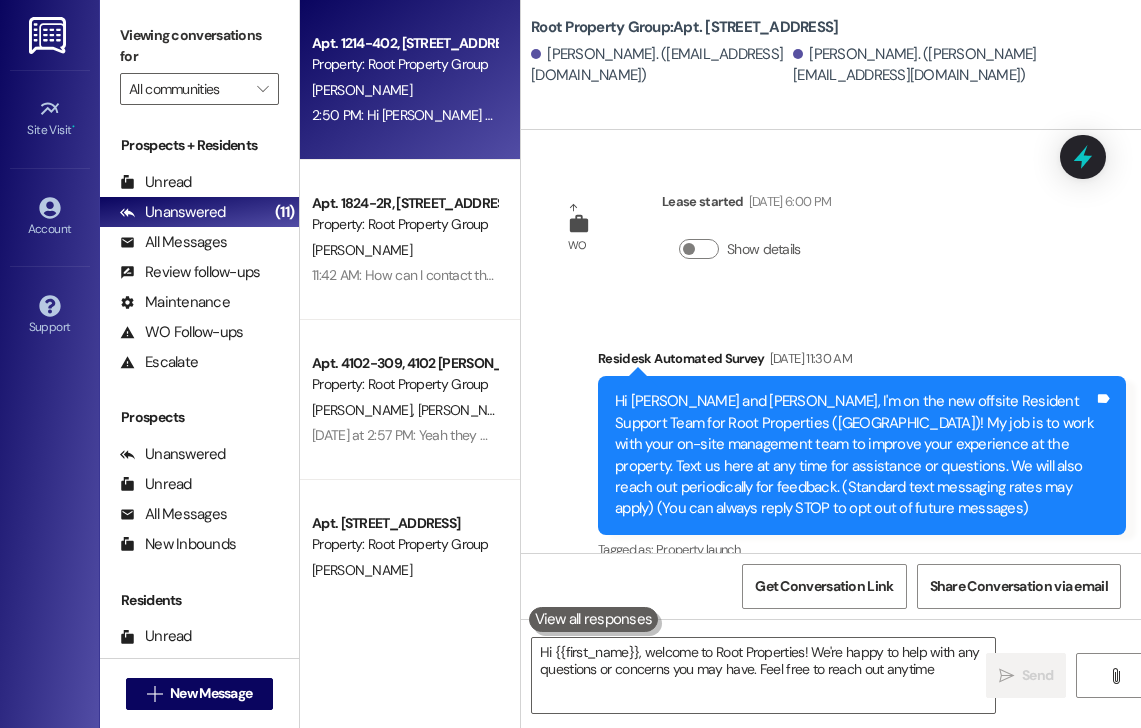 type on "Hi {{first_name}}, welcome to Root Properties! We're happy to help with any questions or concerns you may have. Feel free to reach out anytime!" 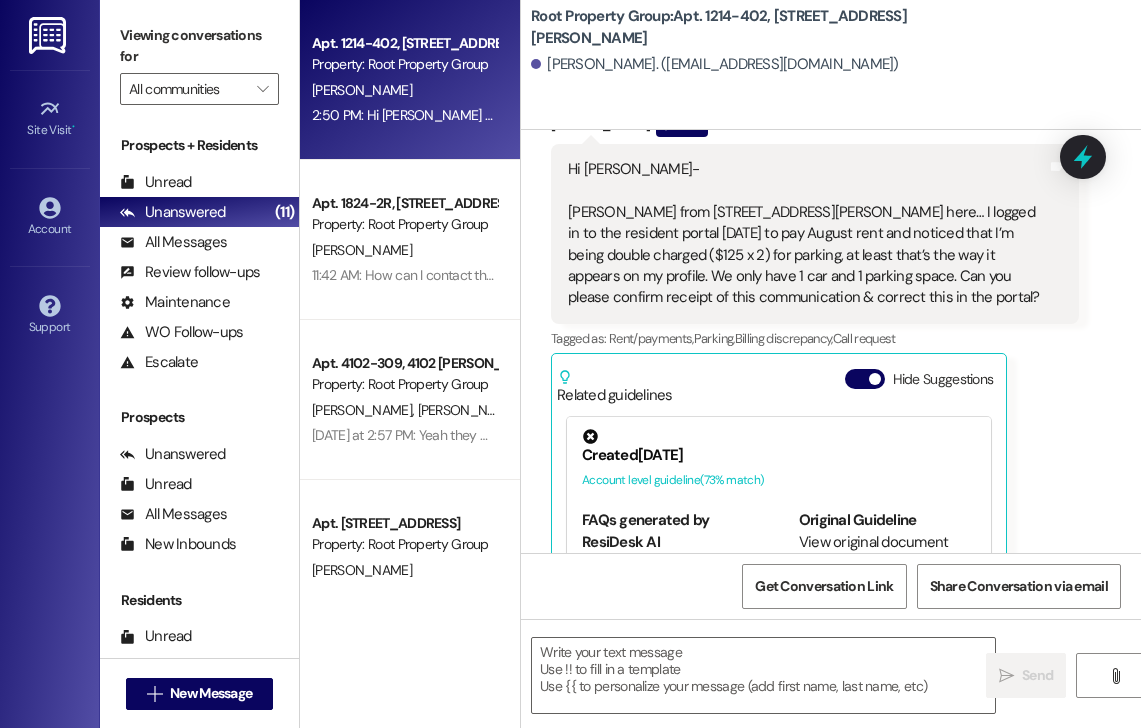 type on "Fetching suggested responses. Please feel free to read through the conversation in the meantime." 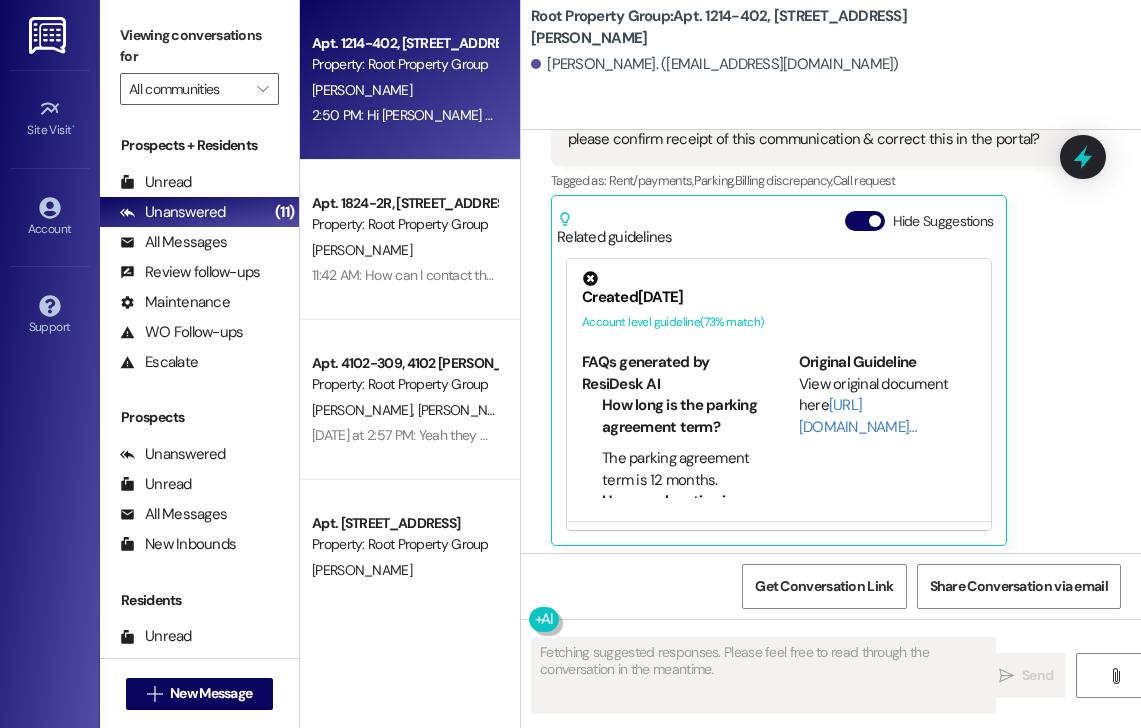 scroll, scrollTop: 363, scrollLeft: 0, axis: vertical 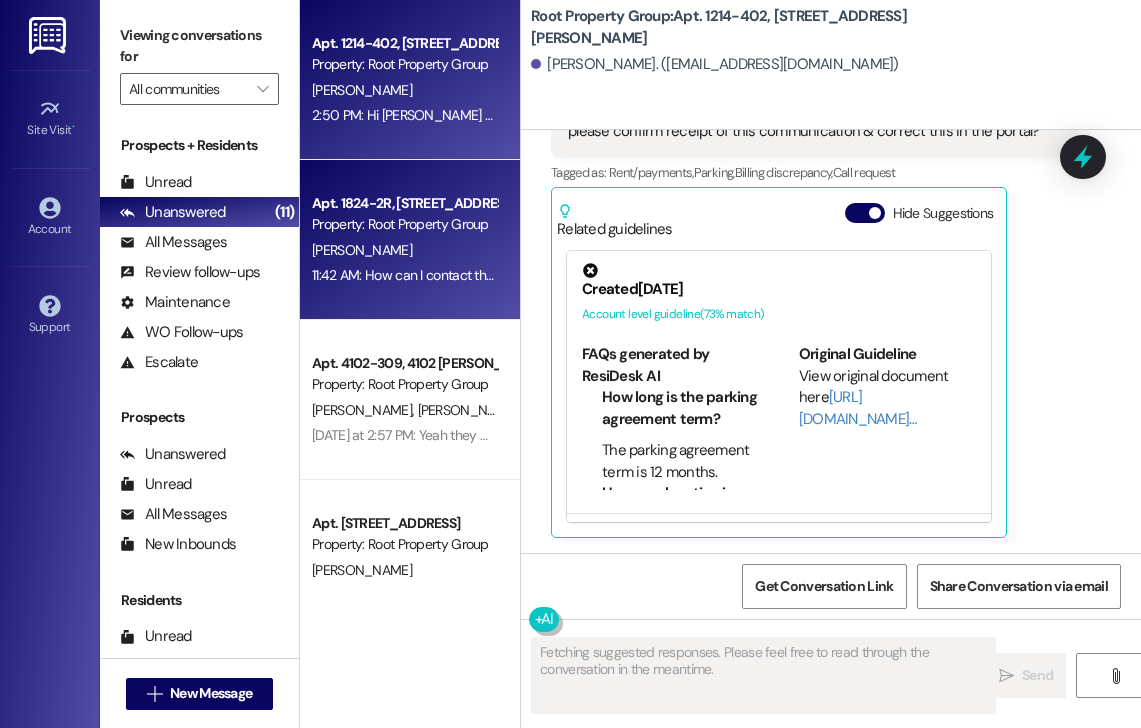 click on "[PERSON_NAME]" at bounding box center [404, 250] 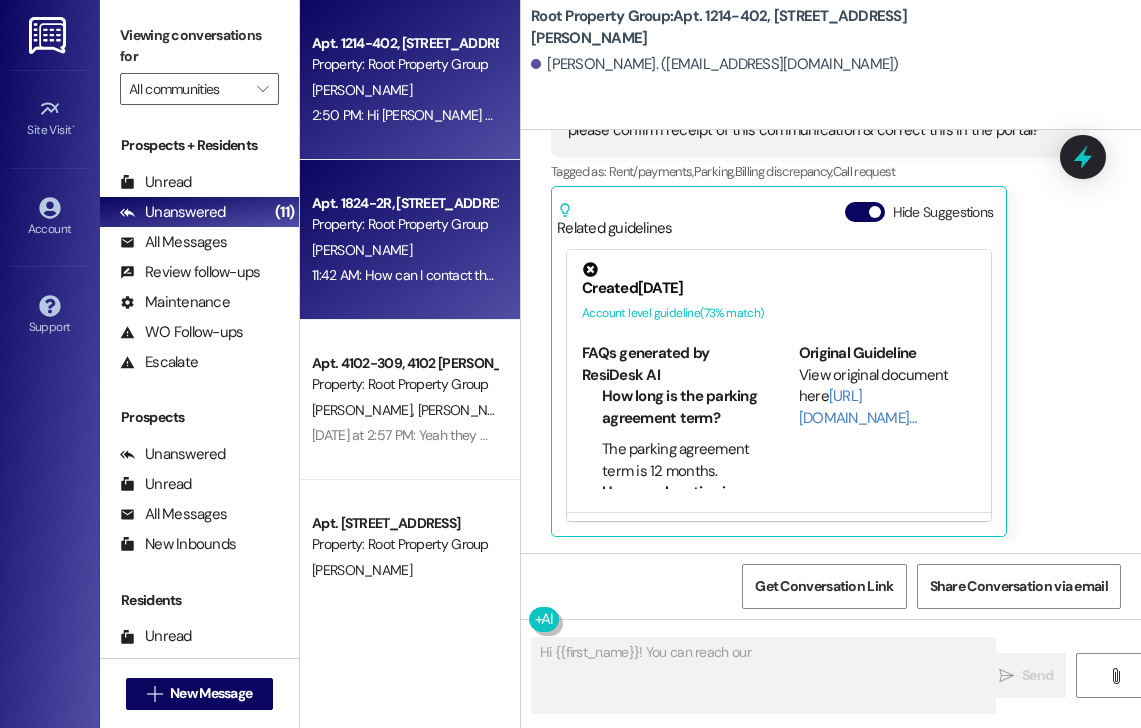 type on "Hi {{first_name}}! You can reach our" 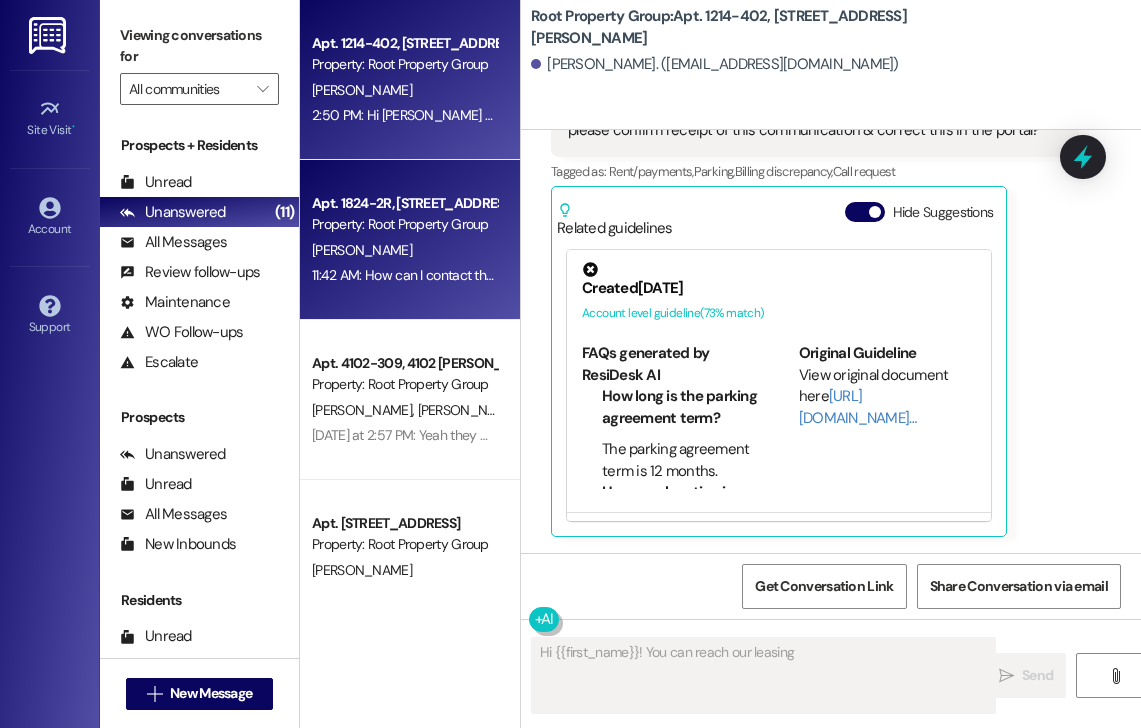 click on "2:50 PM: Hi [PERSON_NAME] from [STREET_ADDRESS][PERSON_NAME] here… I logged in to the resident portal [DATE] to pay August rent and noticed that I’m being double charged ($125 x 2) for parking, at least that’s the way it appears on my profile. We only have 1 car and 1 parking space. Can you please confirm receipt of this communication  & correct this in the portal? 2:50 PM: Hi [PERSON_NAME] from [STREET_ADDRESS][PERSON_NAME] here… I logged in to the resident portal [DATE] to pay August rent and noticed that I’m being double charged ($125 x 2) for parking, at least that’s the way it appears on my profile. We only have 1 car and 1 parking space. Can you please confirm receipt of this communication  & correct this in the portal?" at bounding box center (404, 115) 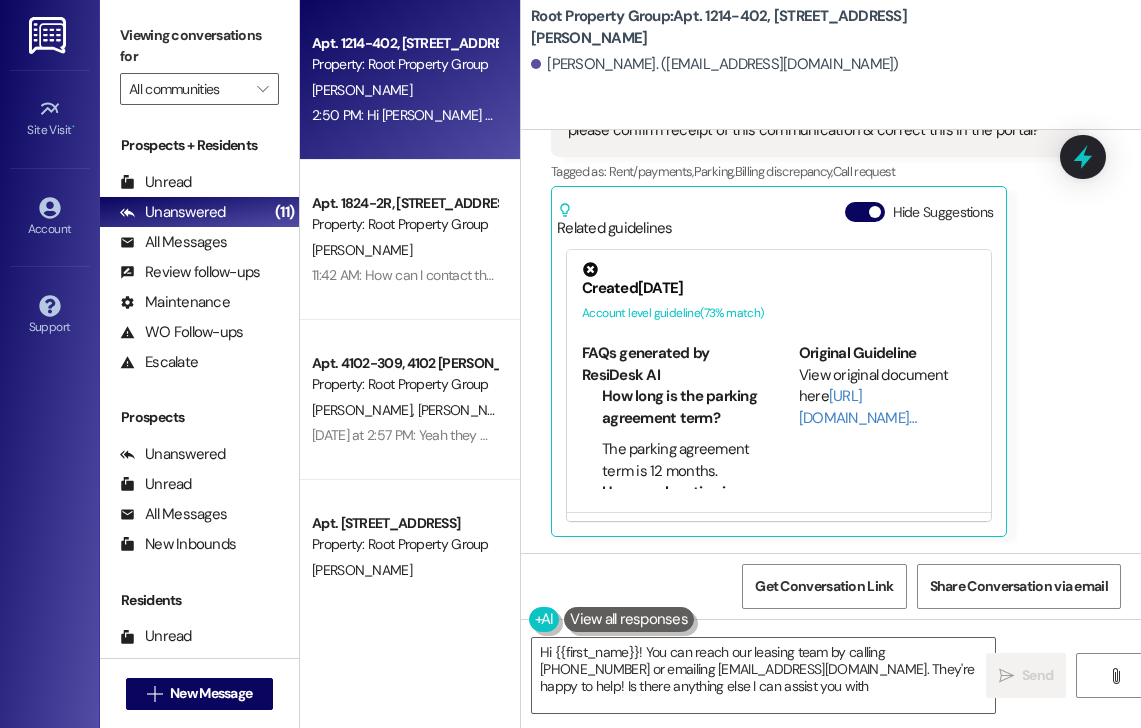 scroll, scrollTop: 364, scrollLeft: 0, axis: vertical 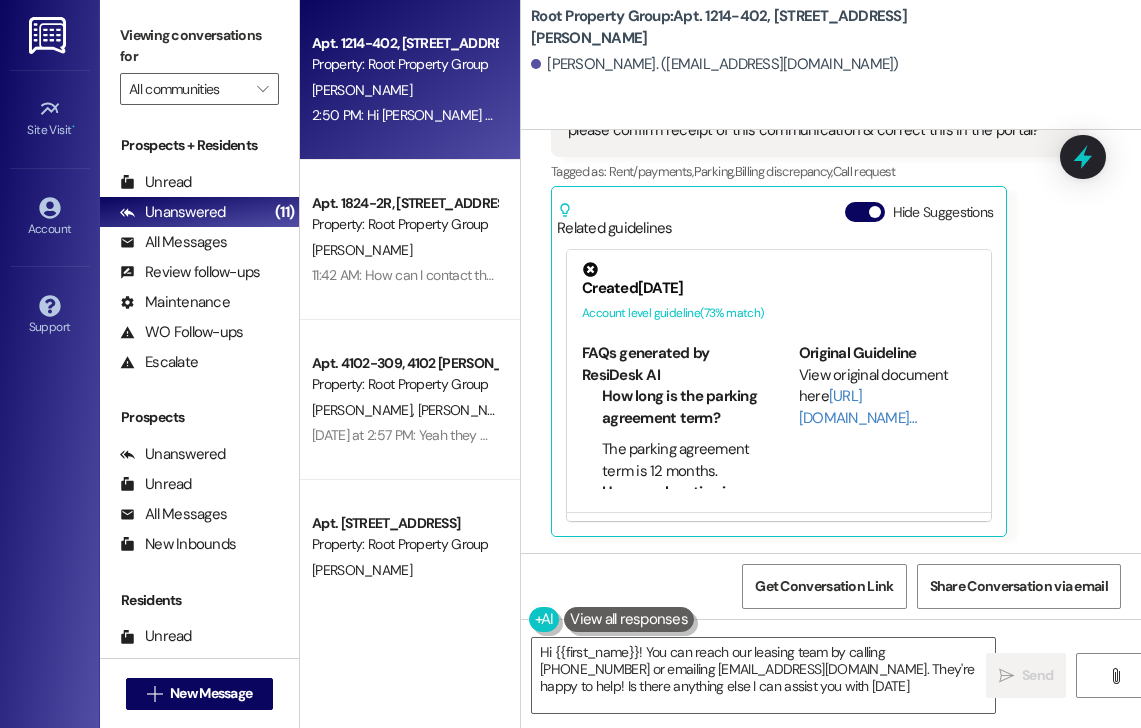 type on "Hi {{first_name}}! You can reach our leasing team by calling [PHONE_NUMBER] or emailing [EMAIL_ADDRESS][DOMAIN_NAME]. They're happy to help! Is there anything else I can assist you with [DATE]?" 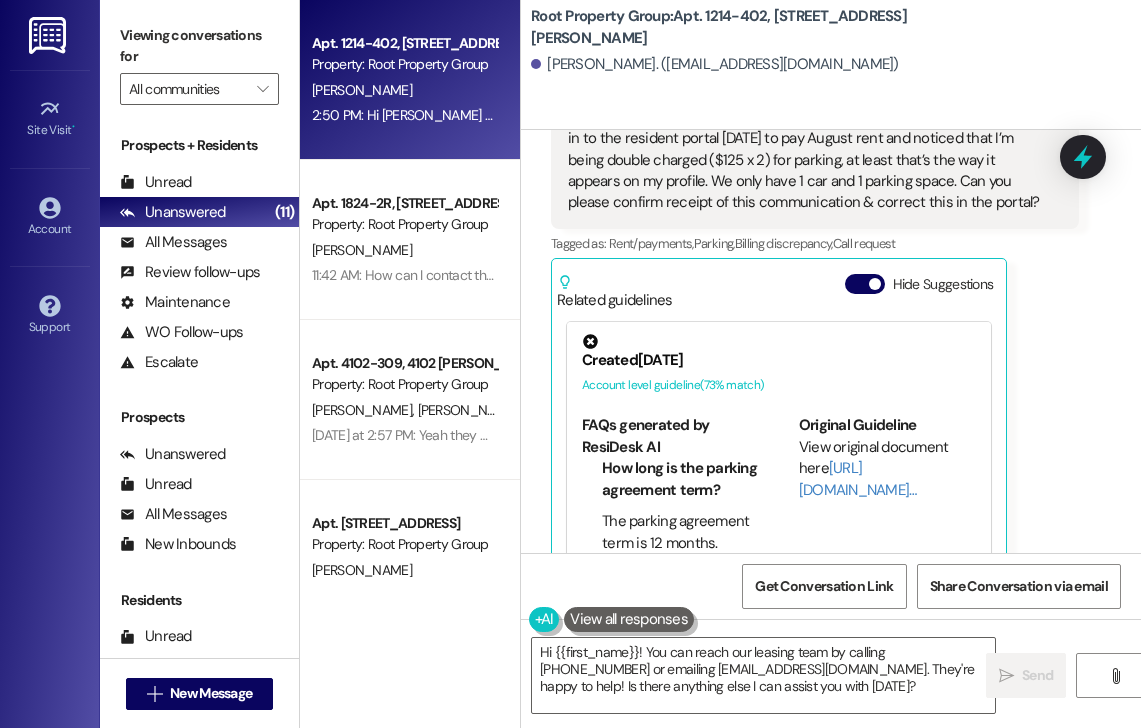 scroll, scrollTop: 364, scrollLeft: 0, axis: vertical 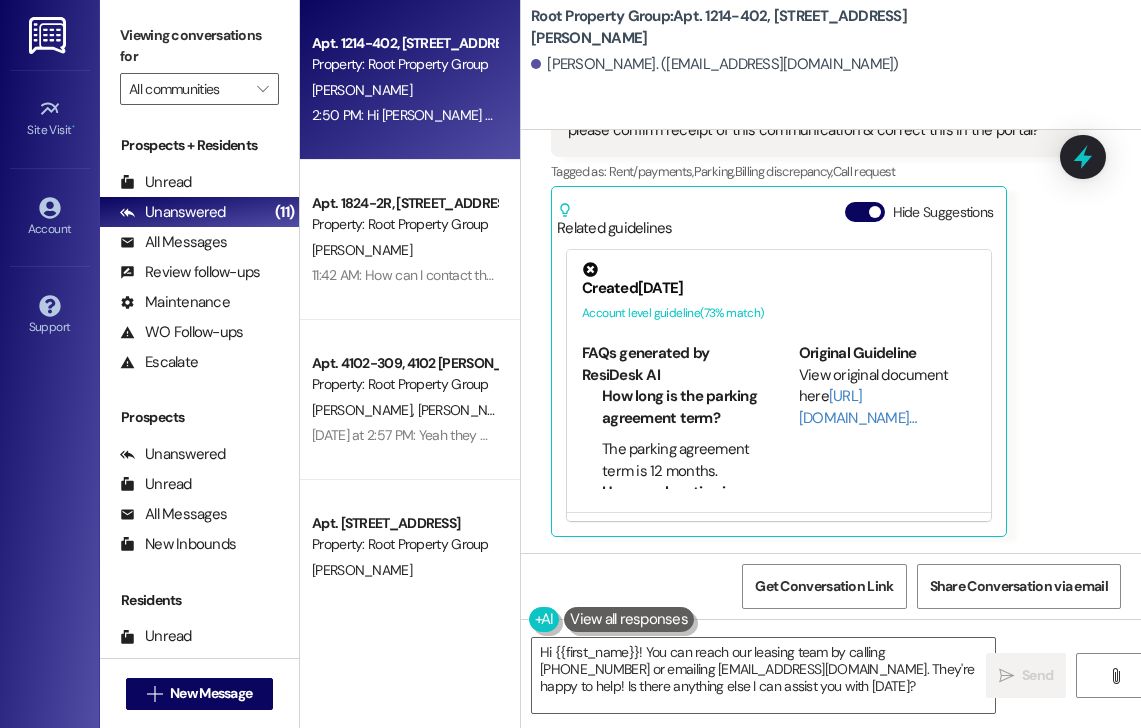 click on "[PERSON_NAME] Question 2:50 PM Hi [PERSON_NAME] from [STREET_ADDRESS][PERSON_NAME] here… I logged in to the resident portal [DATE] to pay August rent and noticed that I’m being double charged ($125 x 2) for parking, at least that’s the way it appears on my profile. We only have 1 car and 1 parking space. Can you please confirm receipt of this communication  & correct this in the portal? Tags and notes Tagged as:   Rent/payments ,  Click to highlight conversations about Rent/payments Parking ,  Click to highlight conversations about Parking Billing discrepancy ,  Click to highlight conversations about Billing discrepancy Call request Click to highlight conversations about Call request  Related guidelines Hide Suggestions Created  [DATE] Account level guideline  ( 73 % match) FAQs generated by ResiDesk AI How long is the parking agreement term? The parking agreement term is 12 months. How much notice is required to terminate the agreement? What information do I need to provide about my vehicle?" at bounding box center (815, 241) 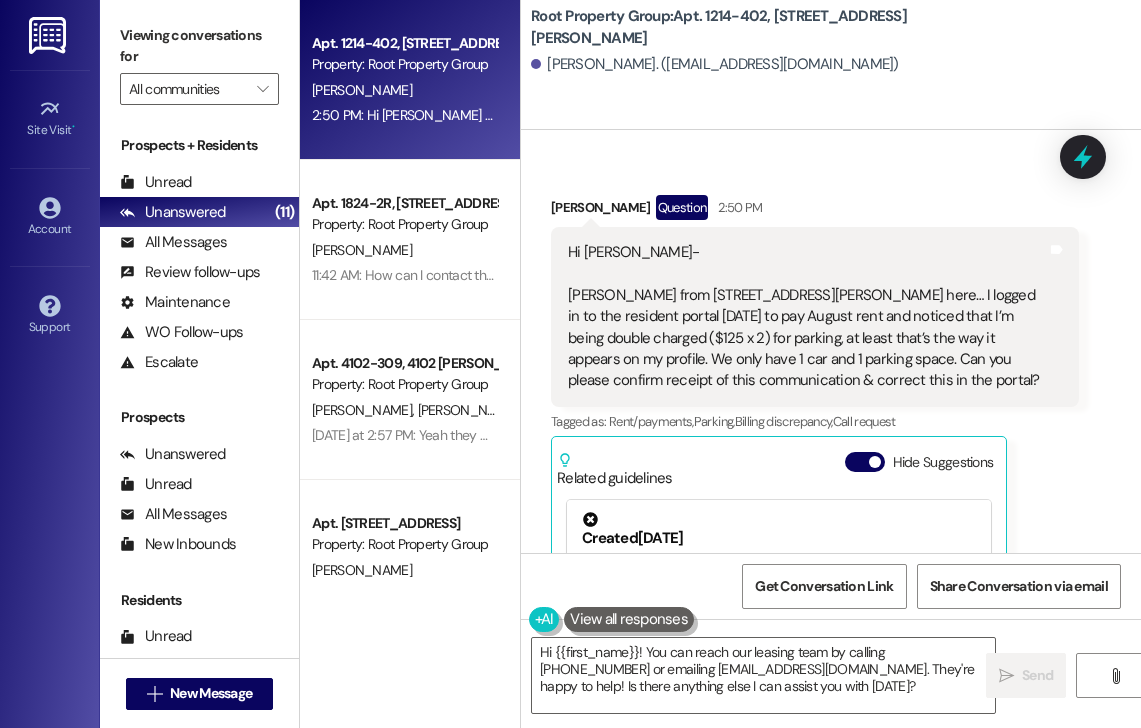 scroll, scrollTop: 197, scrollLeft: 0, axis: vertical 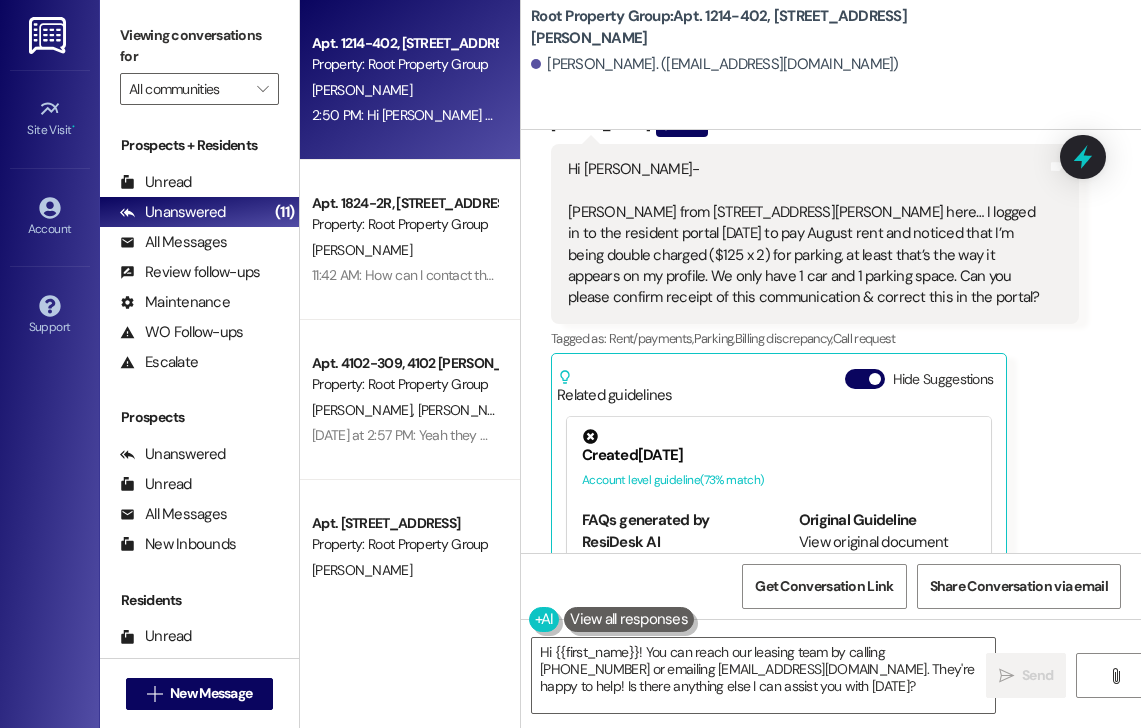 click on "Received via SMS [PERSON_NAME] Question 2:50 PM Hi [PERSON_NAME] from [STREET_ADDRESS][PERSON_NAME] here… I logged in to the resident portal [DATE] to pay August rent and noticed that I’m being double charged ($125 x 2) for parking, at least that’s the way it appears on my profile. We only have 1 car and 1 parking space. Can you please confirm receipt of this communication  & correct this in the portal? Tags and notes Tagged as:   Rent/payments ,  Click to highlight conversations about Rent/payments Parking ,  Click to highlight conversations about Parking Billing discrepancy ,  Click to highlight conversations about Billing discrepancy Call request Click to highlight conversations about Call request  Related guidelines Hide Suggestions Created  [DATE] Account level guideline  ( 73 % match) FAQs generated by ResiDesk AI How long is the parking agreement term? The parking agreement term is 12 months. How much notice is required to terminate the agreement? When is the garage rent due each month?" at bounding box center [815, 408] 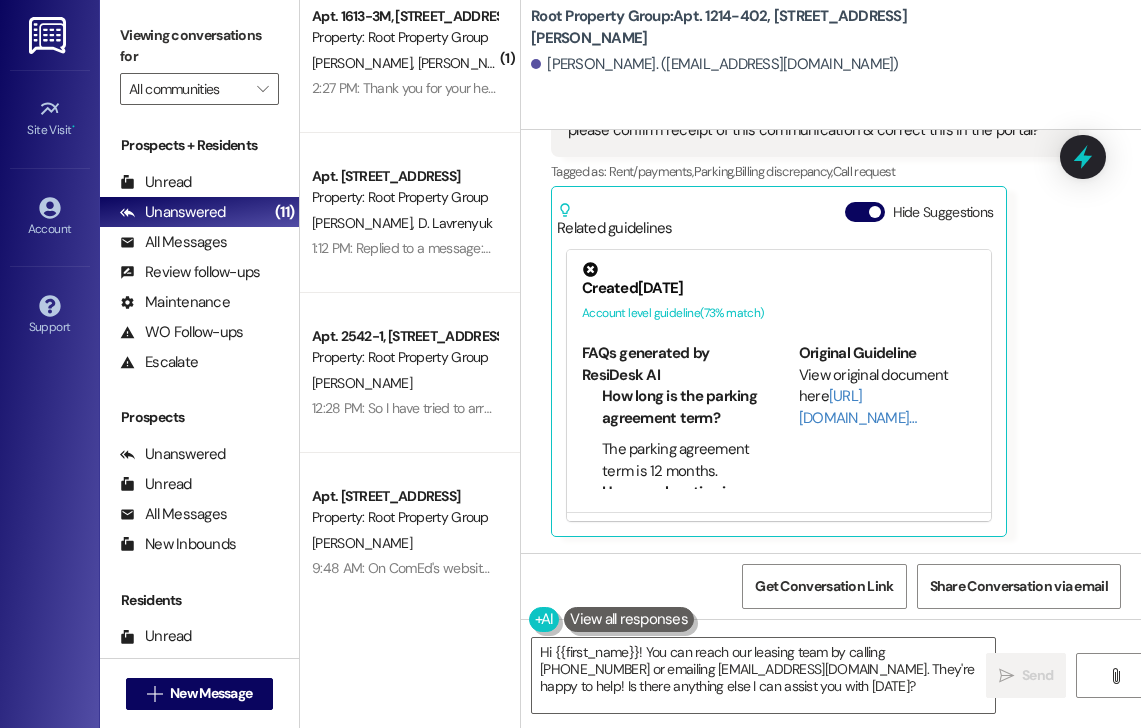 scroll, scrollTop: 1494, scrollLeft: 0, axis: vertical 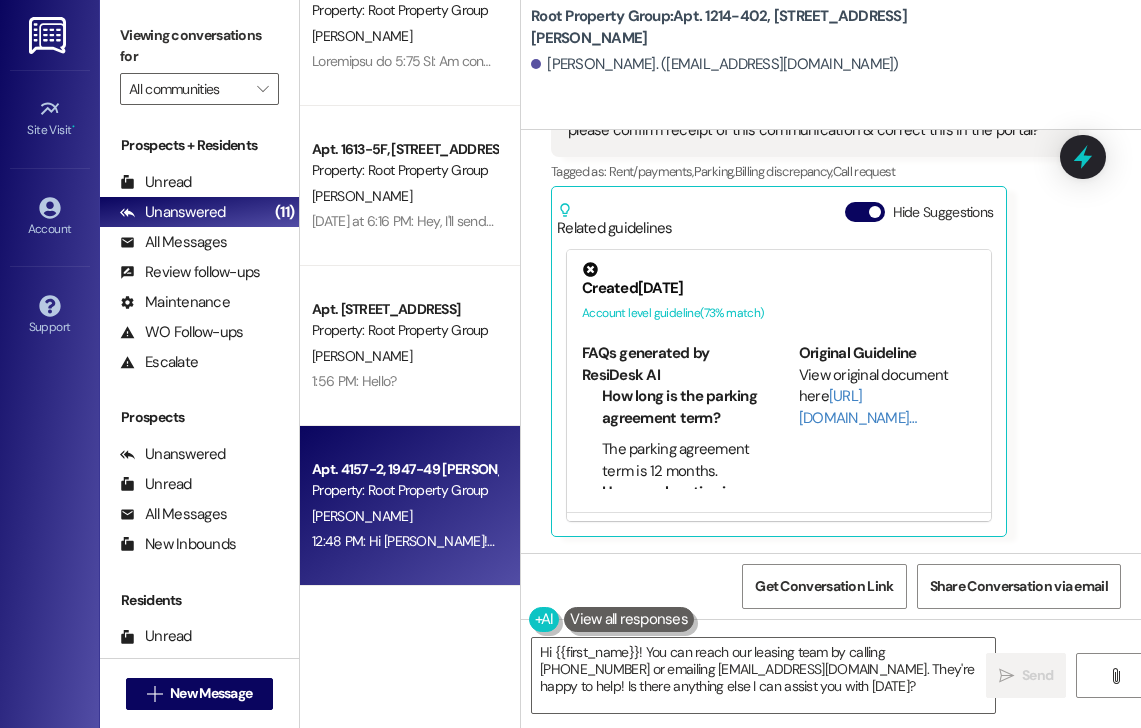 click on "Property: Root Property Group" at bounding box center (404, 490) 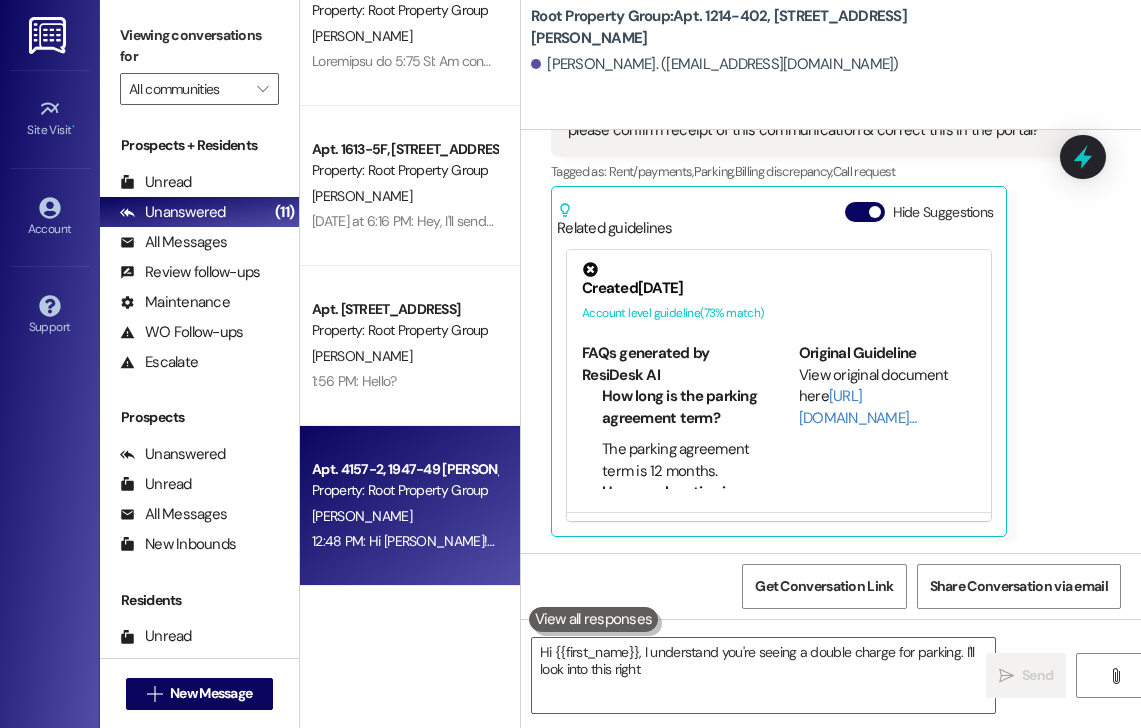 type on "Hi {{first_name}}, I understand you're seeing a double charge for parking. I'll look into this right" 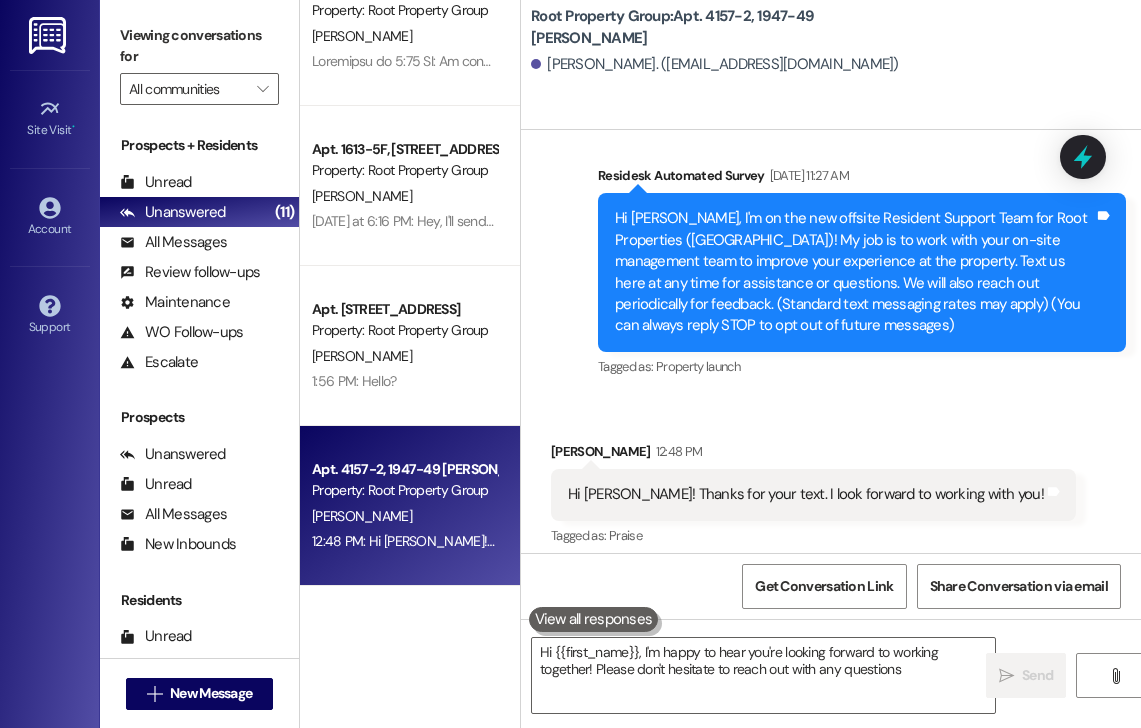 scroll, scrollTop: 195, scrollLeft: 0, axis: vertical 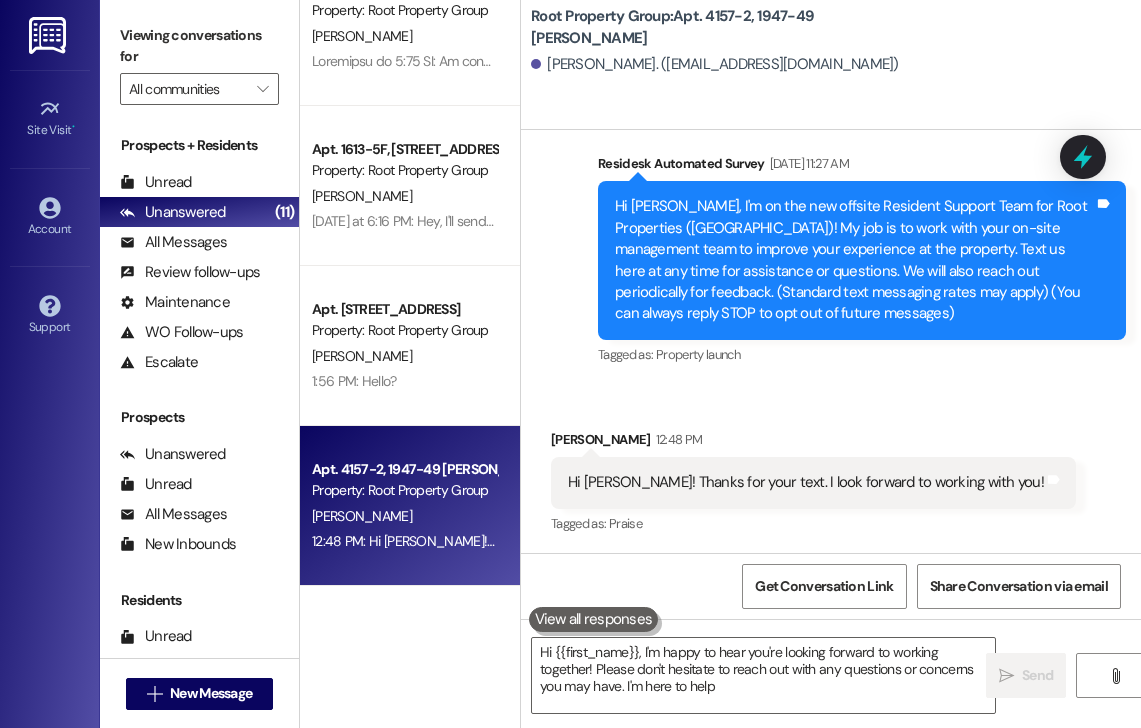 type on "Hi {{first_name}}, I'm happy to hear you're looking forward to working together! Please don't hesitate to reach out with any questions or concerns you may have. I'm here to help!" 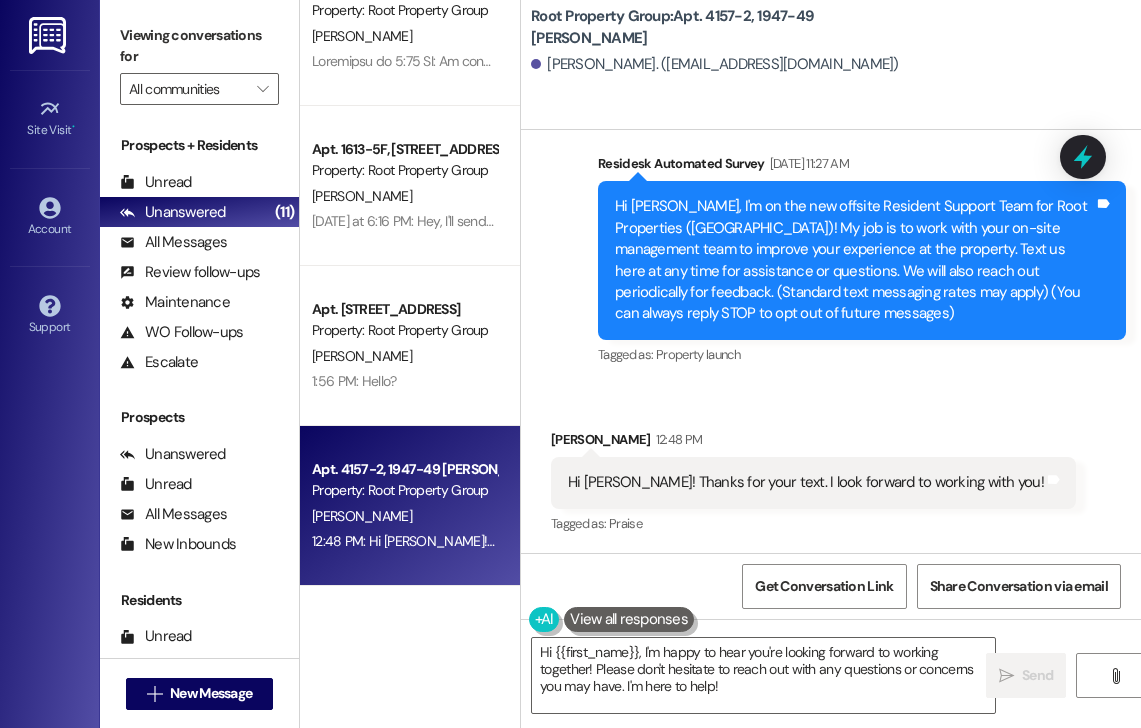 scroll, scrollTop: 196, scrollLeft: 0, axis: vertical 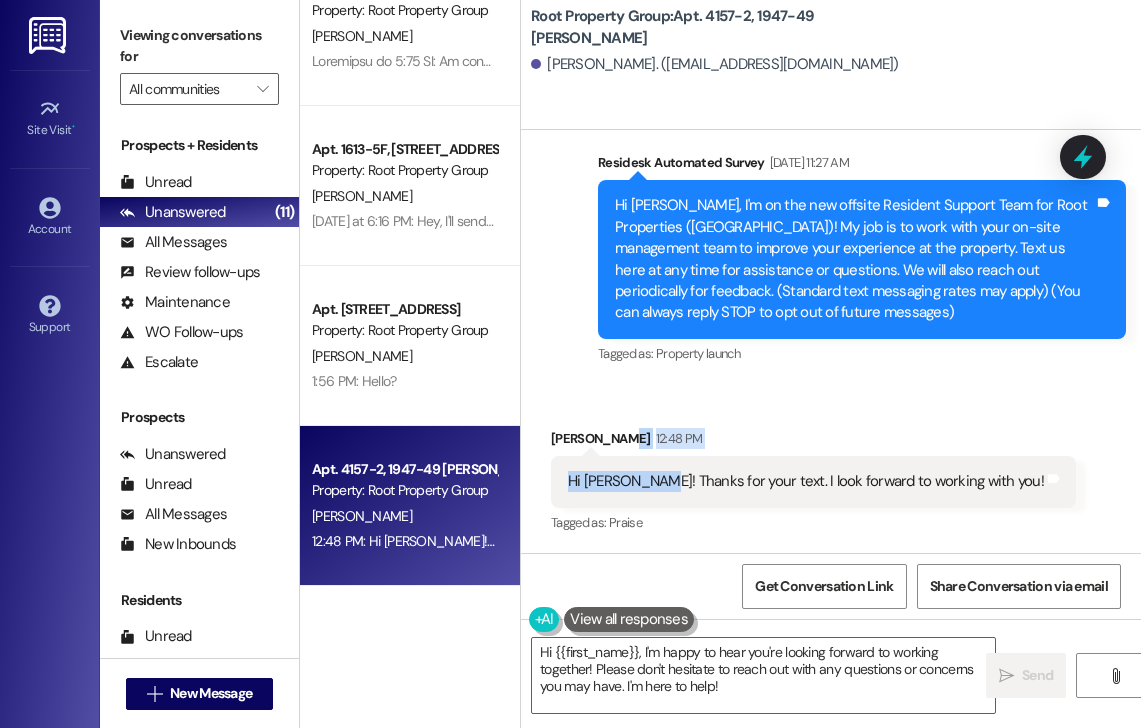drag, startPoint x: 627, startPoint y: 423, endPoint x: 649, endPoint y: 455, distance: 38.832977 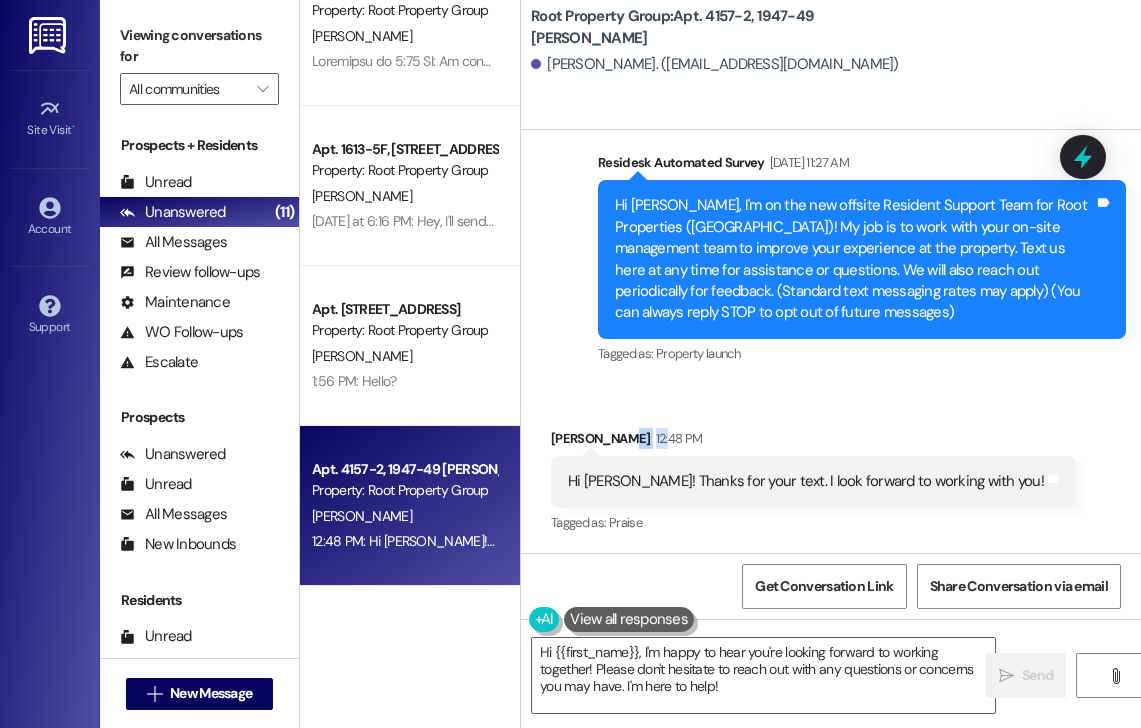 click on "Received via SMS [PERSON_NAME] 12:48 PM Hi [PERSON_NAME]!  Thanks for your text.  I look forward to working with you! Tags and notes Tagged as:   Praise Click to highlight conversations about Praise" at bounding box center [813, 482] 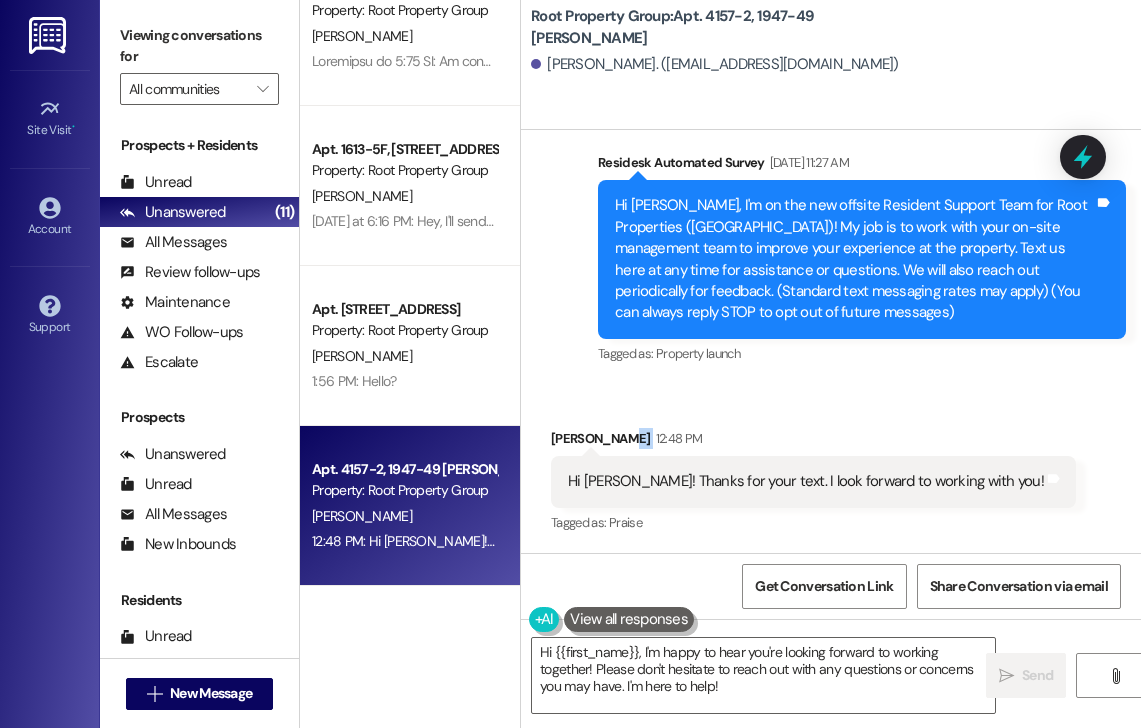 drag, startPoint x: 634, startPoint y: 434, endPoint x: 684, endPoint y: 441, distance: 50.48762 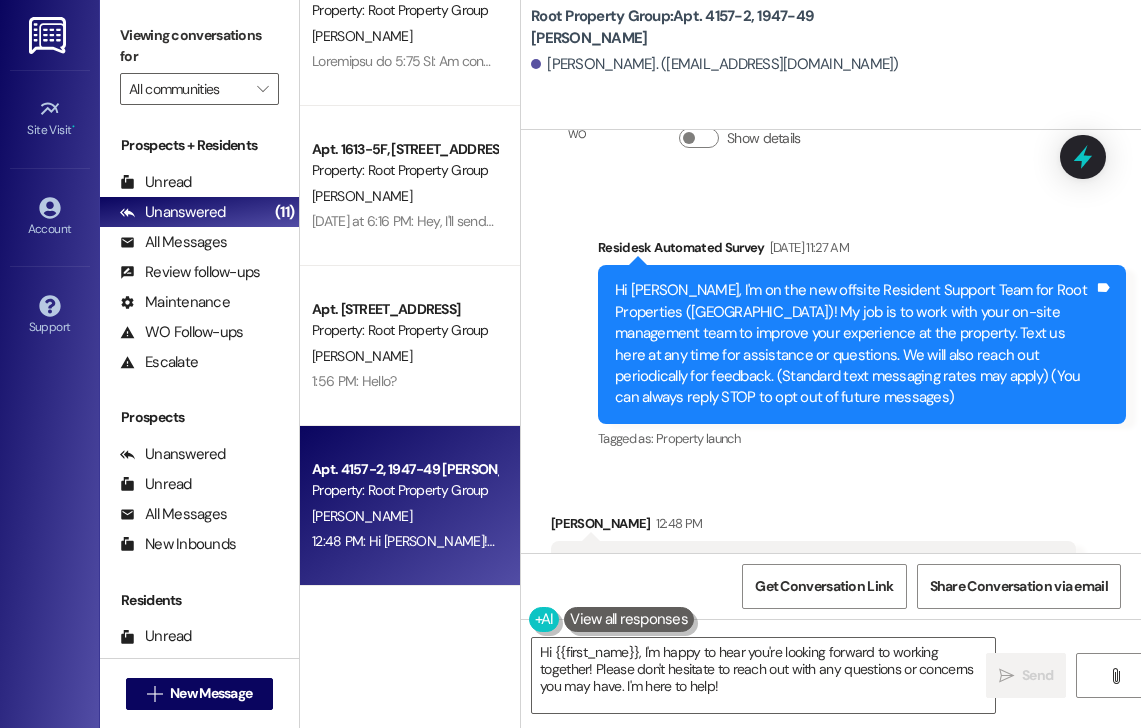 scroll, scrollTop: 196, scrollLeft: 0, axis: vertical 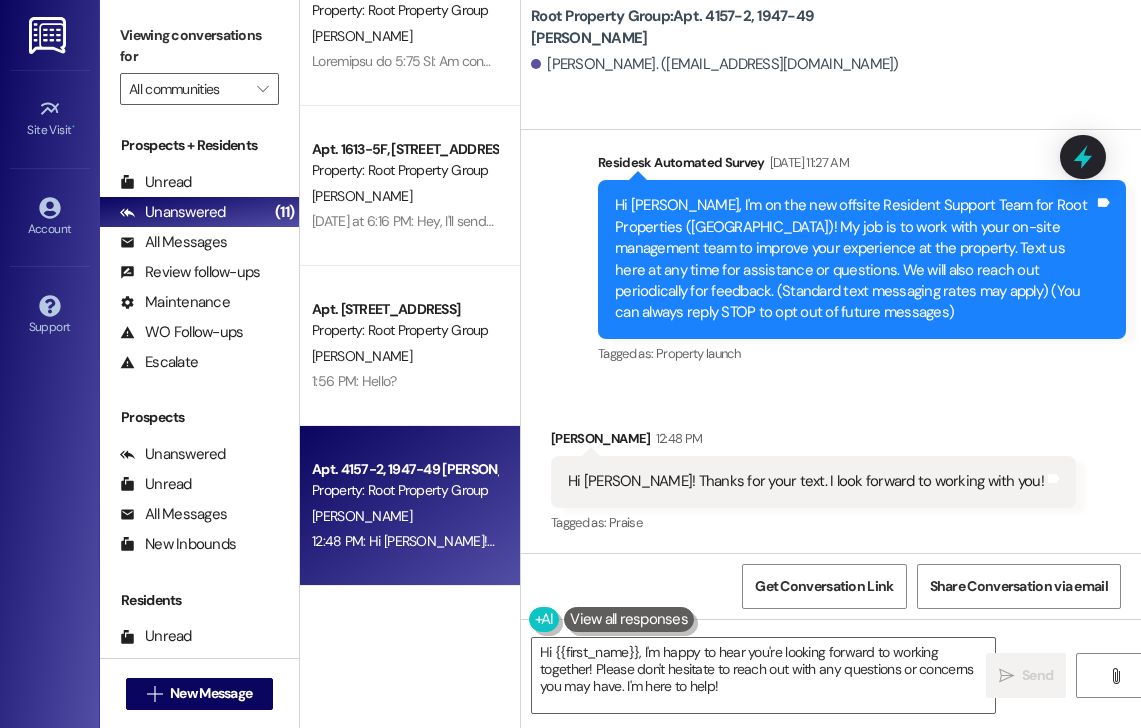 click on "[PERSON_NAME] 12:48 PM" at bounding box center [813, 442] 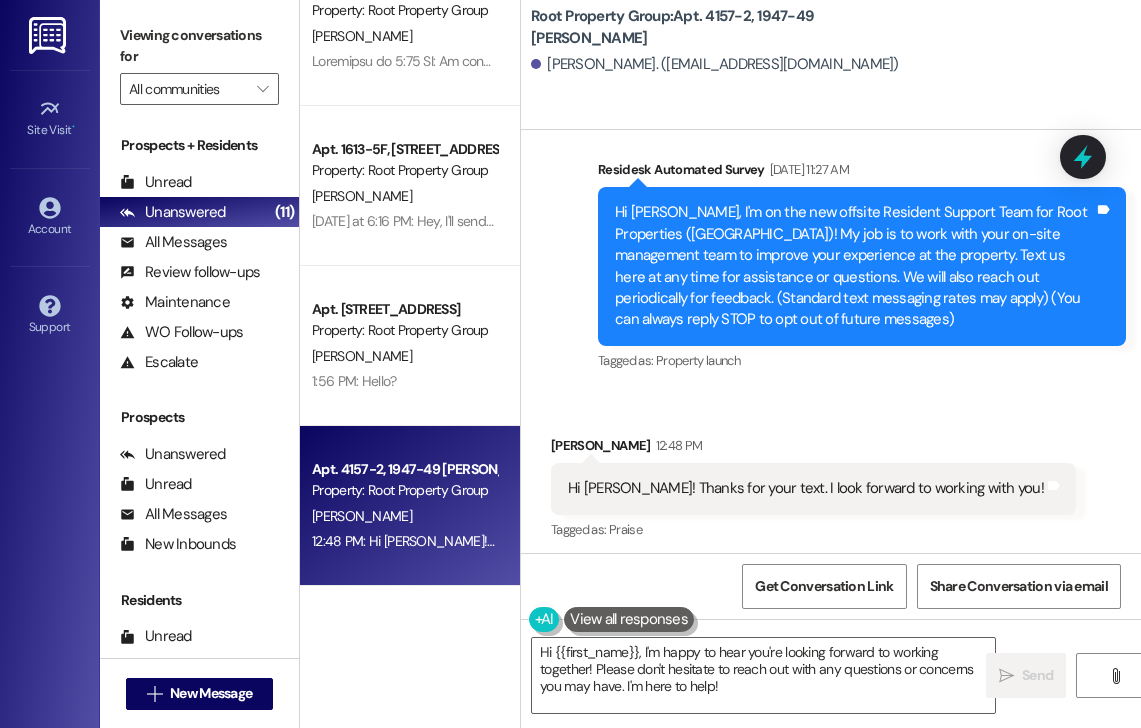 scroll, scrollTop: 196, scrollLeft: 0, axis: vertical 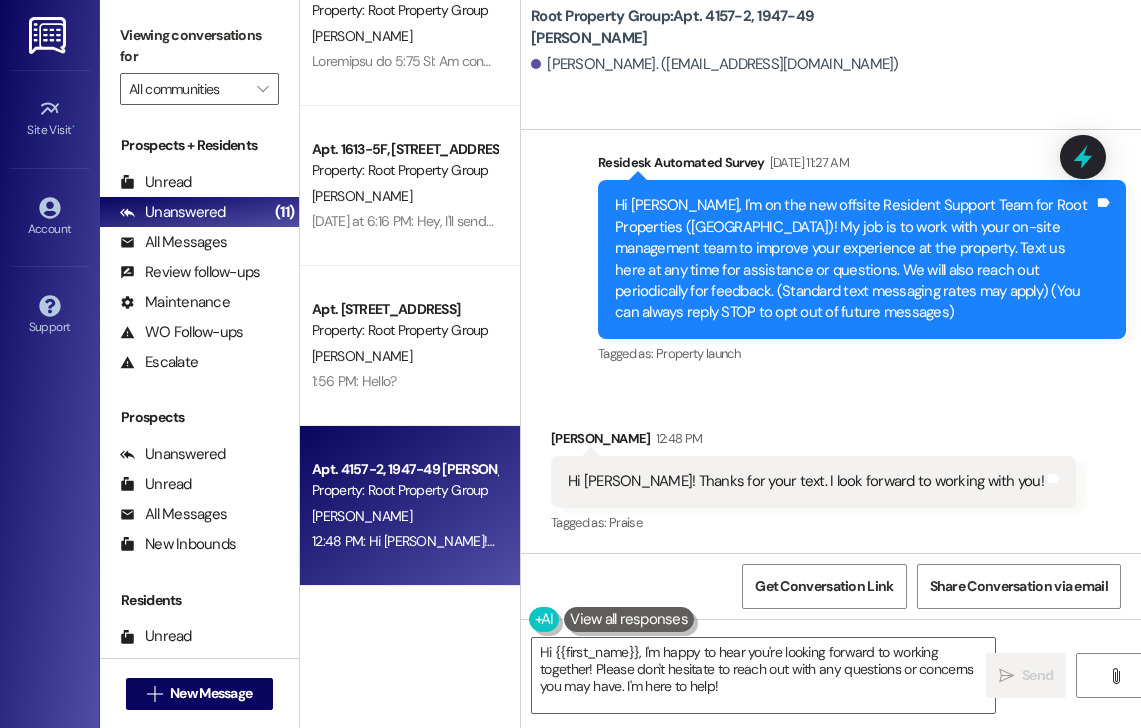click on "Tagged as:   Property launch Click to highlight conversations about Property launch" at bounding box center [862, 353] 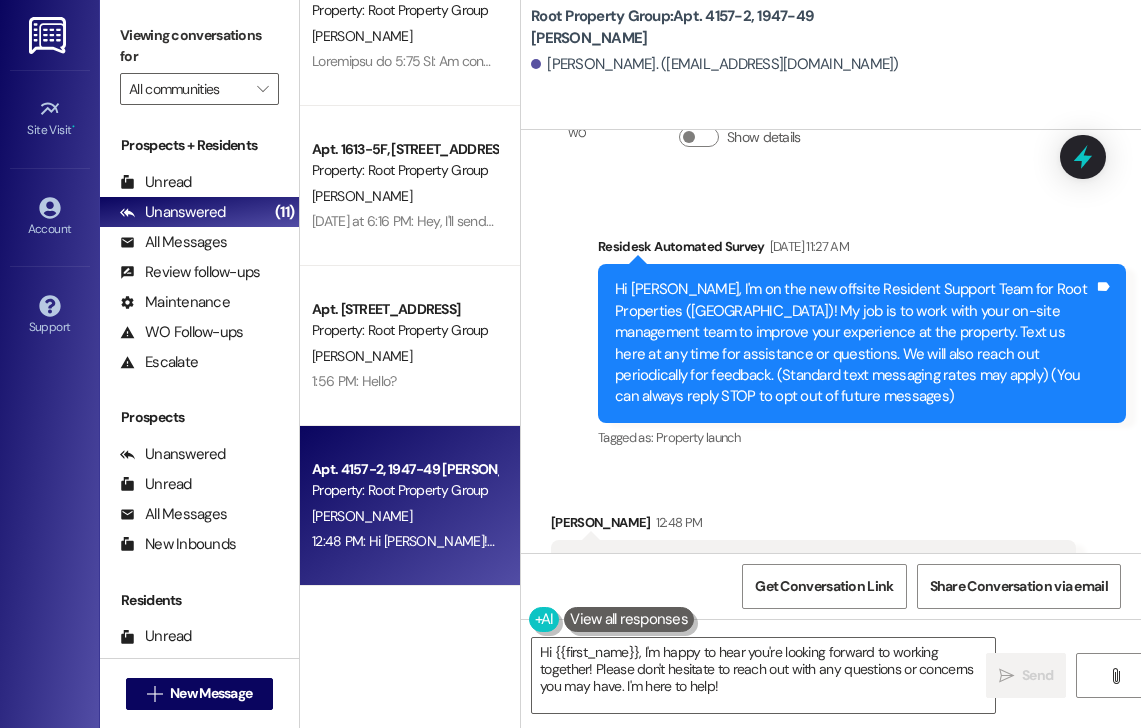 scroll, scrollTop: 196, scrollLeft: 0, axis: vertical 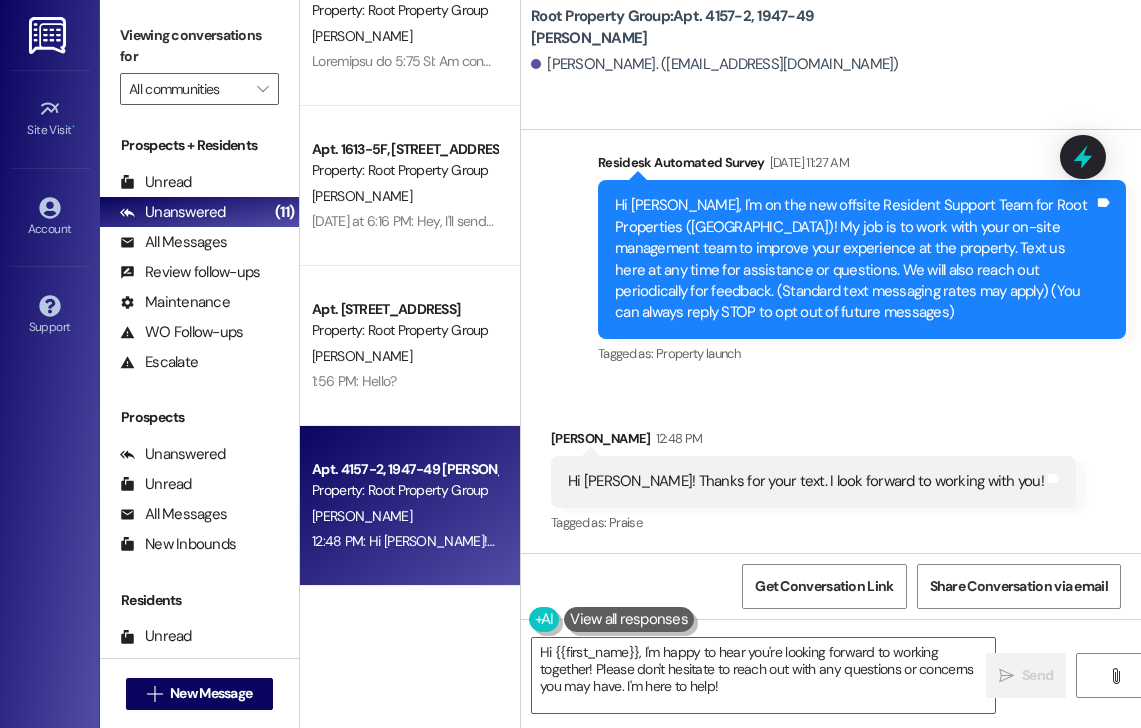 click on "[PERSON_NAME] 12:48 PM" at bounding box center [813, 442] 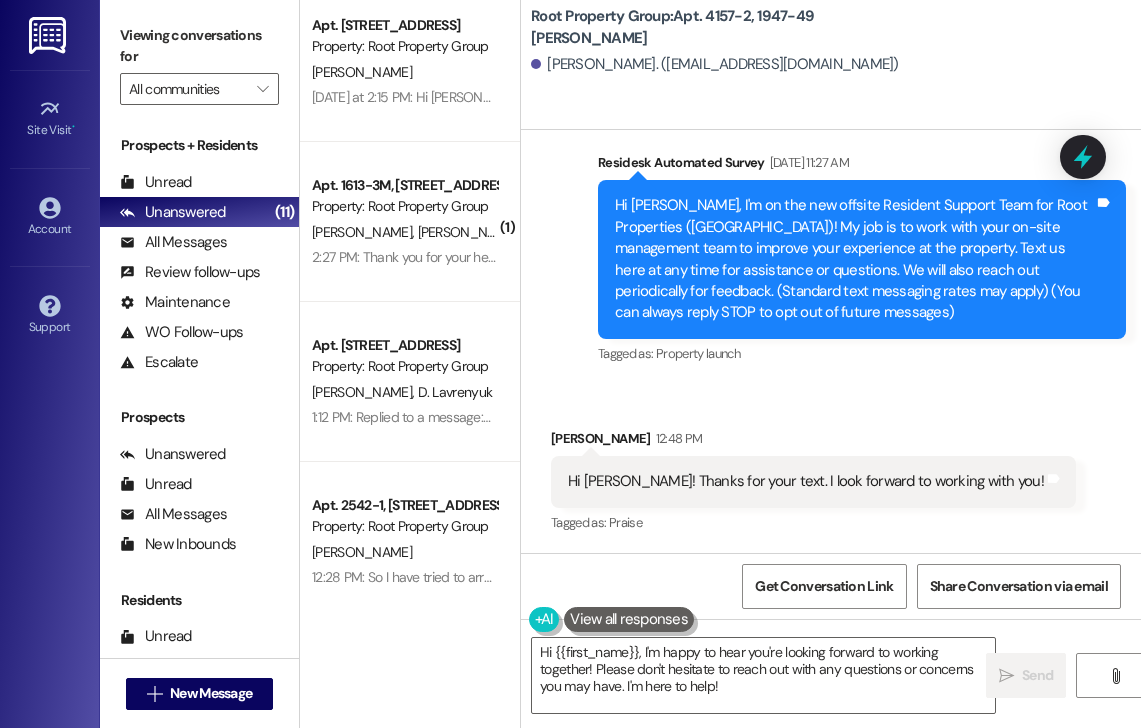 scroll, scrollTop: 494, scrollLeft: 0, axis: vertical 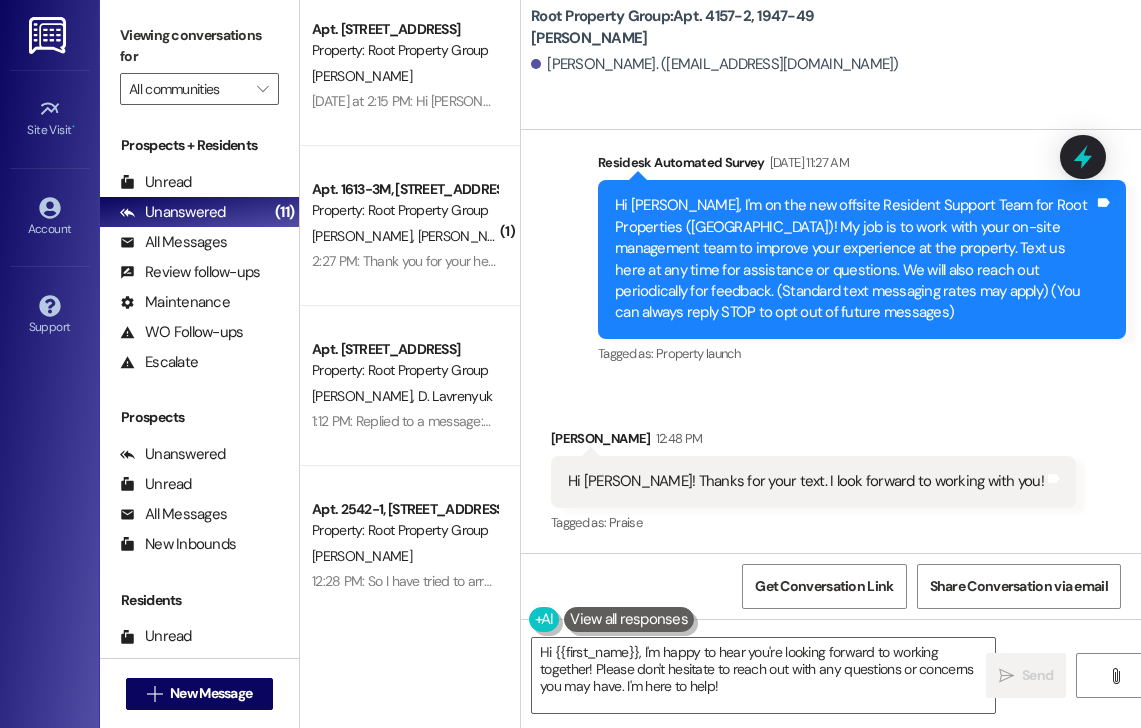 click on "[PERSON_NAME]" at bounding box center [573, 236] 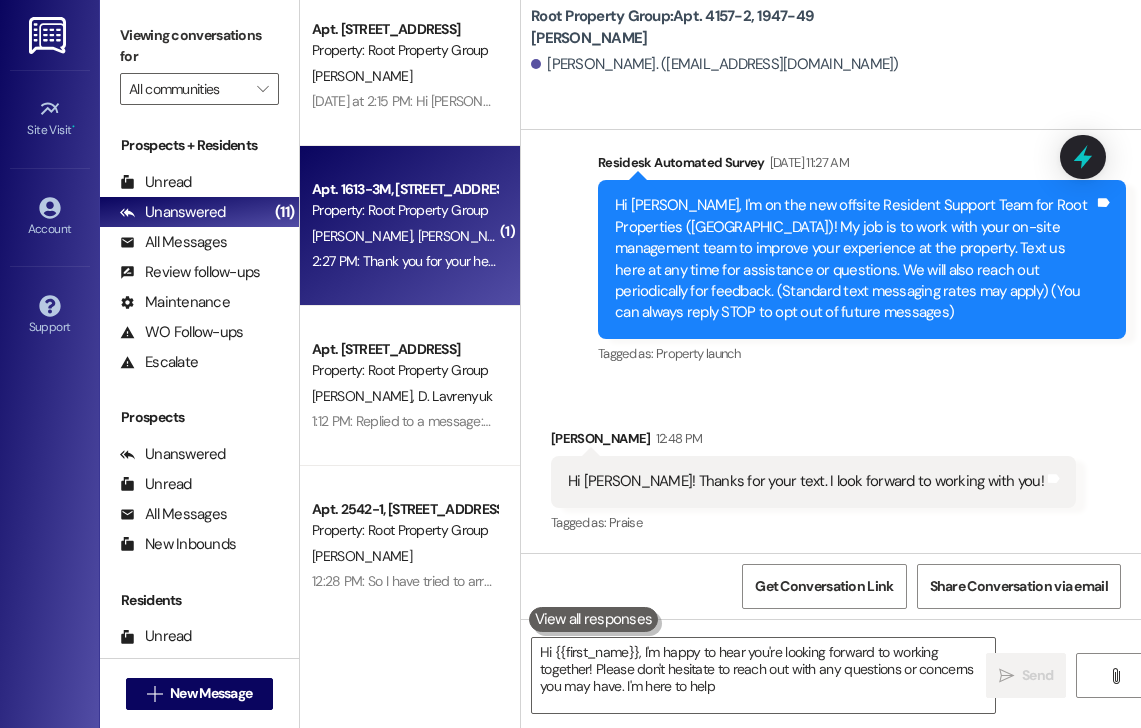type on "Hi {{first_name}}, I'm happy to hear you're looking forward to working together! Please don't hesitate to reach out with any questions or concerns you may have. I'm here to help!" 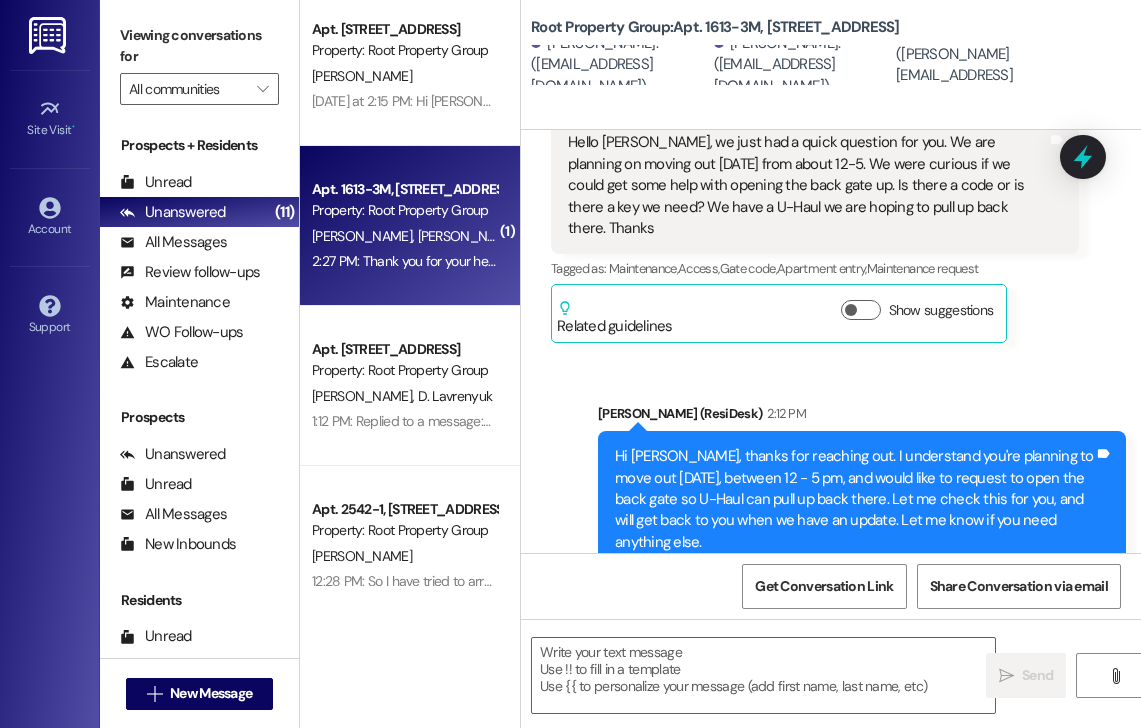 type on "Fetching suggested responses. Please feel free to read through the conversation in the meantime." 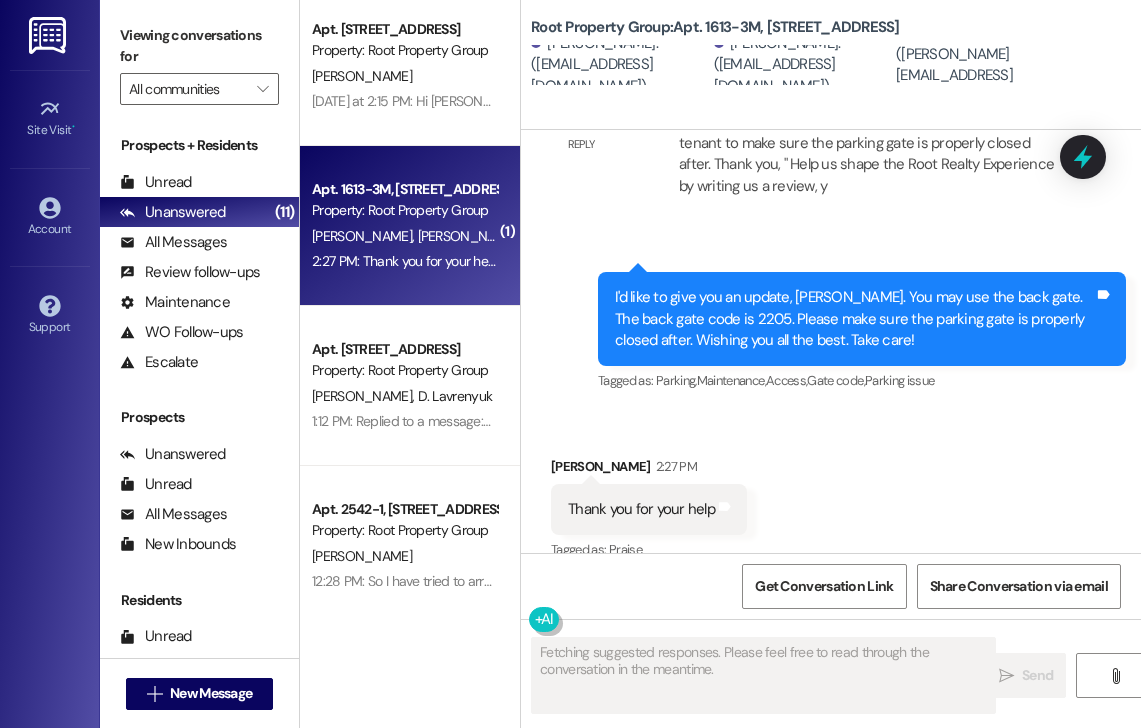scroll, scrollTop: 1976, scrollLeft: 0, axis: vertical 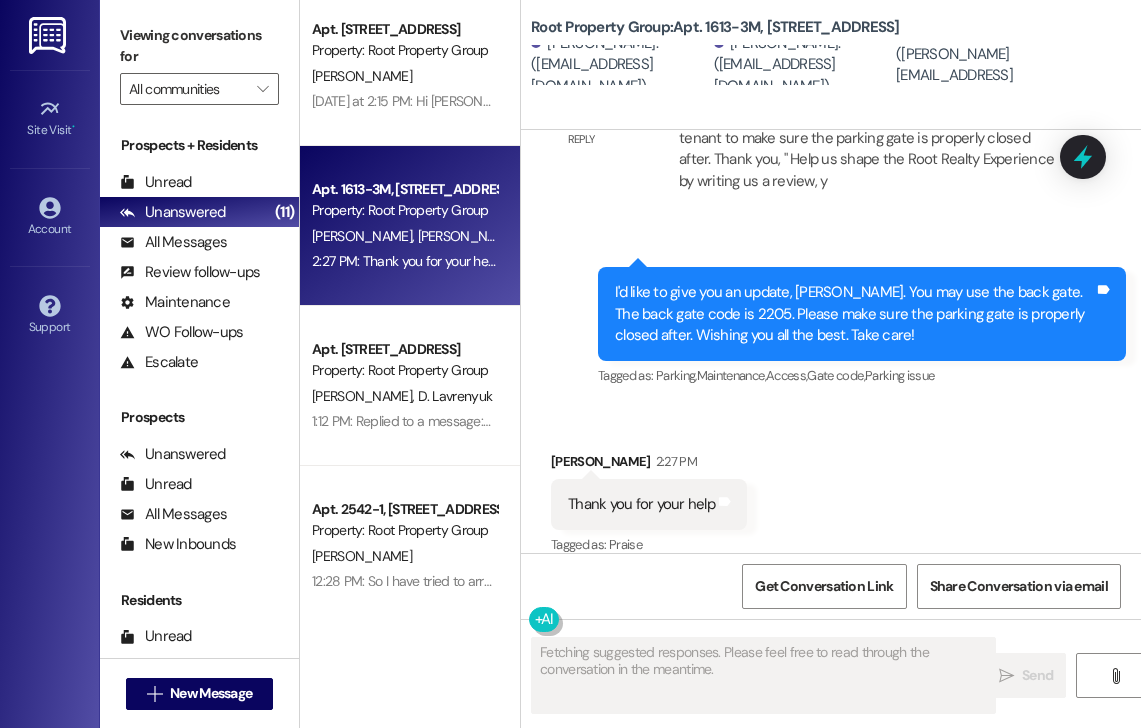 type 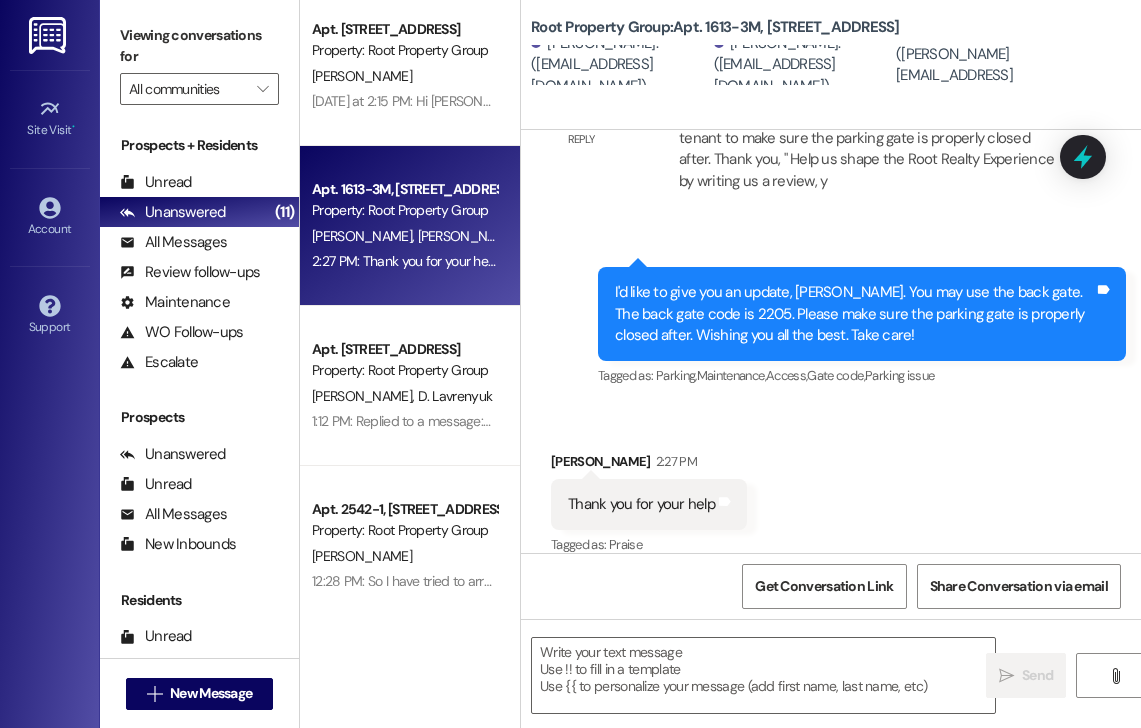 scroll, scrollTop: 0, scrollLeft: 0, axis: both 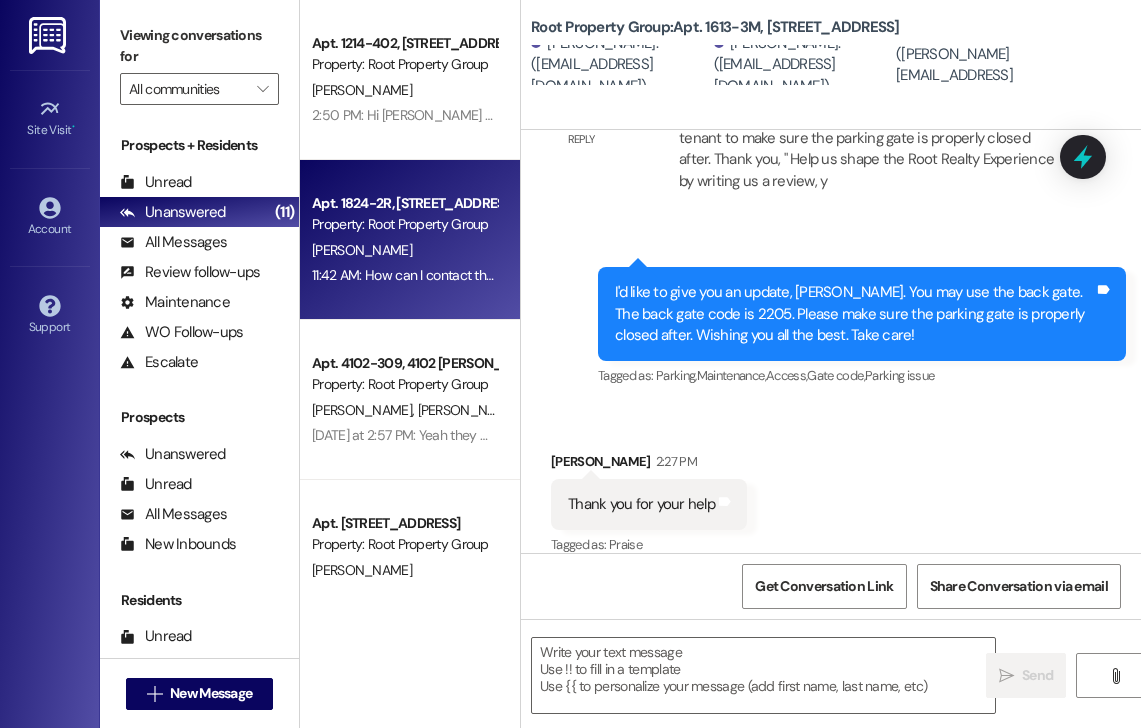 click on "Property: Root Property Group" at bounding box center (404, 224) 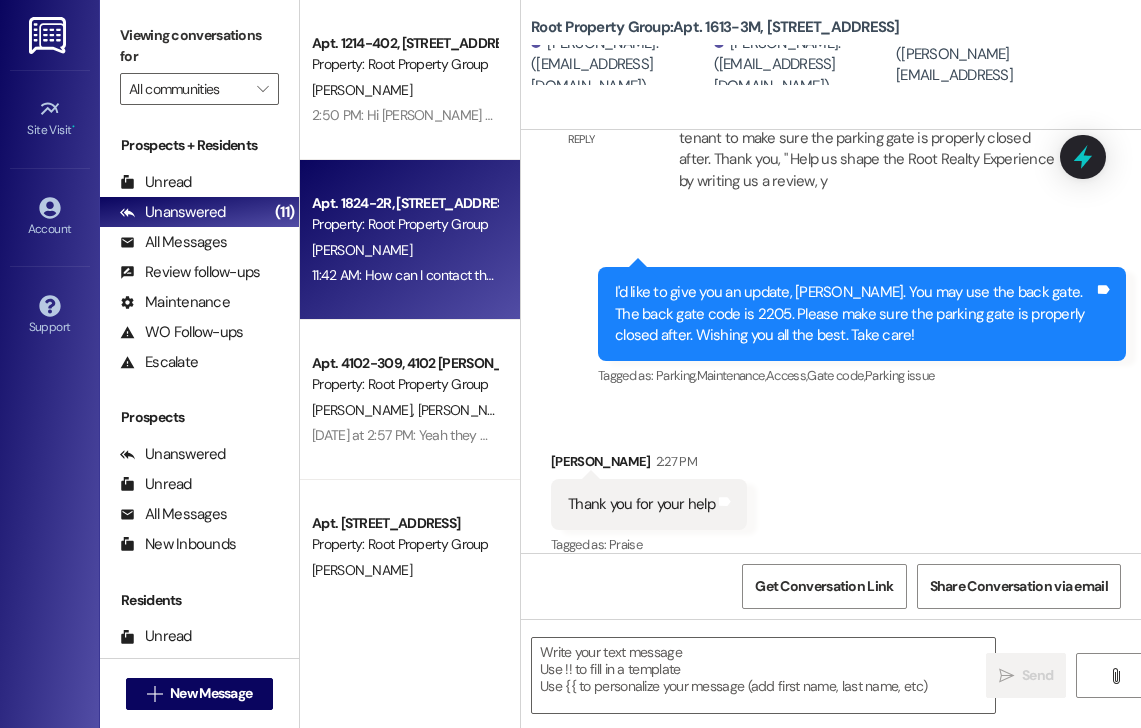type on "Fetching suggested responses. Please feel free to read through the conversation in the meantime." 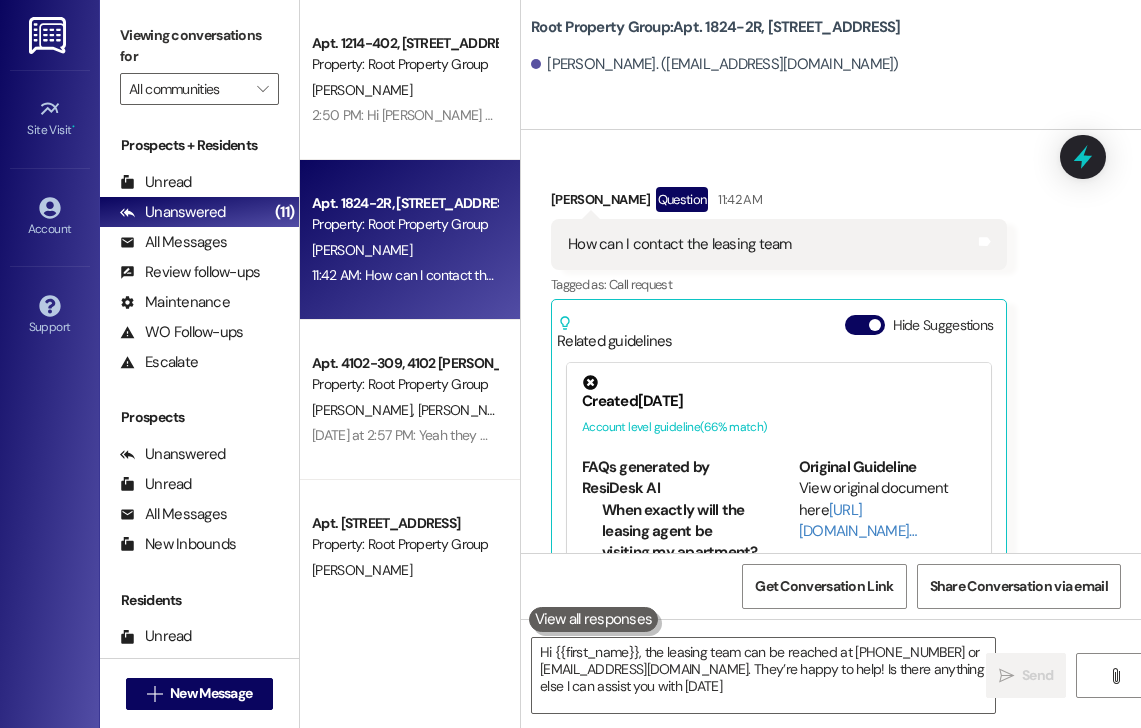 type on "Hi {{first_name}}, the leasing team can be reached at [PHONE_NUMBER] or [EMAIL_ADDRESS][DOMAIN_NAME]. They’re happy to help! Is there anything else I can assist you with [DATE]?" 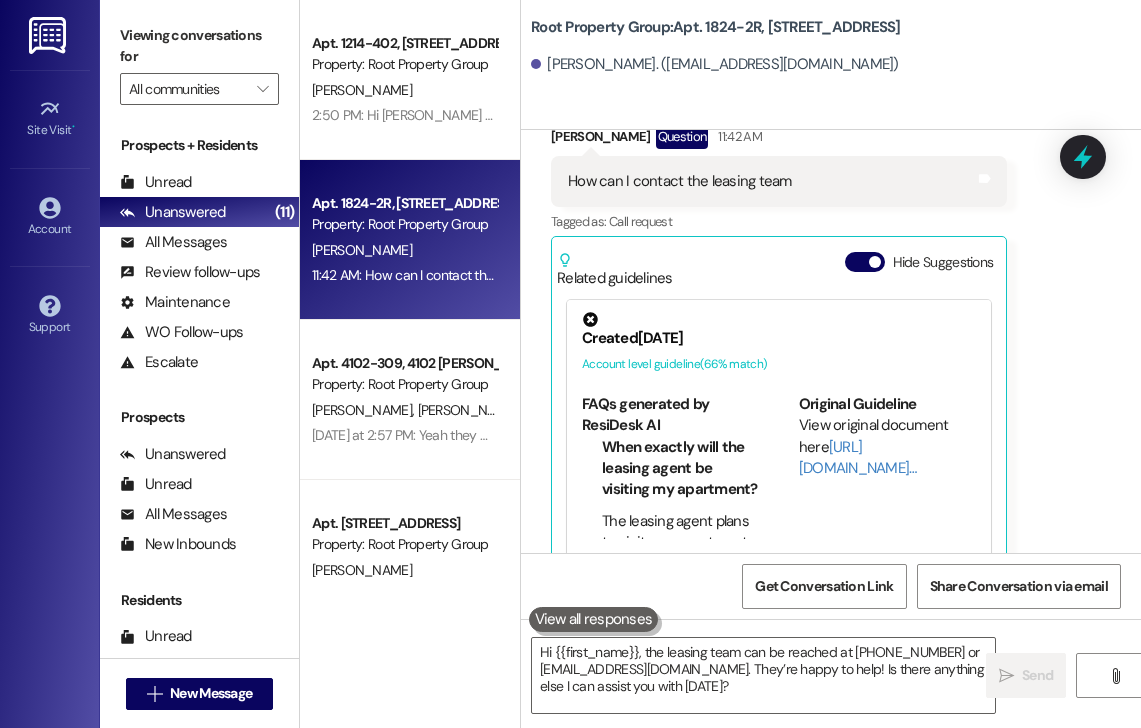 scroll, scrollTop: 1075, scrollLeft: 0, axis: vertical 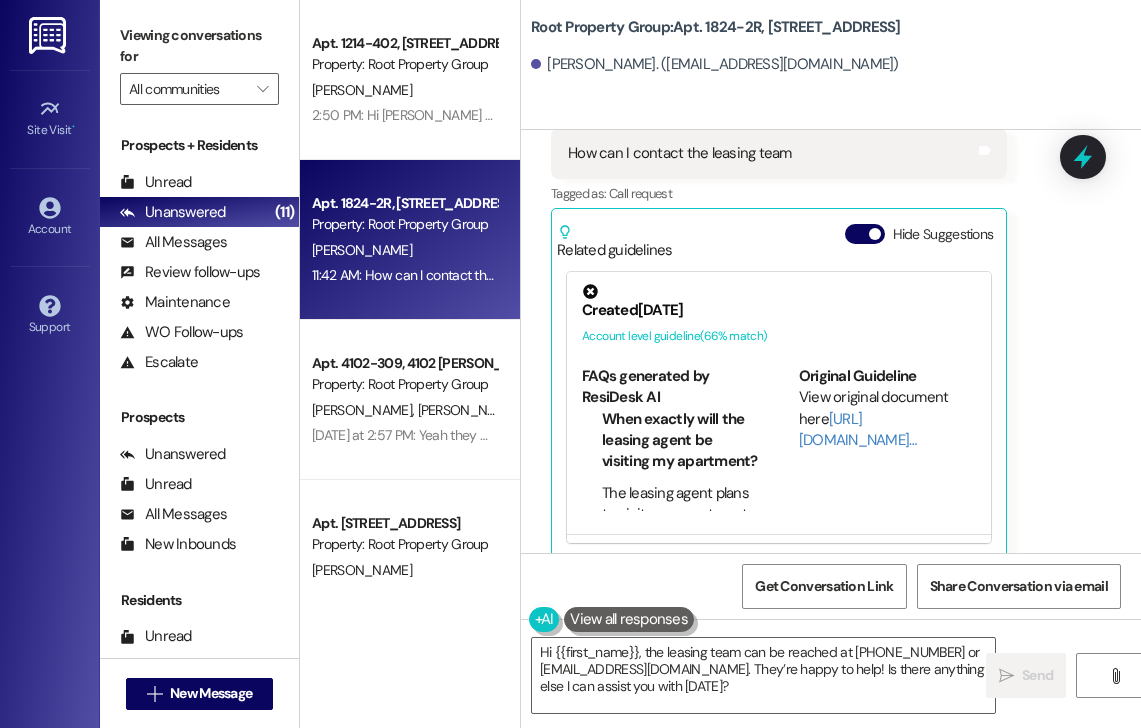 click on "Received via SMS [PERSON_NAME] Question 11:42 AM How can I contact the leasing team Tags and notes Tagged as:   Call request Click to highlight conversations about Call request  Related guidelines Hide Suggestions Created  [DATE] Account level guideline  ( 66 % match) FAQs generated by ResiDesk AI When exactly will the leasing agent be visiting my apartment? The leasing agent plans to visit your apartment [DATE][DATE], between 11:00 am and 2:00 pm. The visit is expected to last no more than 15 minutes. What should I do to prepare for the leasing agent's visit? Please ensure your apartment is clean and tidy, and that all rooms and closets are accessible for measurements and potential marketing pictures. How will I be notified about future apartment visits? You will receive written notices via email and/or text message through the ShowMojo scheduling platform. What should I do if someone in my household didn't receive the notice? What are the typical hours for apartment showings? Created   ( 66" at bounding box center (831, 312) 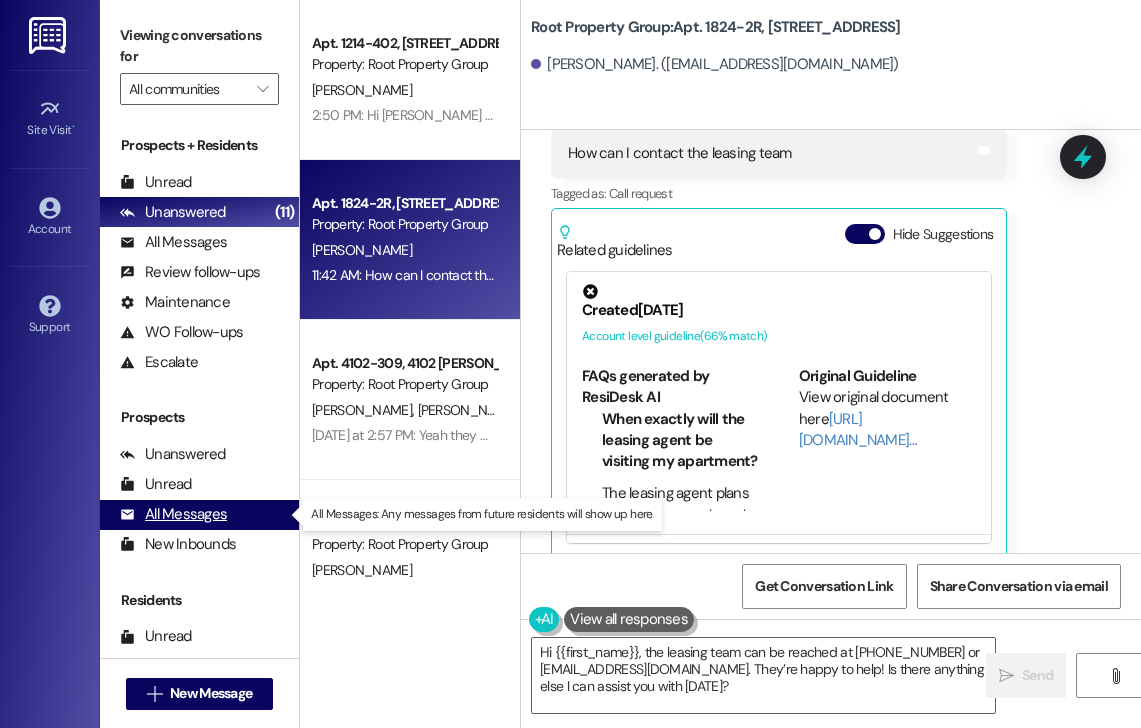 click on "All Messages" at bounding box center (173, 514) 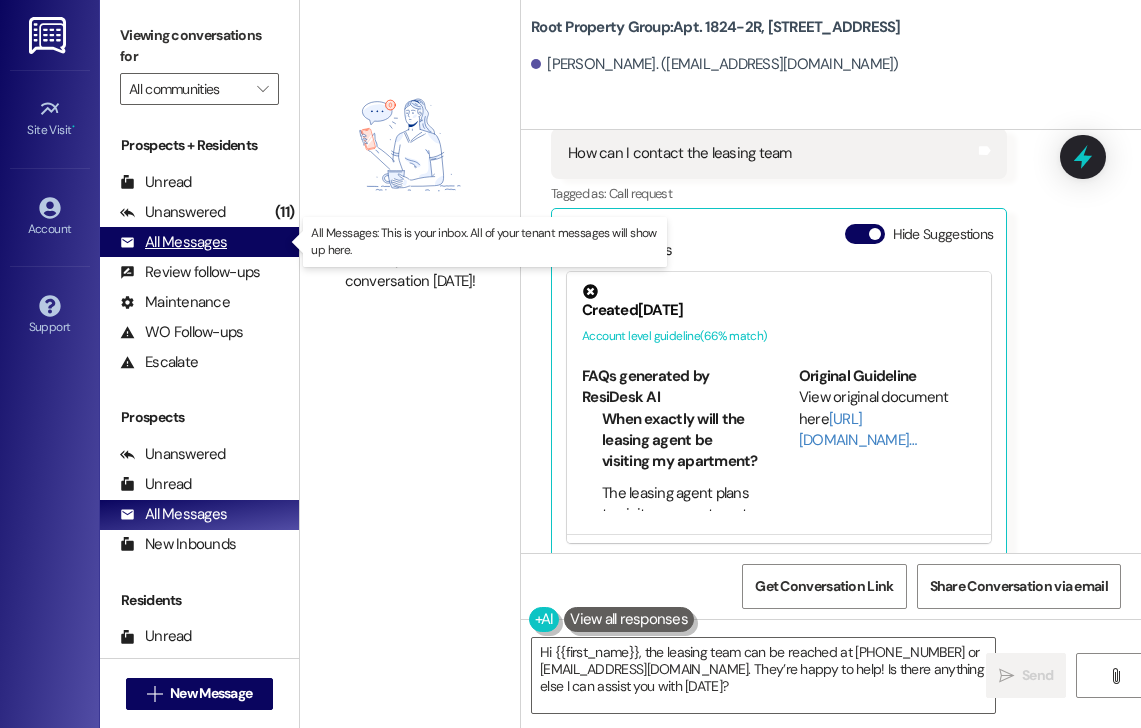 click on "All Messages" at bounding box center (173, 242) 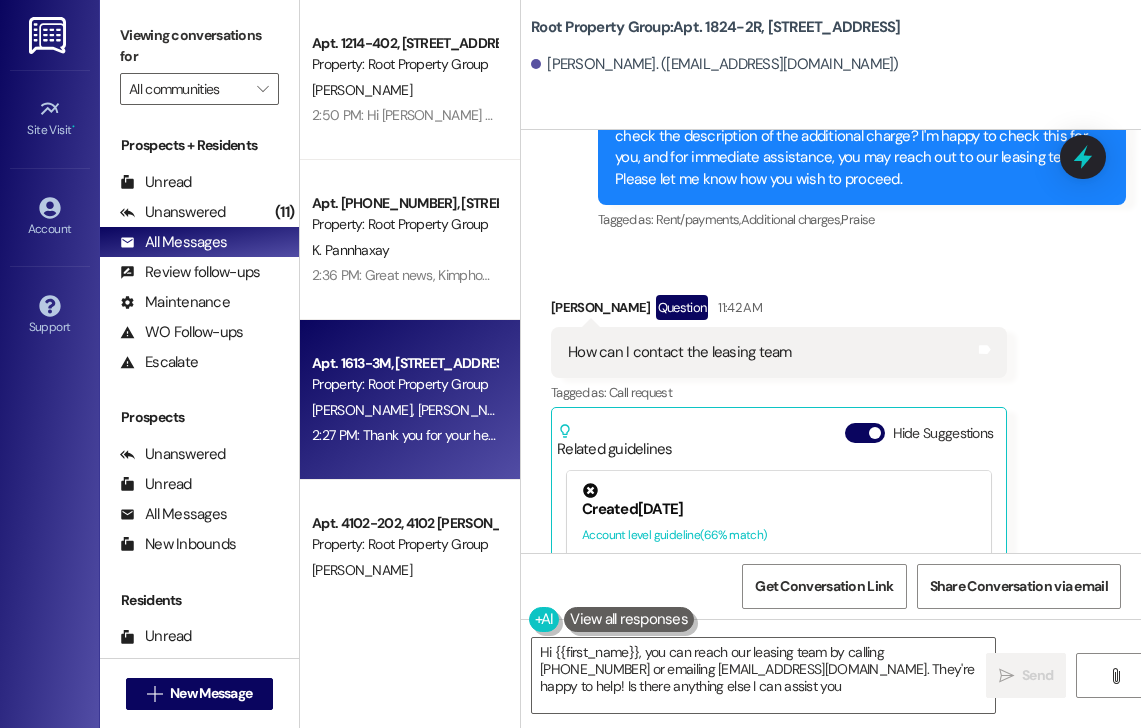 scroll, scrollTop: 1075, scrollLeft: 0, axis: vertical 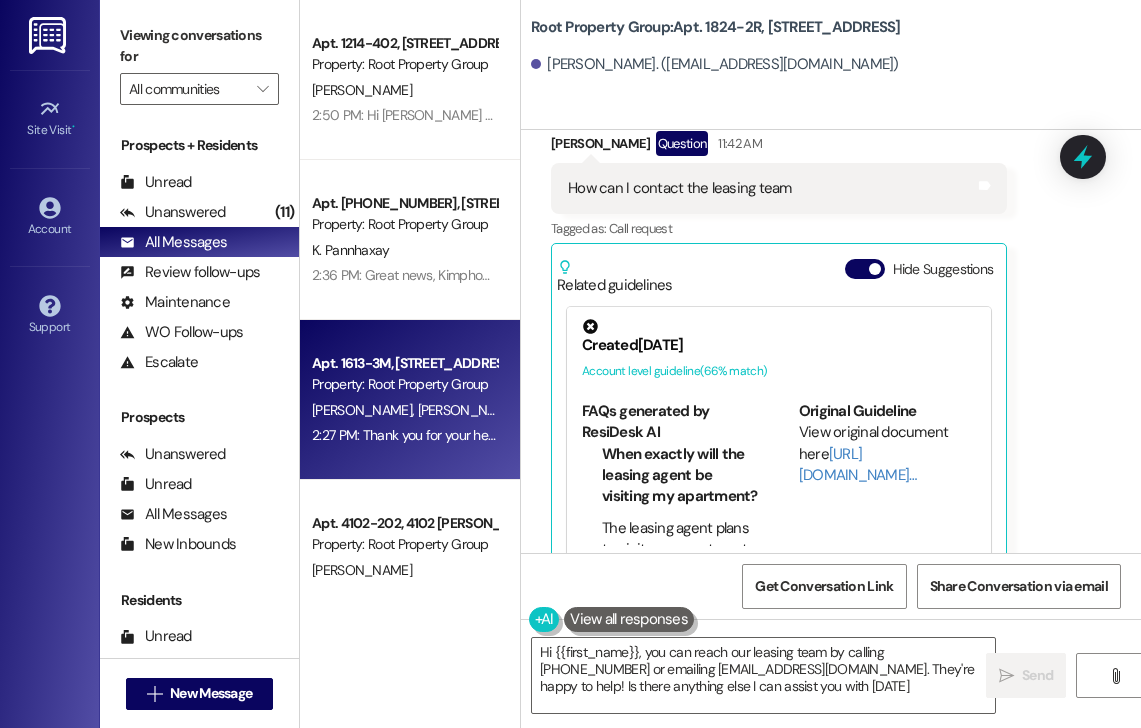 type on "Hi {{first_name}}, you can reach our leasing team by calling [PHONE_NUMBER] or emailing [EMAIL_ADDRESS][DOMAIN_NAME]. They're happy to help! Is there anything else I can assist you with [DATE]?" 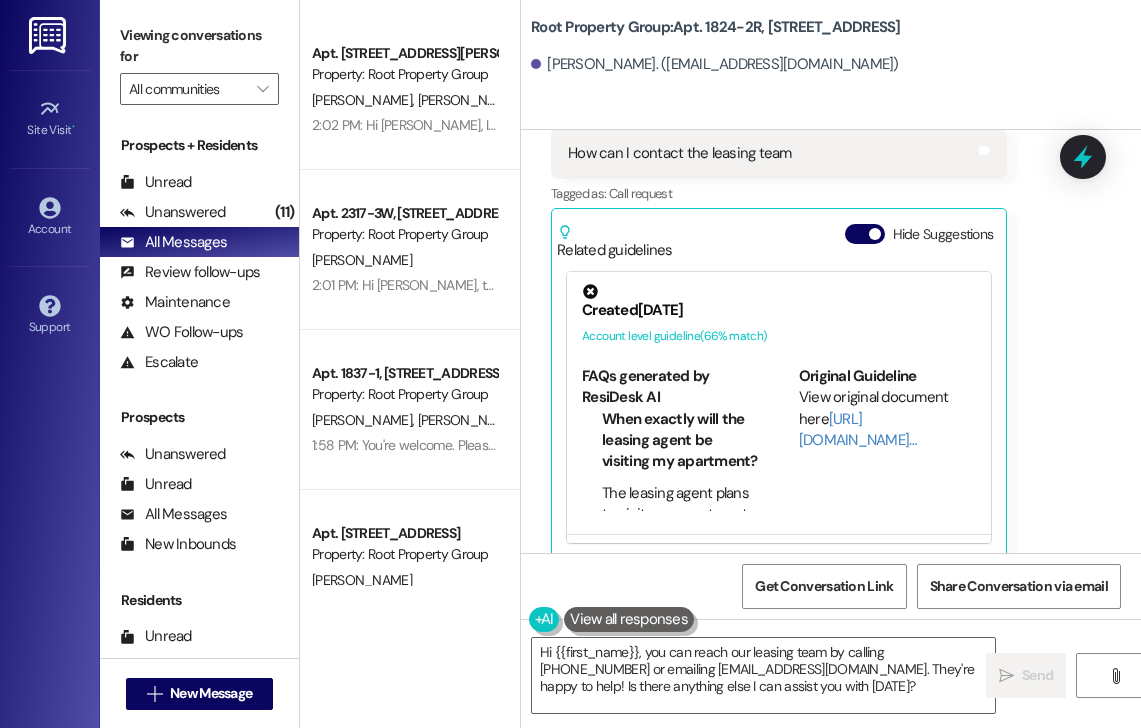 scroll, scrollTop: 1000, scrollLeft: 0, axis: vertical 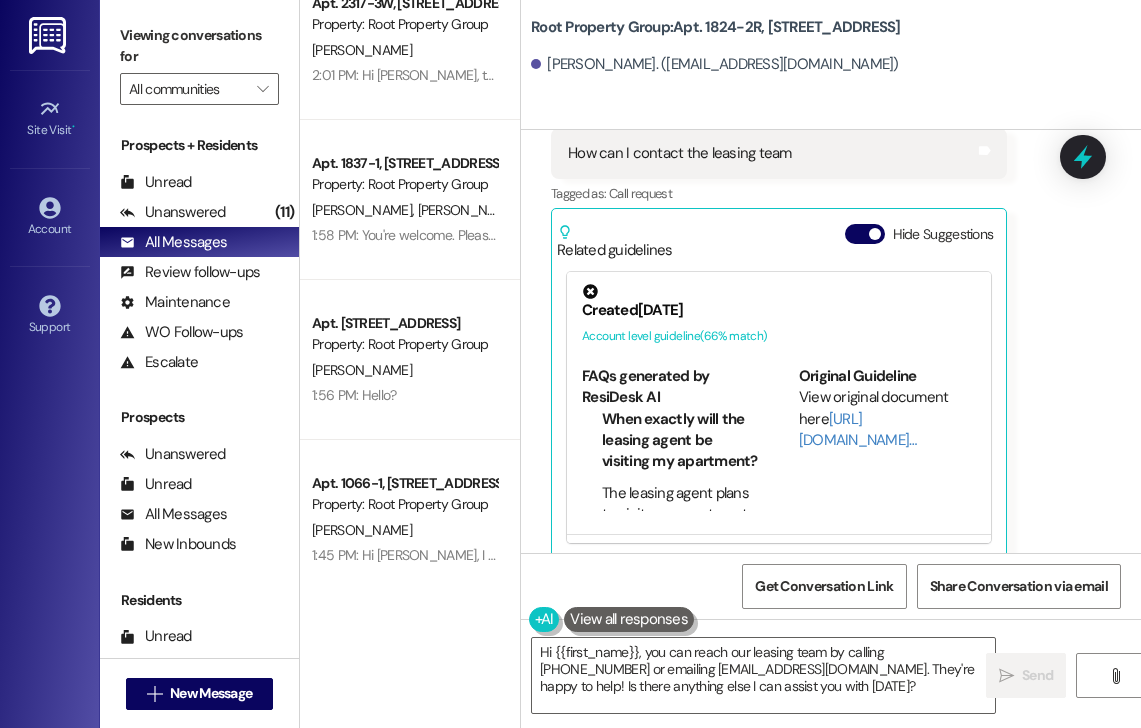 click on "Apt. 4102-308, 4102 [PERSON_NAME] Property: Root Property Group [PERSON_NAME] 2:14 PM: Hey [PERSON_NAME], thanks for the heads up! Glad to hear it seems fixed now. If you notice it again, please let me know! 2:14 PM: Hey [PERSON_NAME], thanks for the heads up! Glad to hear it seems fixed now. If you notice it again, please let me know! Apt. 3614-2, [STREET_ADDRESS][PERSON_NAME] Property: Root Property Group [PERSON_NAME] [PERSON_NAME] 2:02 PM: Hi [PERSON_NAME], I understand your frustration with the smoke smell. Could you please tell me how often this happens? 2:02 PM: Hi [PERSON_NAME], I understand your frustration with the smoke smell. Could you please tell me how often this happens? Apt. 2317-3W, [STREET_ADDRESS][PERSON_NAME] Property: Root Property Group [PERSON_NAME] 2:01 PM: Hi [PERSON_NAME], thank you for the warm welcome! I understand the beeping is frustrating! I see a related work order #36622-1 shows work was done. May I know if this has been taken care of? Apt. 1837-1, [STREET_ADDRESS][PERSON_NAME] Property: Root Property Group [PERSON_NAME] [PERSON_NAME] [PERSON_NAME]" at bounding box center [410, 364] 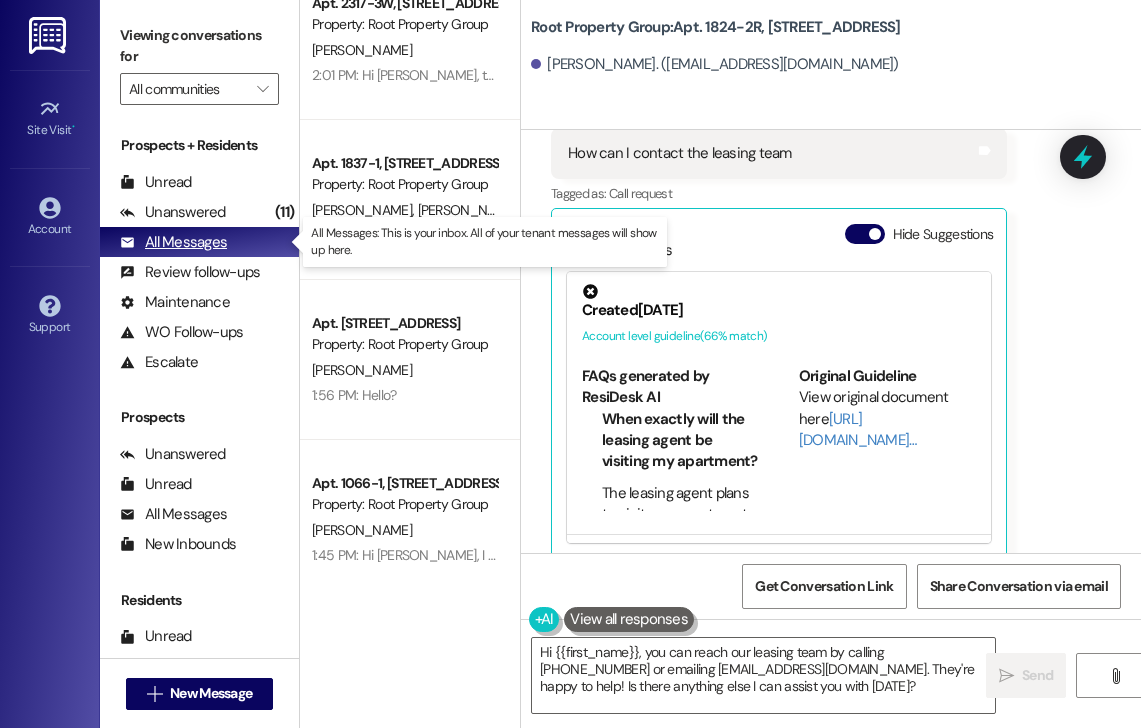 click on "All Messages" at bounding box center [173, 242] 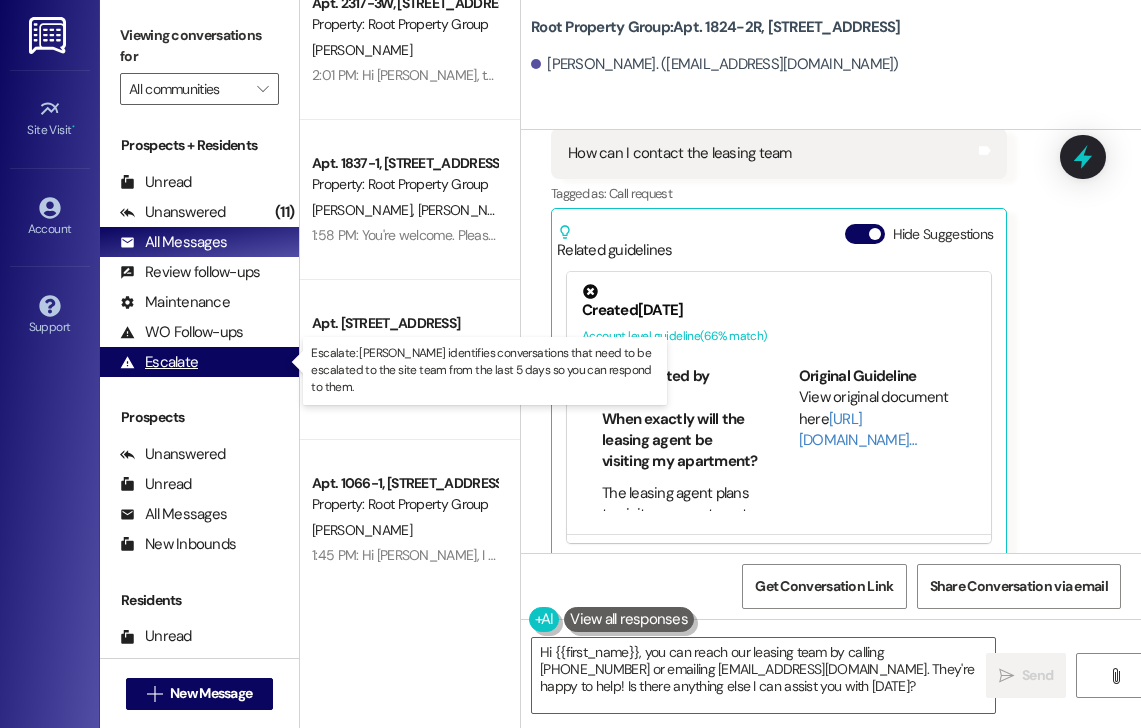 click on "Escalate" at bounding box center (159, 362) 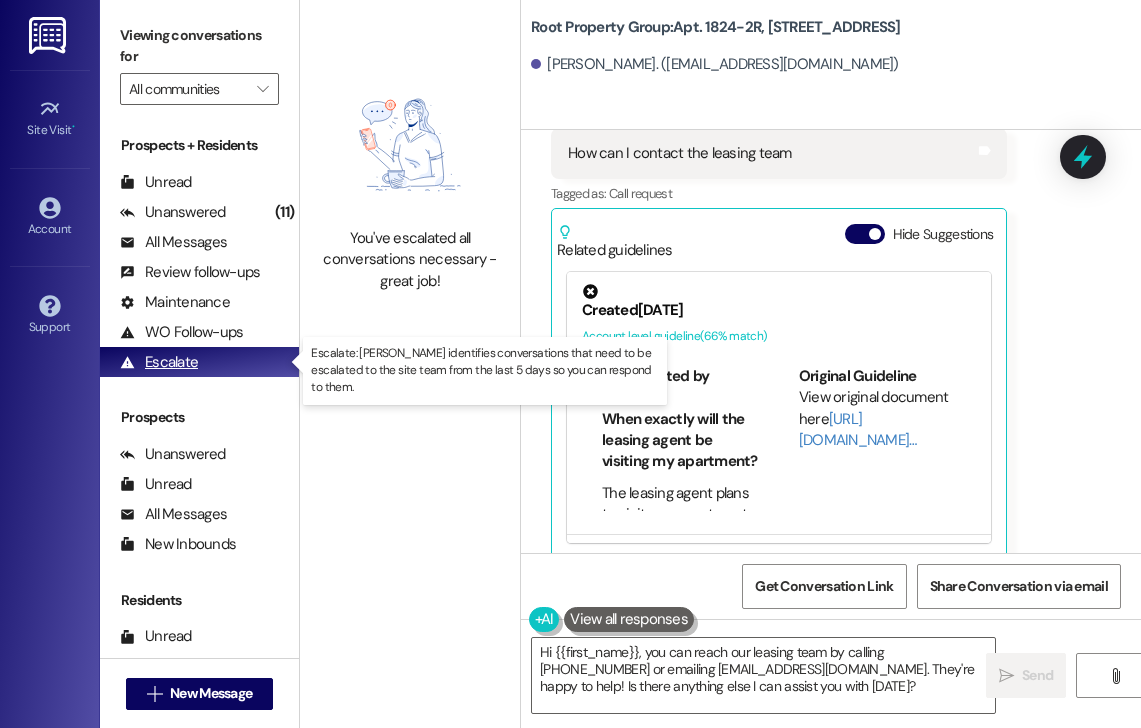 click on "Escalate" at bounding box center (159, 362) 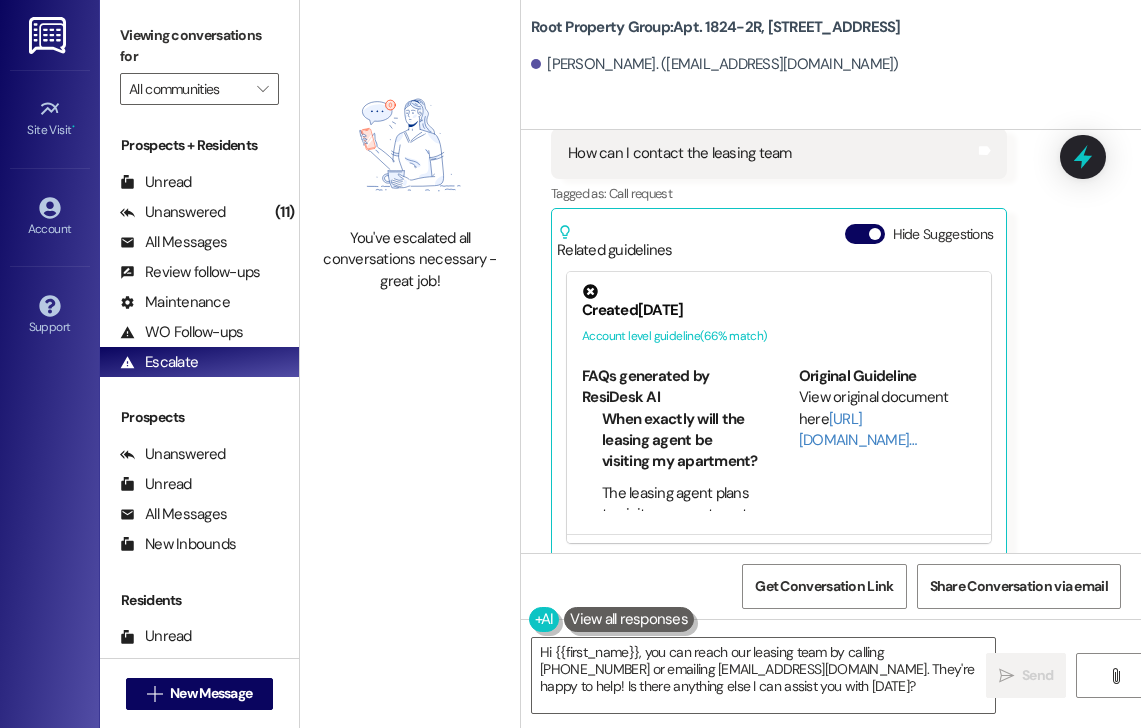 click on "You've escalated all conversations necessary - great job!" at bounding box center (410, 364) 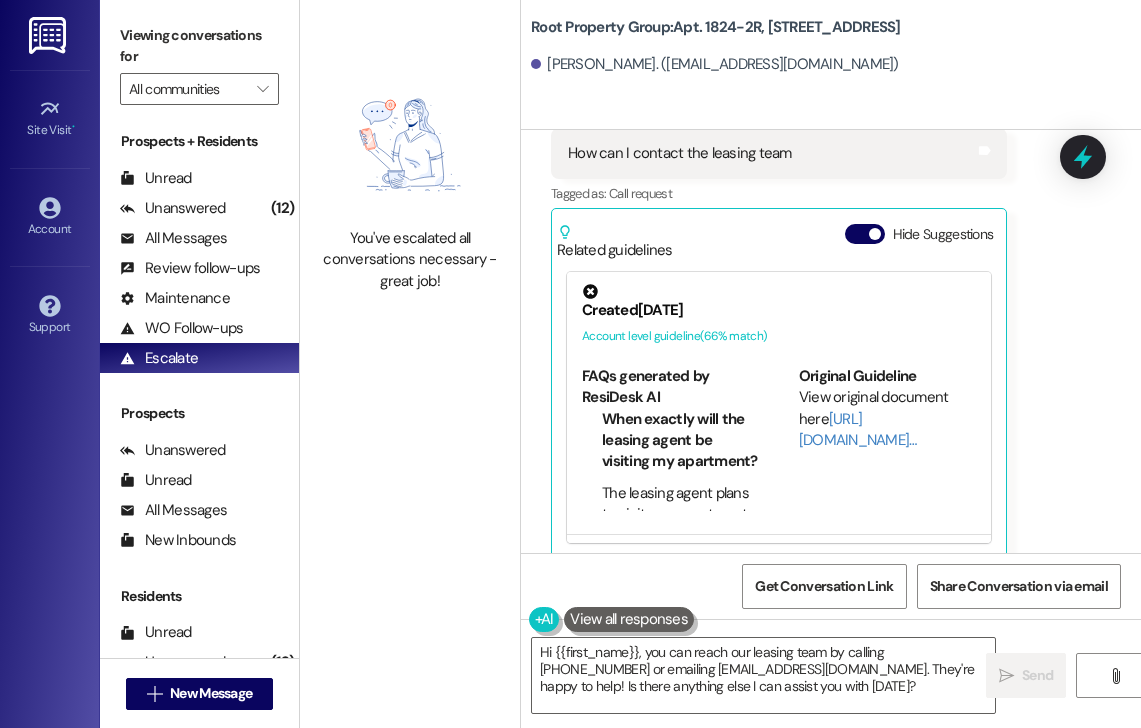 scroll, scrollTop: 0, scrollLeft: 0, axis: both 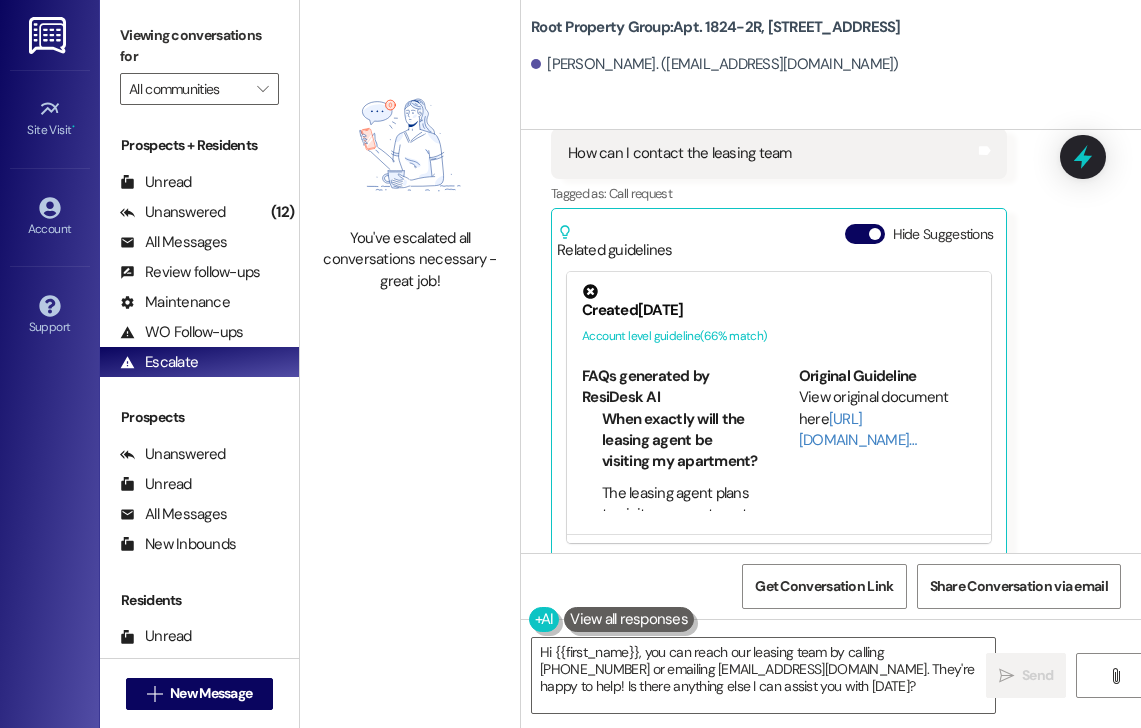 drag, startPoint x: 372, startPoint y: 445, endPoint x: 383, endPoint y: 438, distance: 13.038404 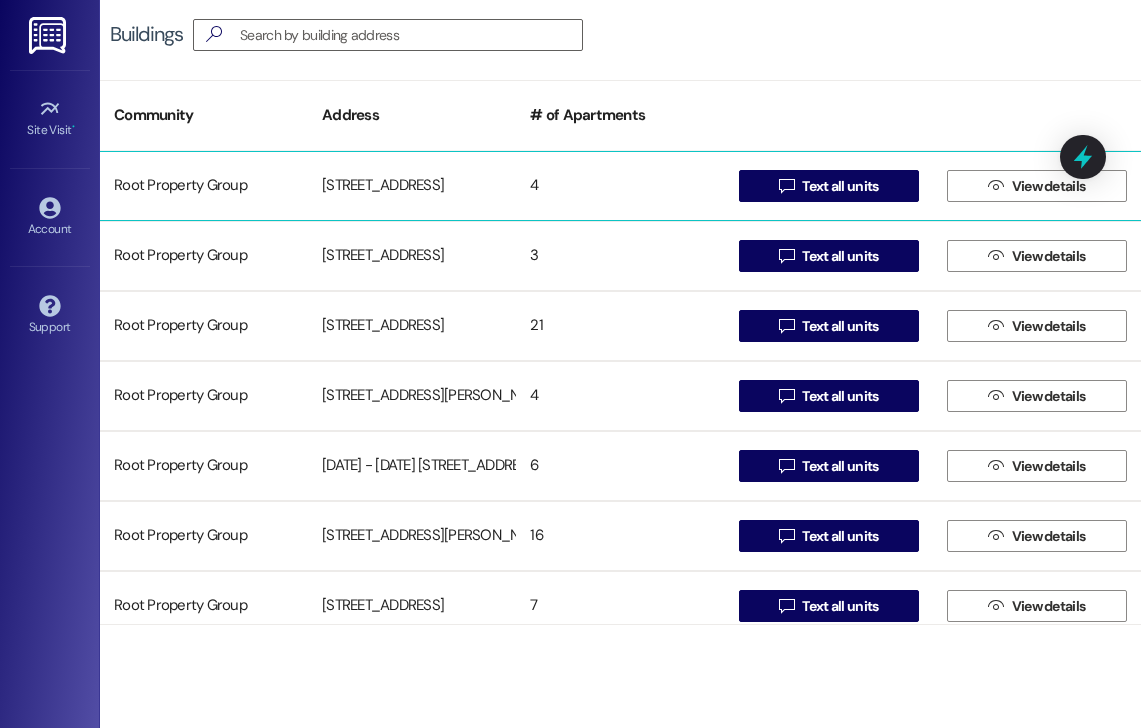 click on "[STREET_ADDRESS]" at bounding box center (412, 186) 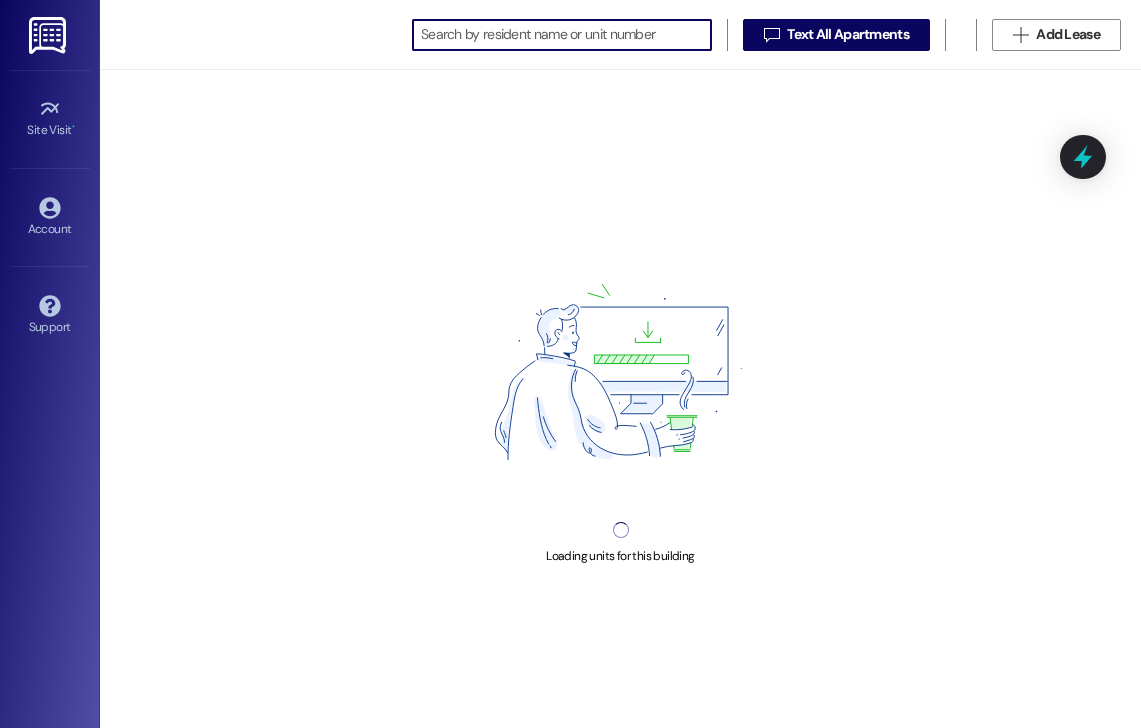 scroll, scrollTop: 0, scrollLeft: 0, axis: both 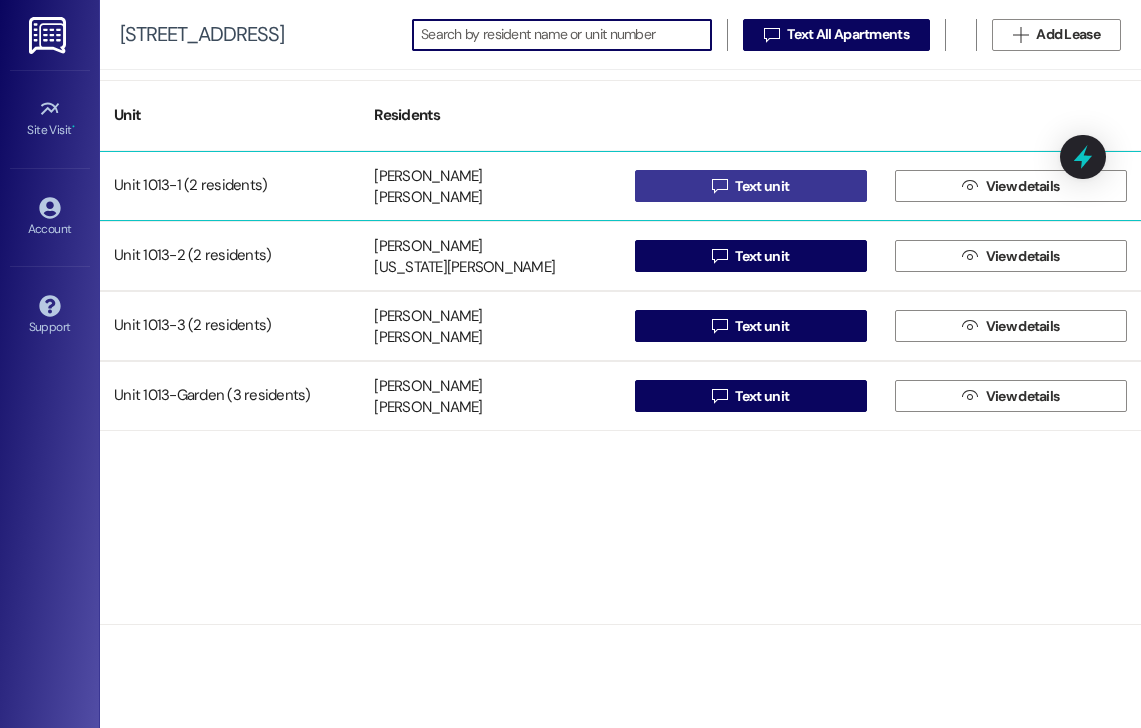 click on " Text unit" at bounding box center [751, 186] 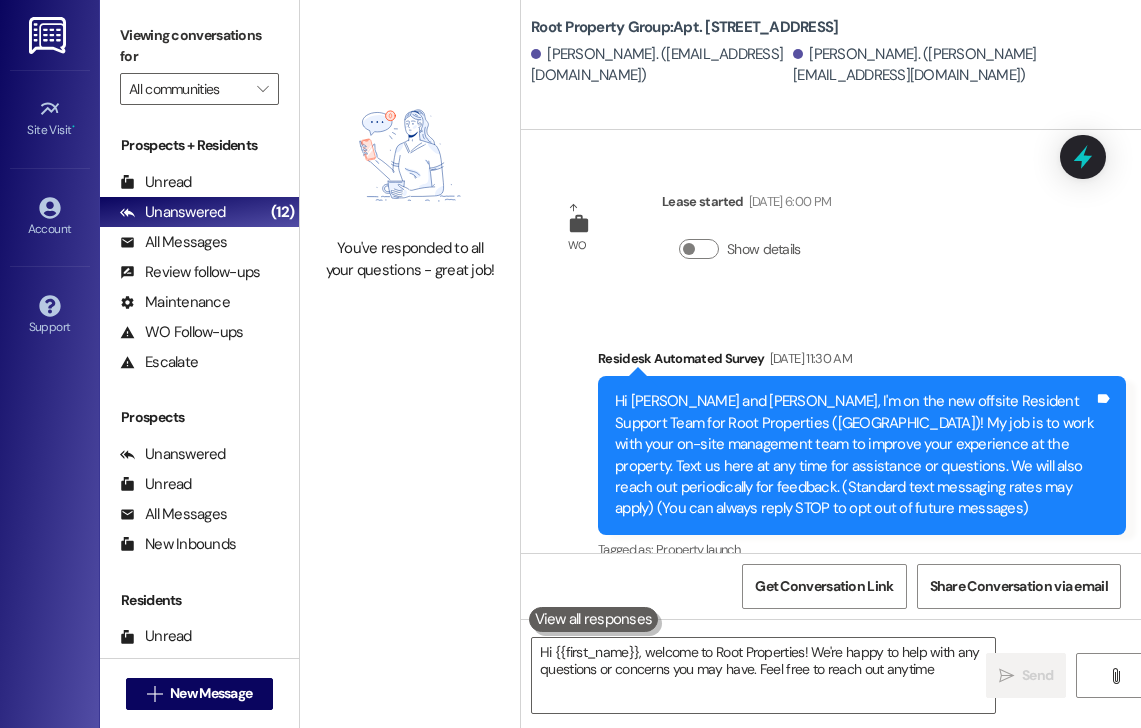 type on "Hi {{first_name}}, welcome to Root Properties! We're happy to help with any questions or concerns you may have. Feel free to reach out anytime!" 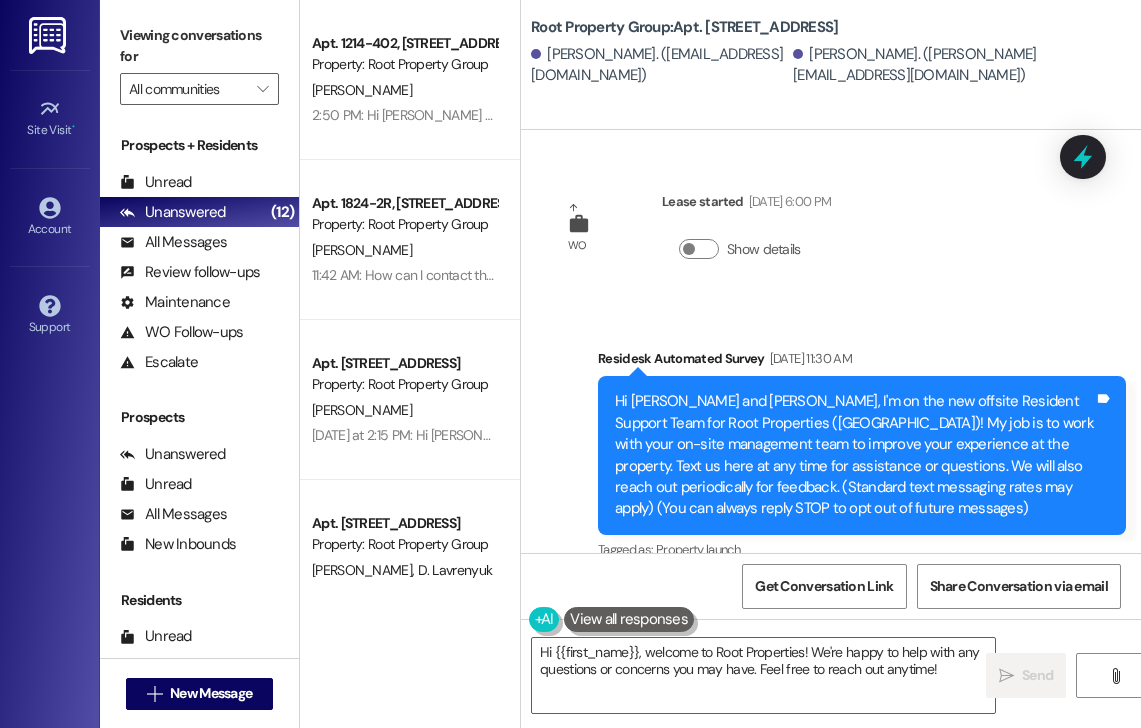 click on "Site Visit   • Go to Site Visit Account   Go to Account Support   Go to Support" at bounding box center (50, 364) 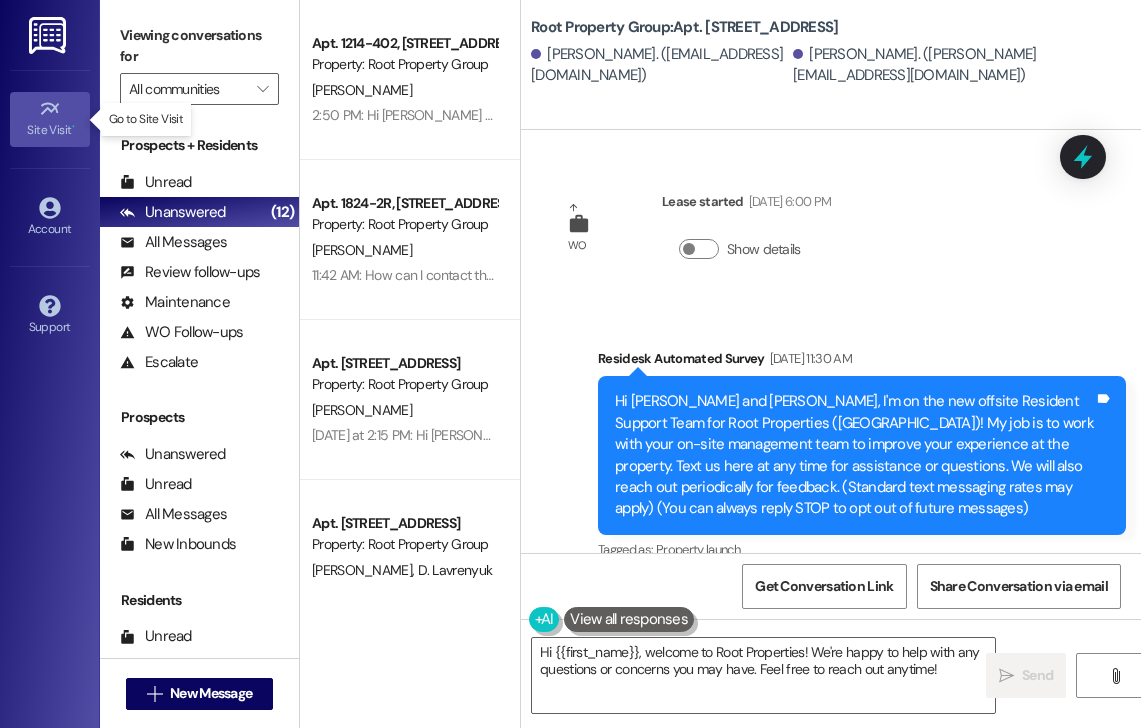 click 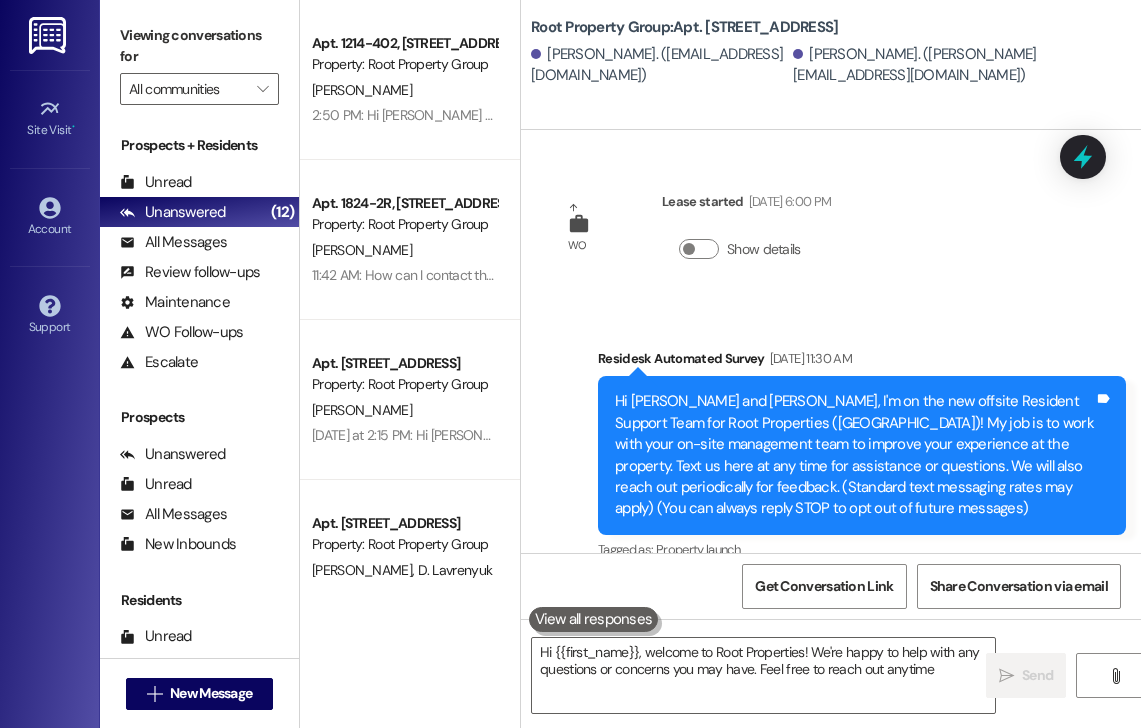 type on "Hi {{first_name}}, welcome to Root Properties! We're happy to help with any questions or concerns you may have. Feel free to reach out anytime!" 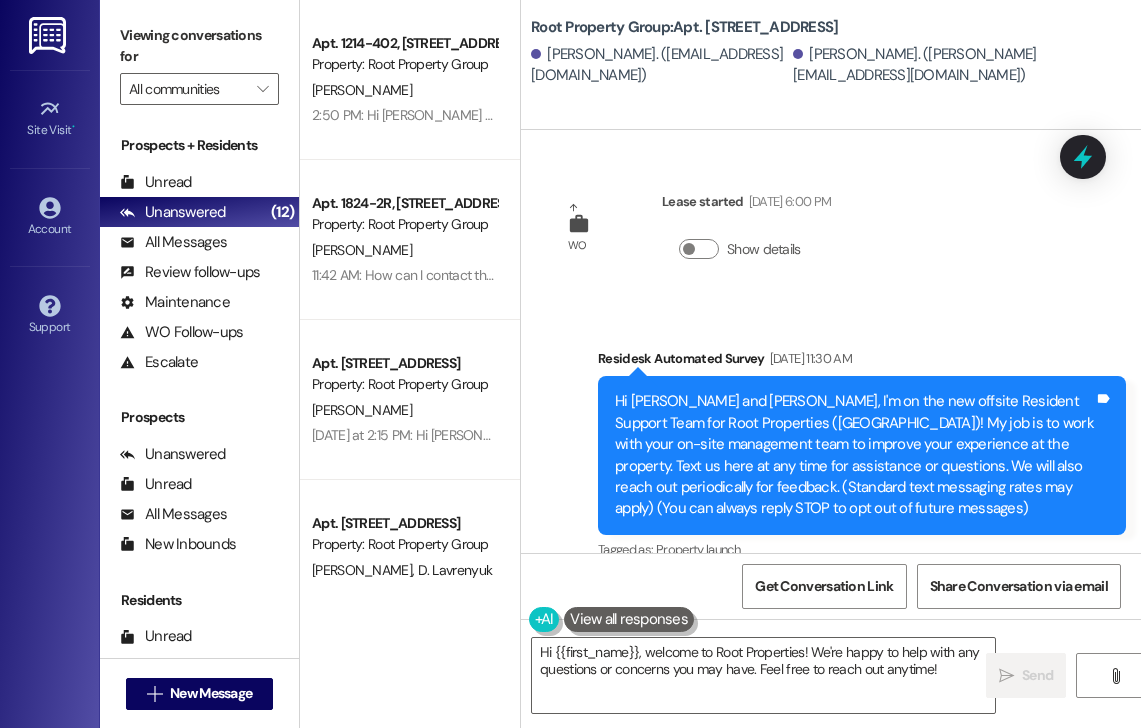 scroll, scrollTop: 232, scrollLeft: 0, axis: vertical 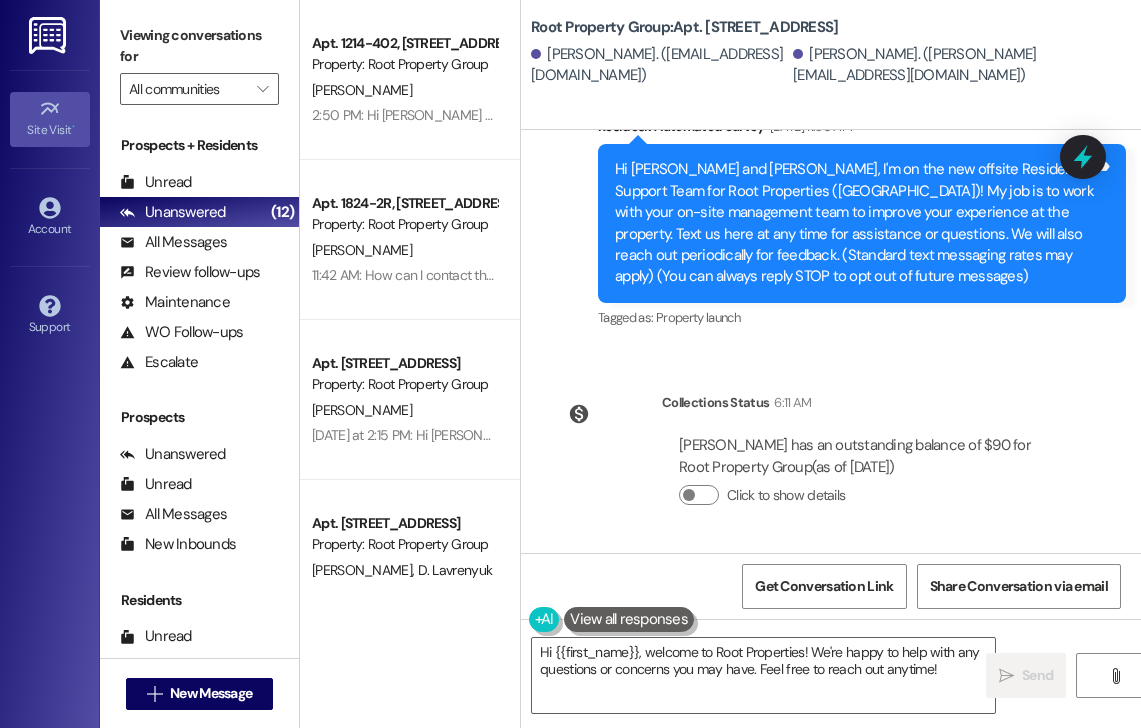 click on "Site Visit   •" at bounding box center (50, 130) 